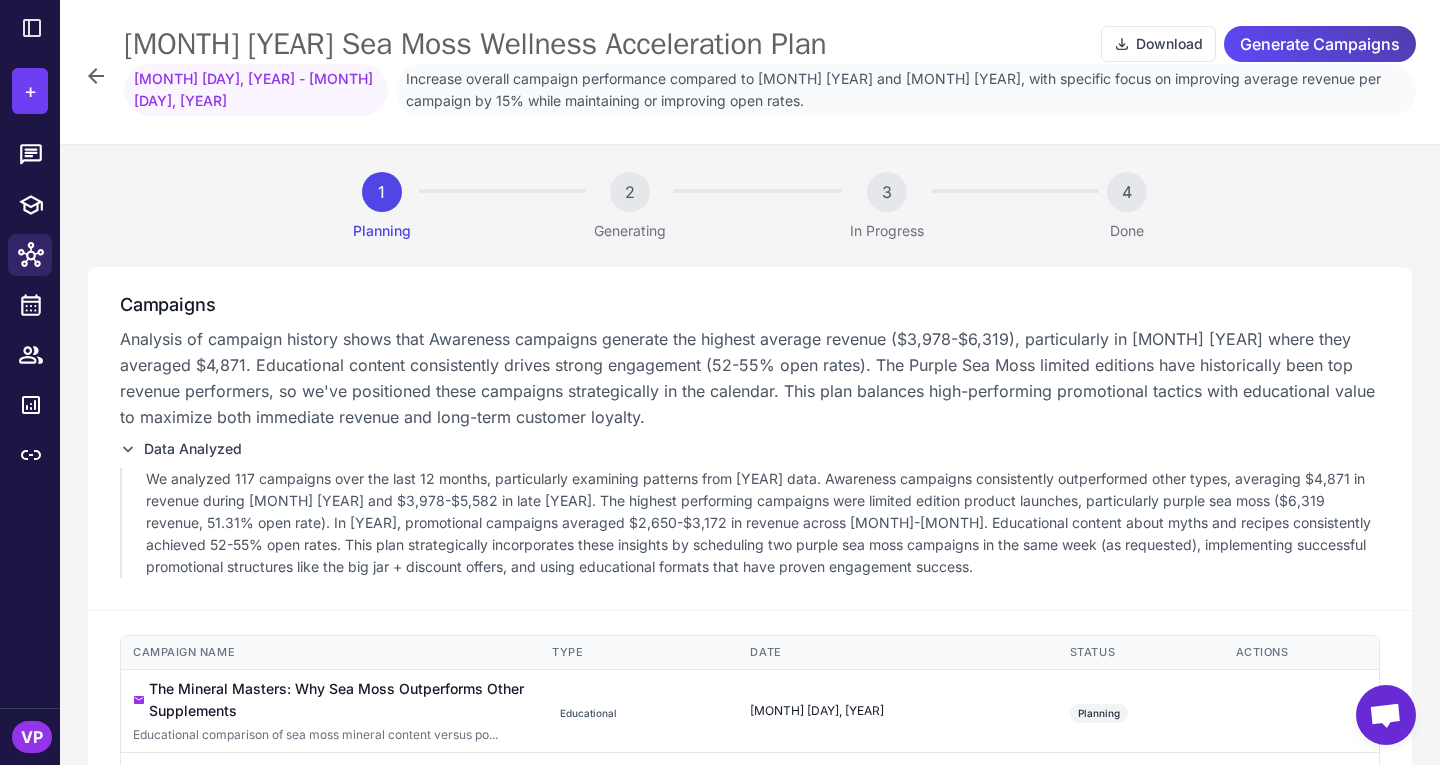 scroll, scrollTop: 0, scrollLeft: 0, axis: both 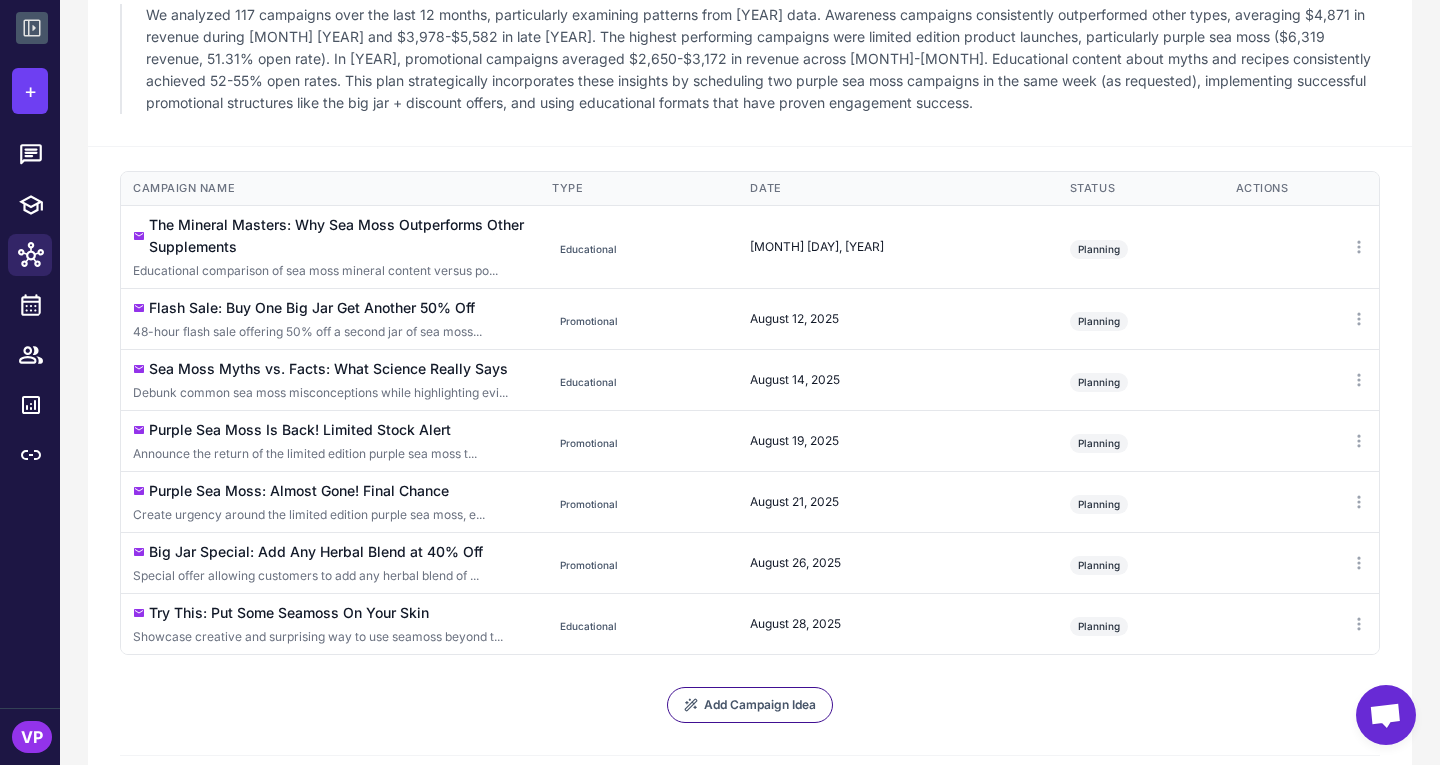 click 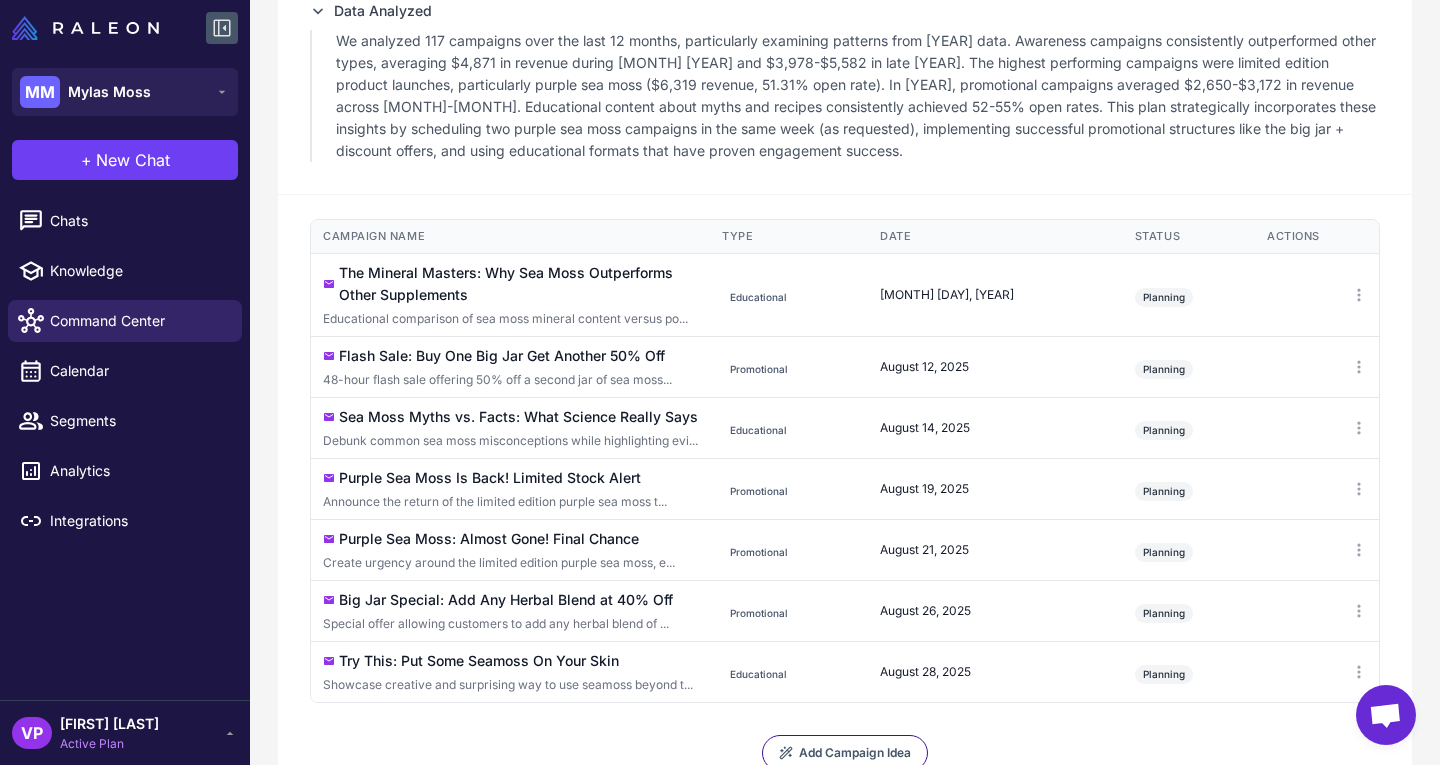 scroll, scrollTop: 490, scrollLeft: 0, axis: vertical 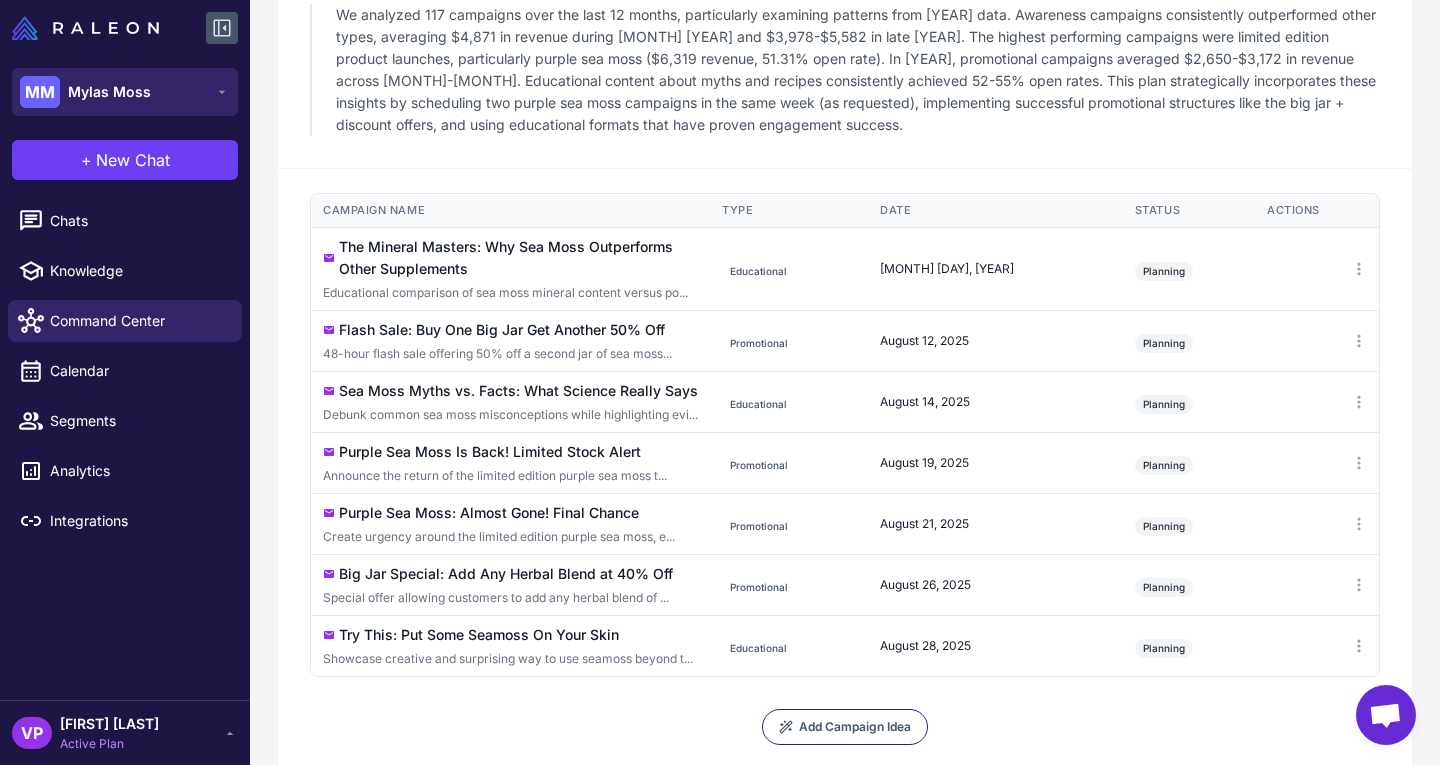 click on "Mylas Moss" at bounding box center [109, 92] 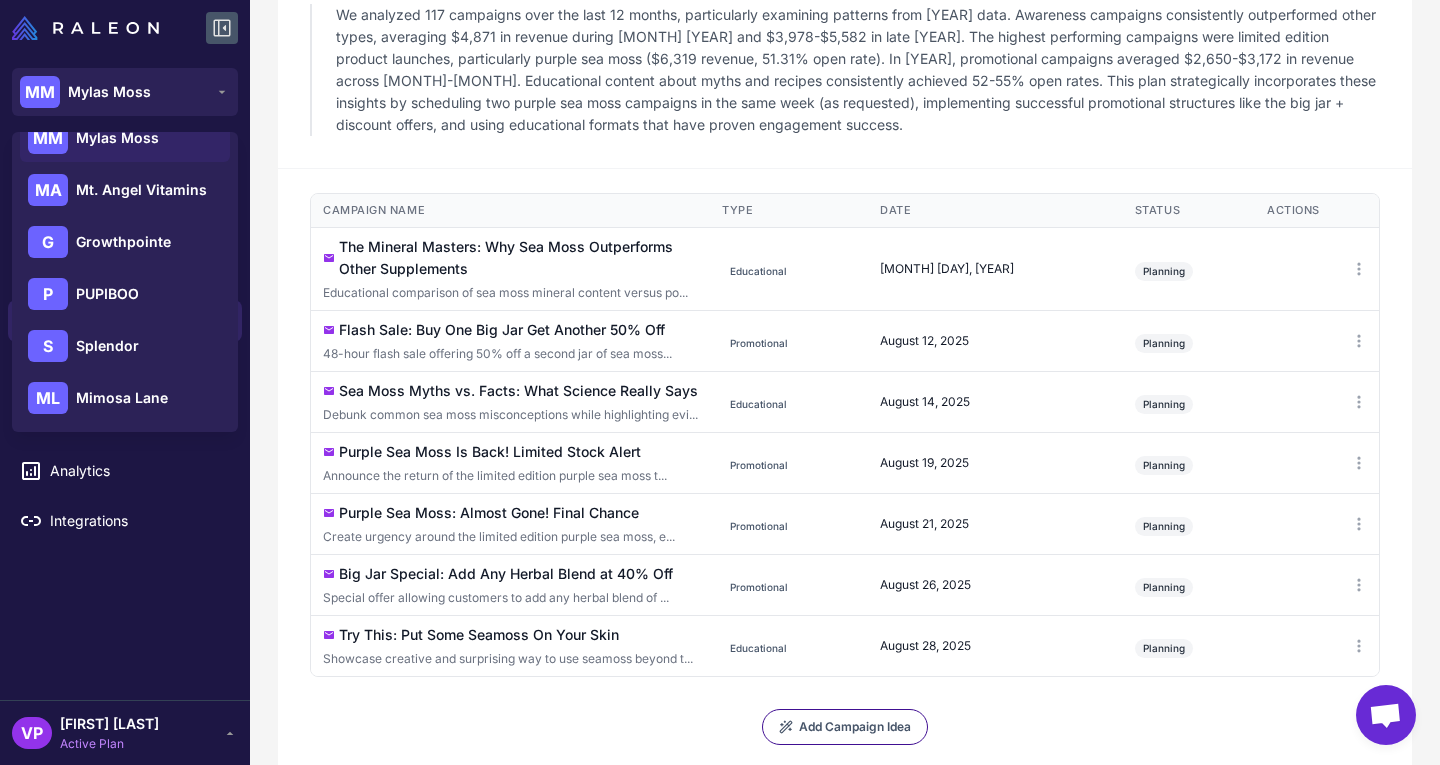 scroll, scrollTop: 241, scrollLeft: 0, axis: vertical 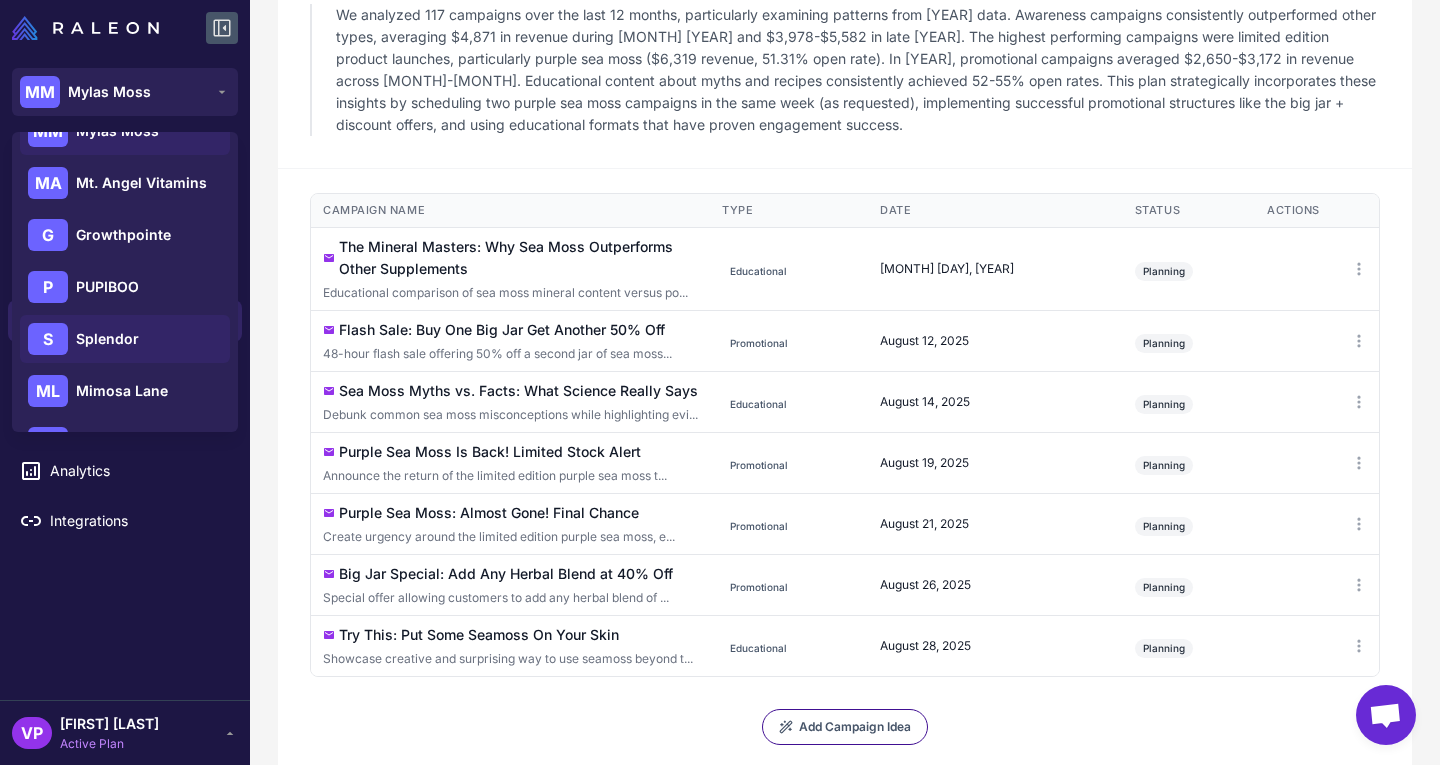 click on "Splendor" at bounding box center [107, 339] 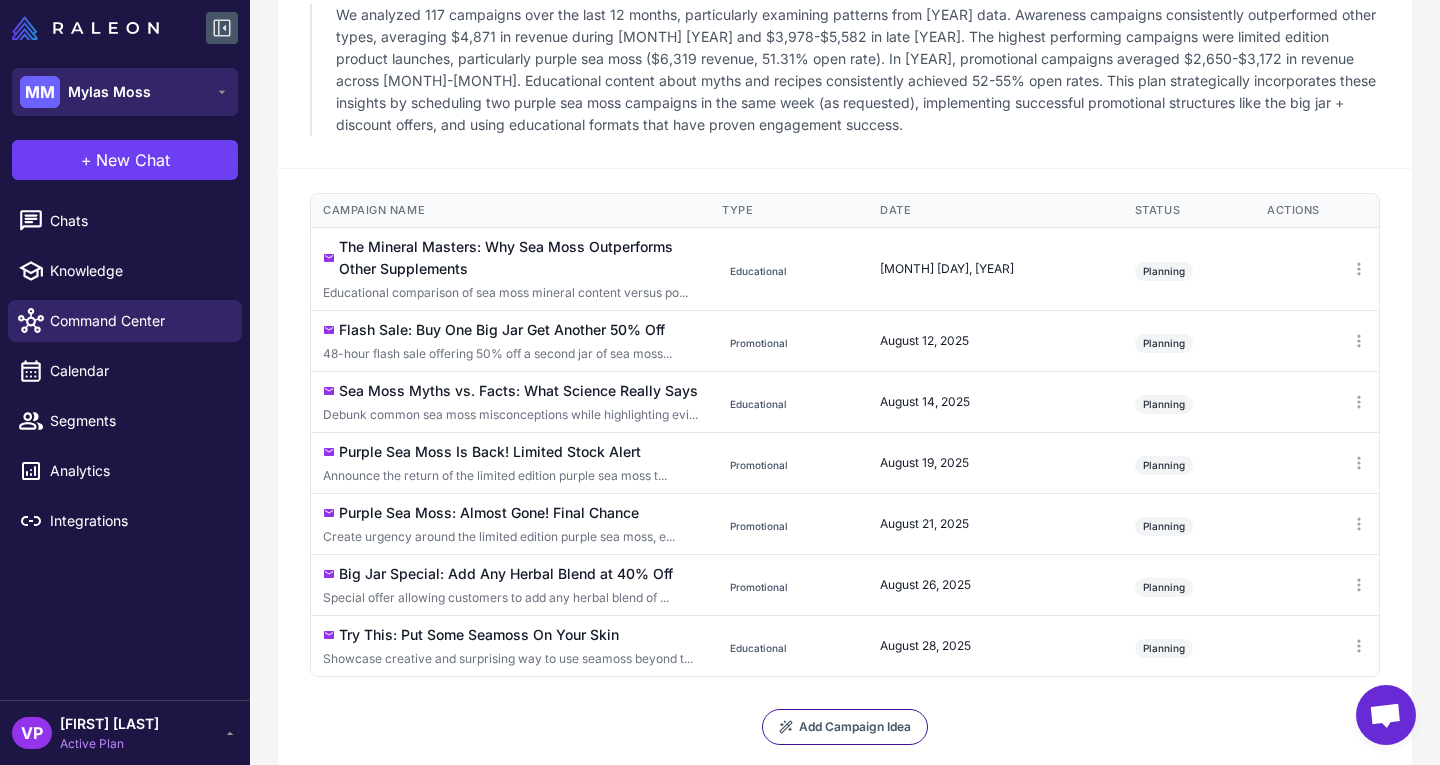 click on "MM Mylas Moss" at bounding box center [125, 92] 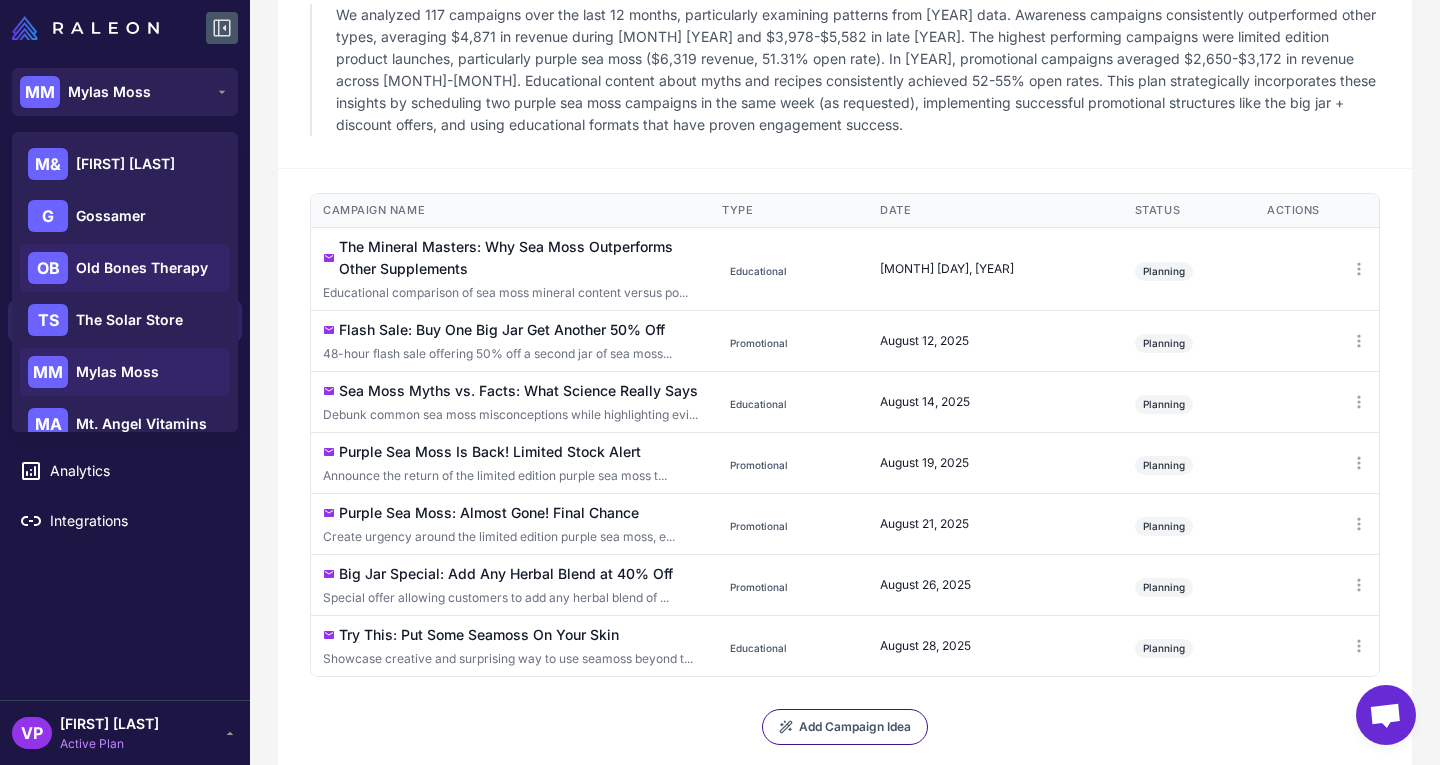 scroll, scrollTop: 288, scrollLeft: 0, axis: vertical 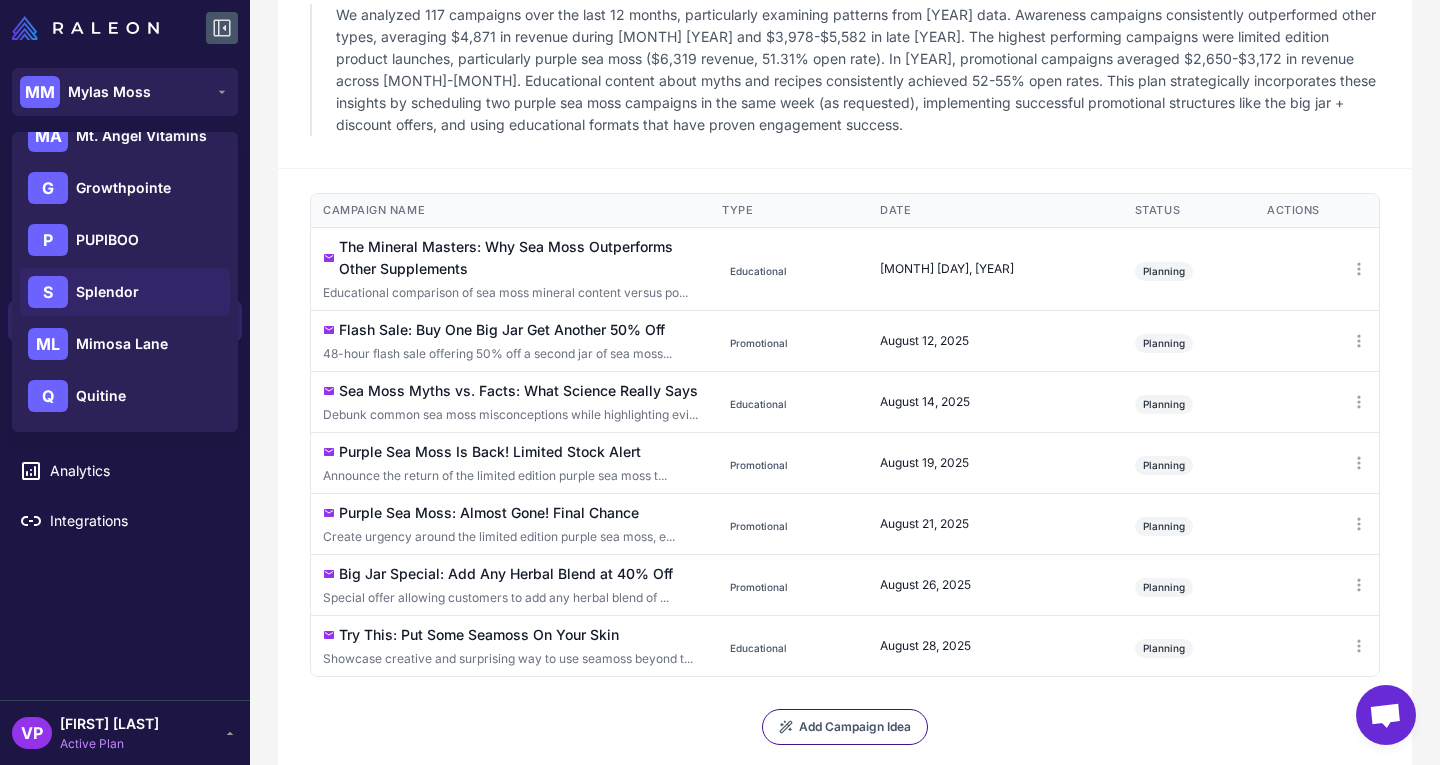 click on "Splendor" at bounding box center (107, 292) 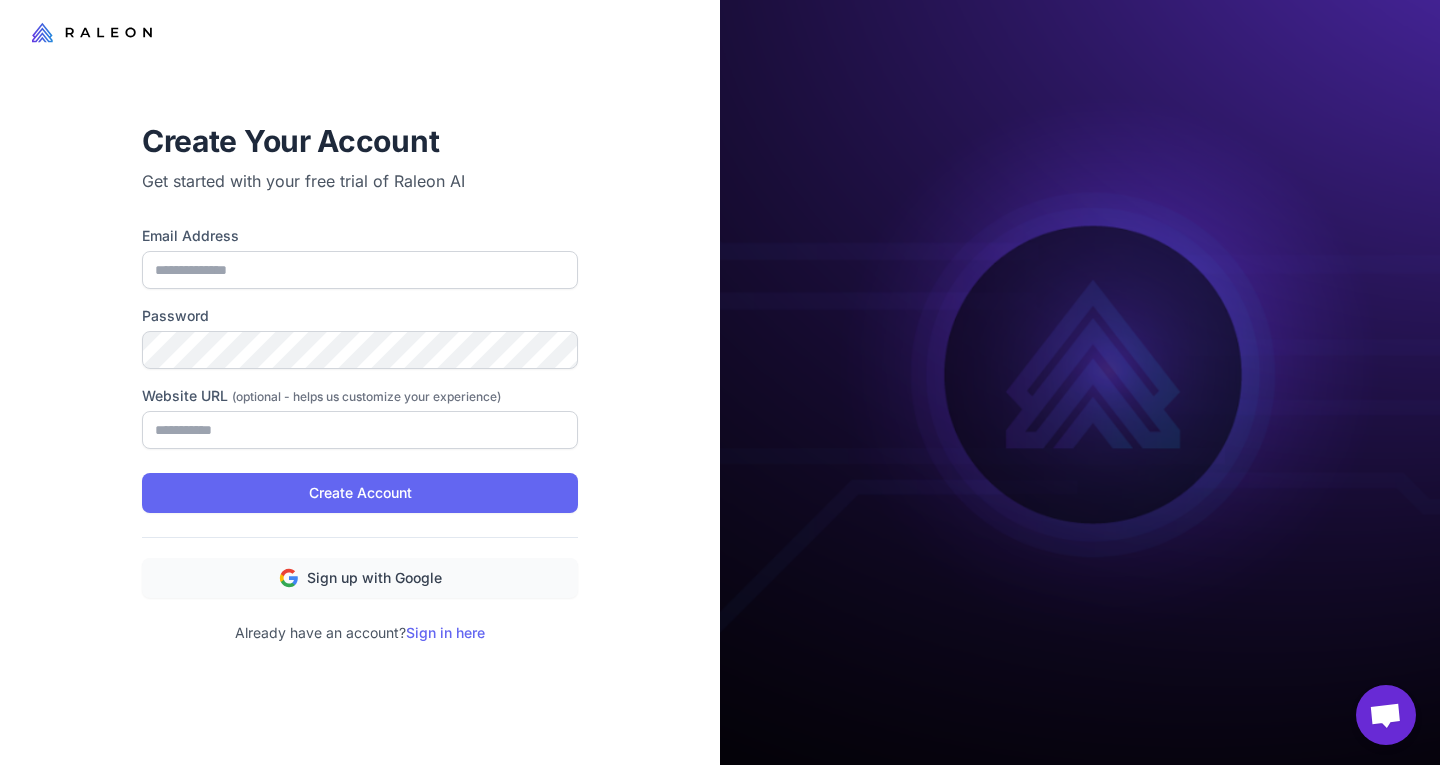scroll, scrollTop: 0, scrollLeft: 0, axis: both 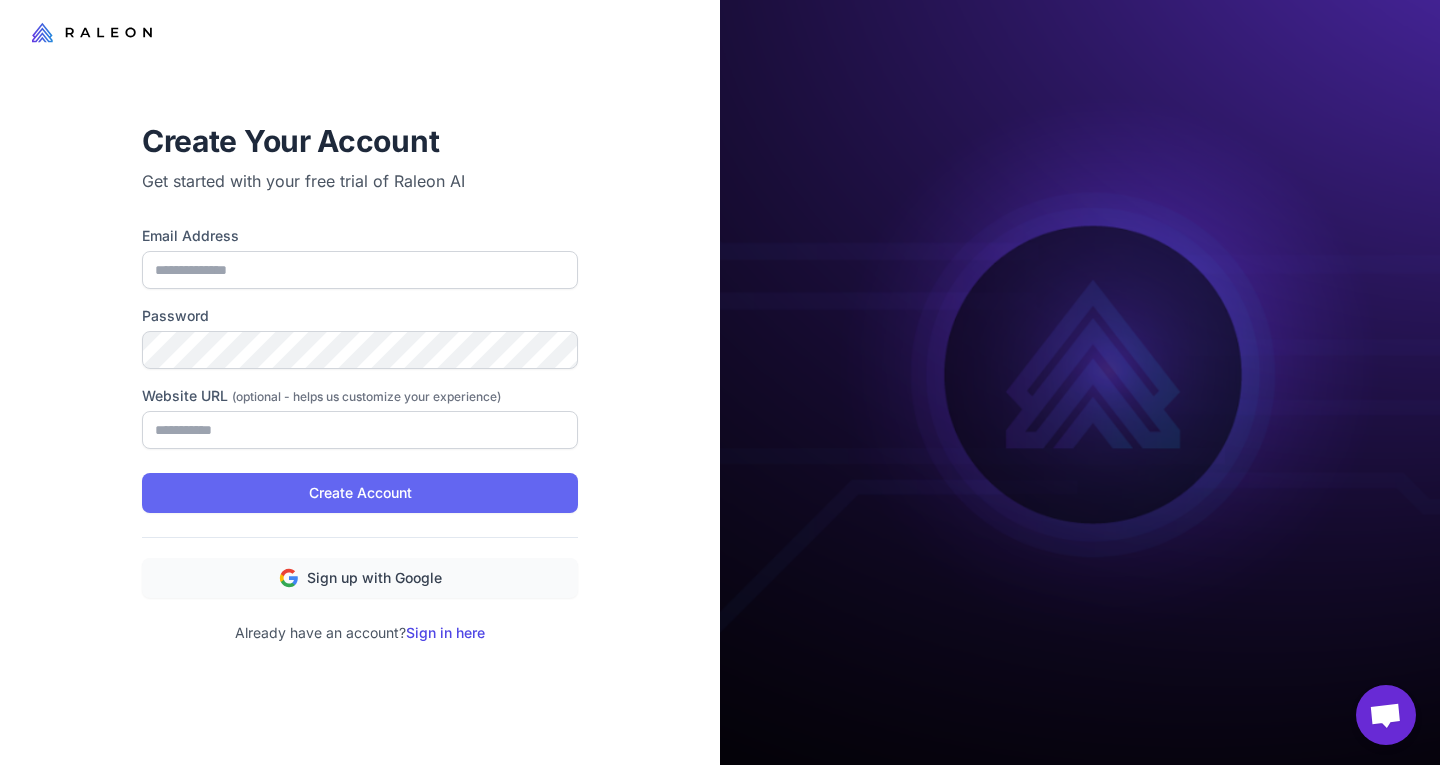 click on "Sign in here" at bounding box center (445, 632) 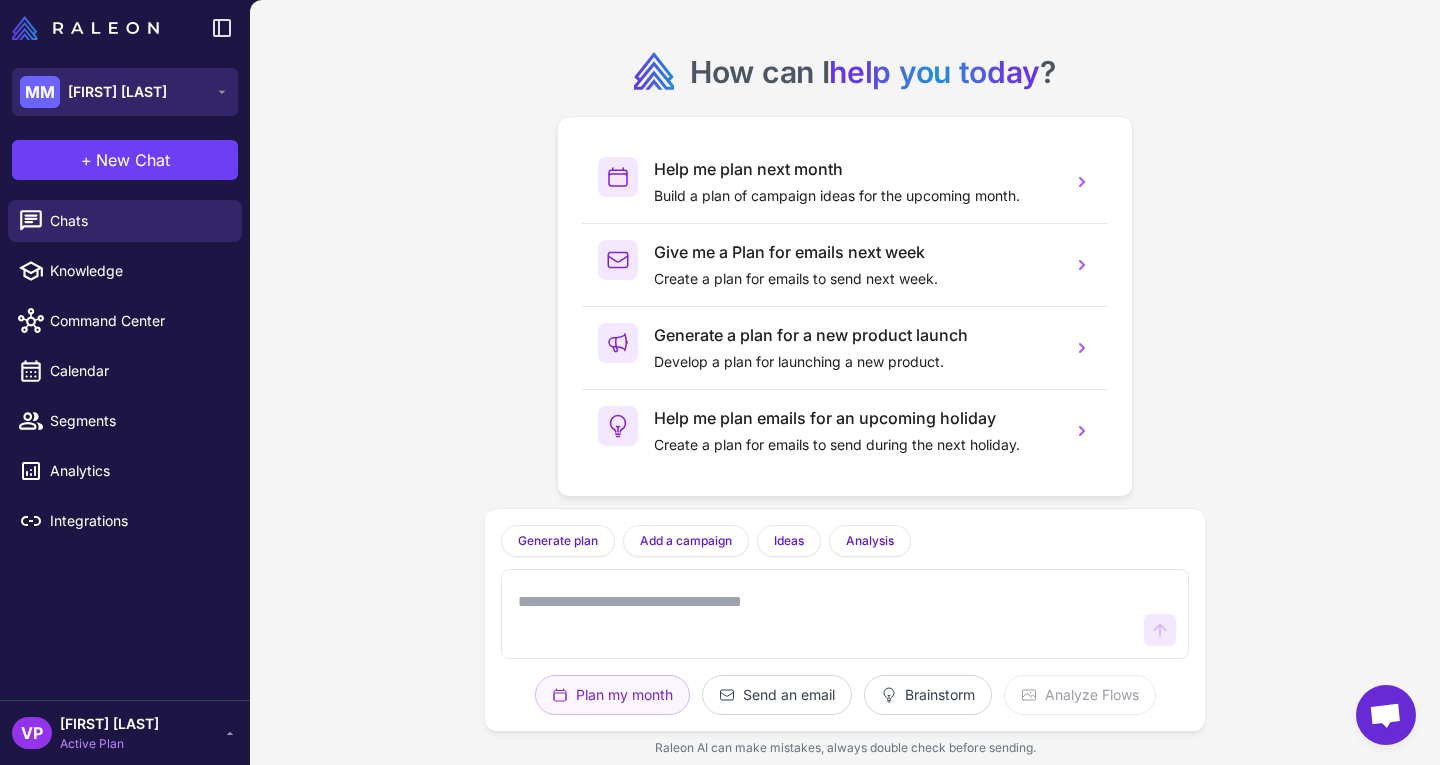 click on "MM Mylas Moss" at bounding box center (125, 92) 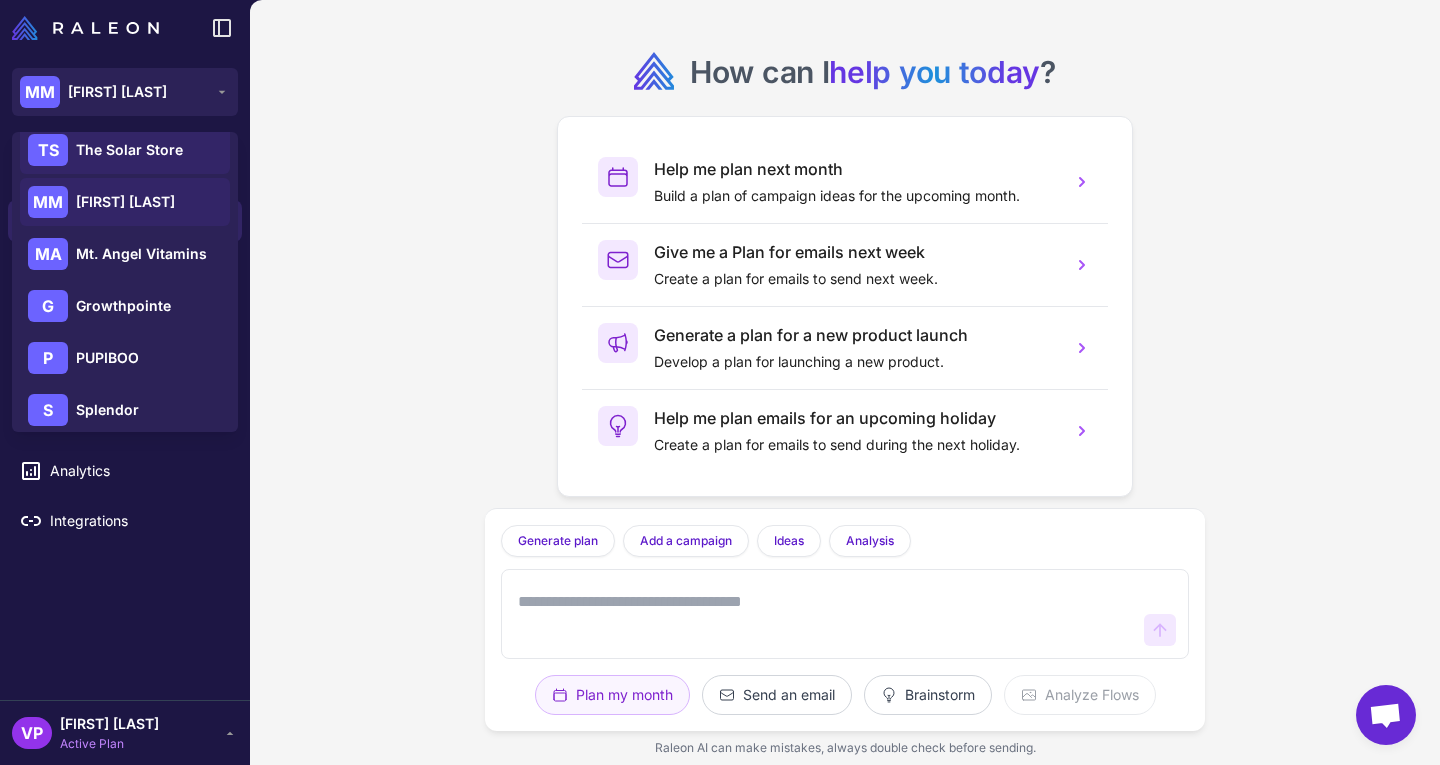scroll, scrollTop: 176, scrollLeft: 0, axis: vertical 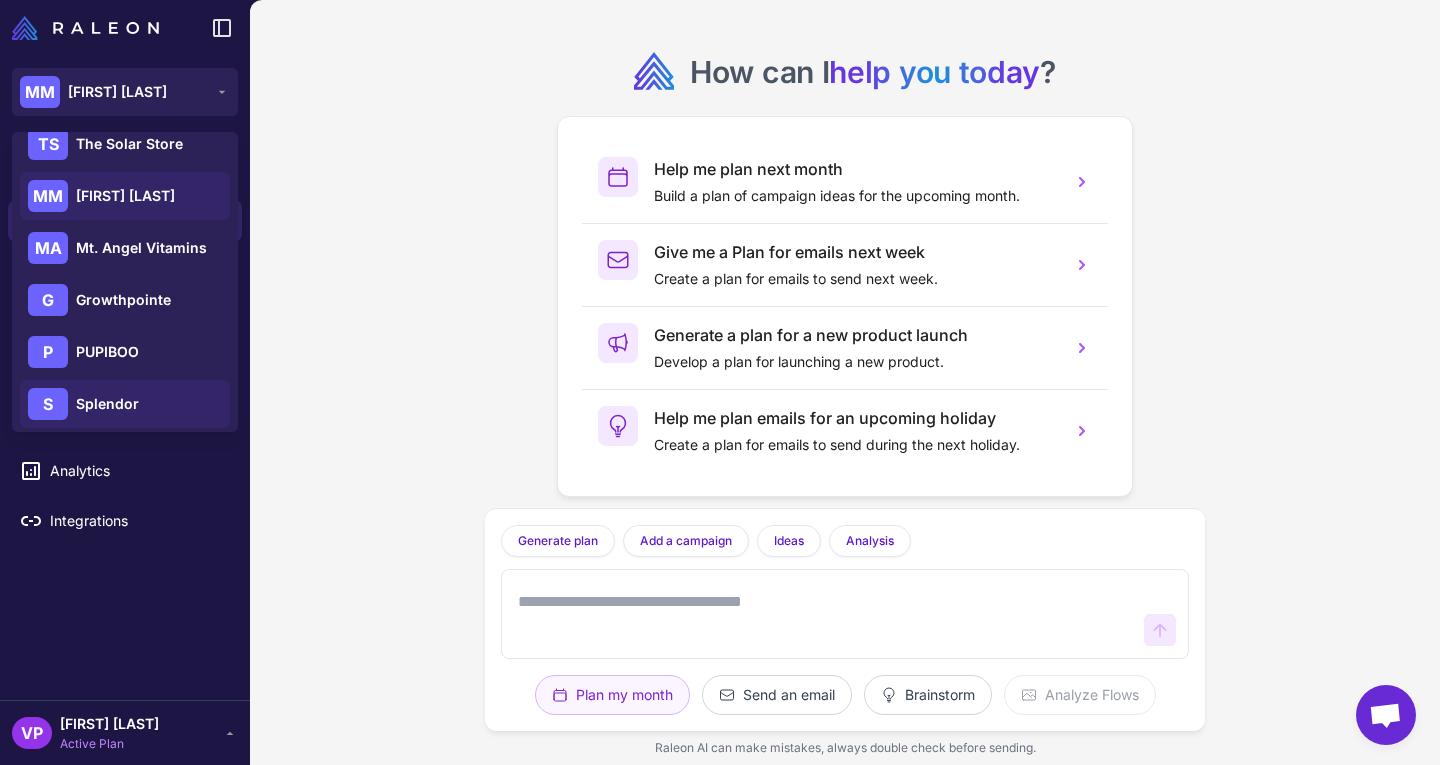 click on "Splendor" at bounding box center (107, 404) 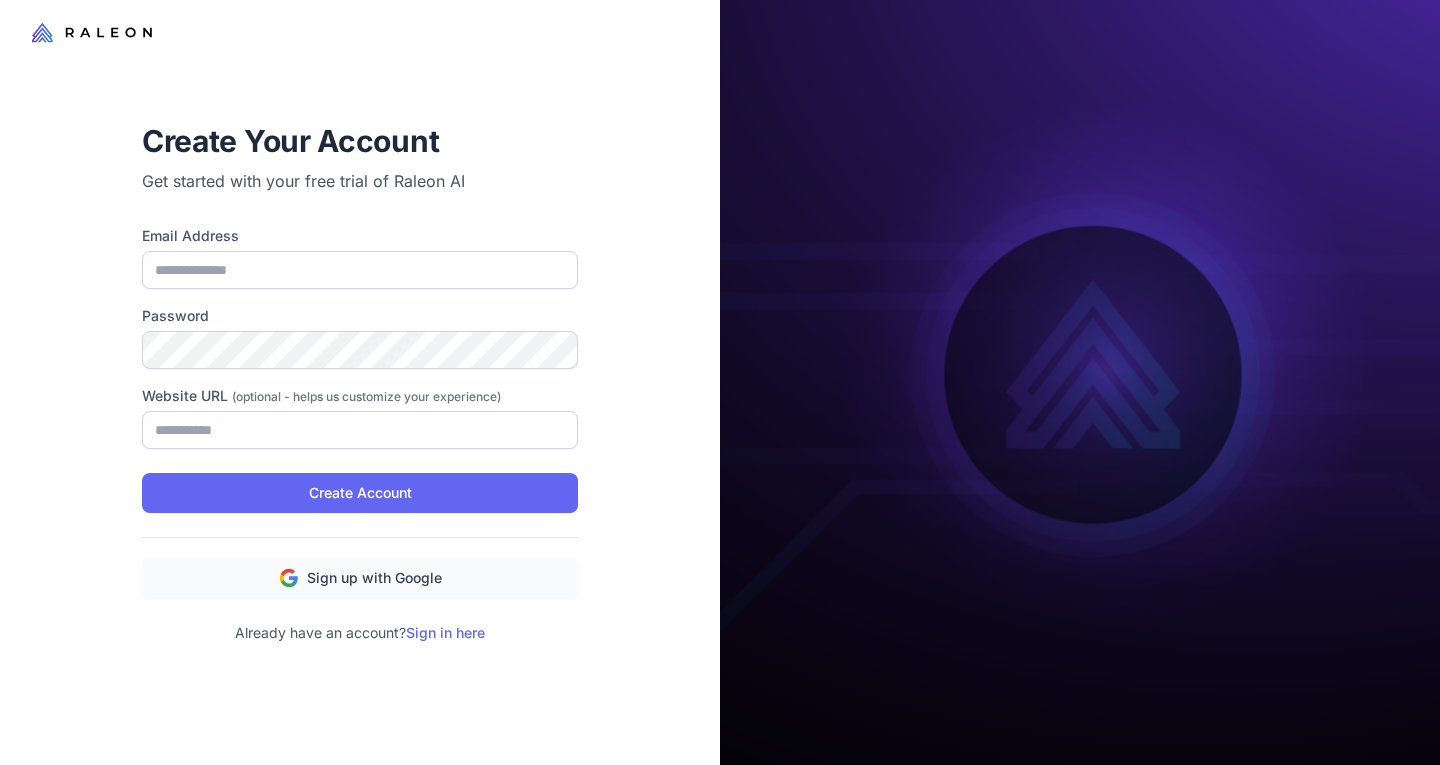 scroll, scrollTop: 0, scrollLeft: 0, axis: both 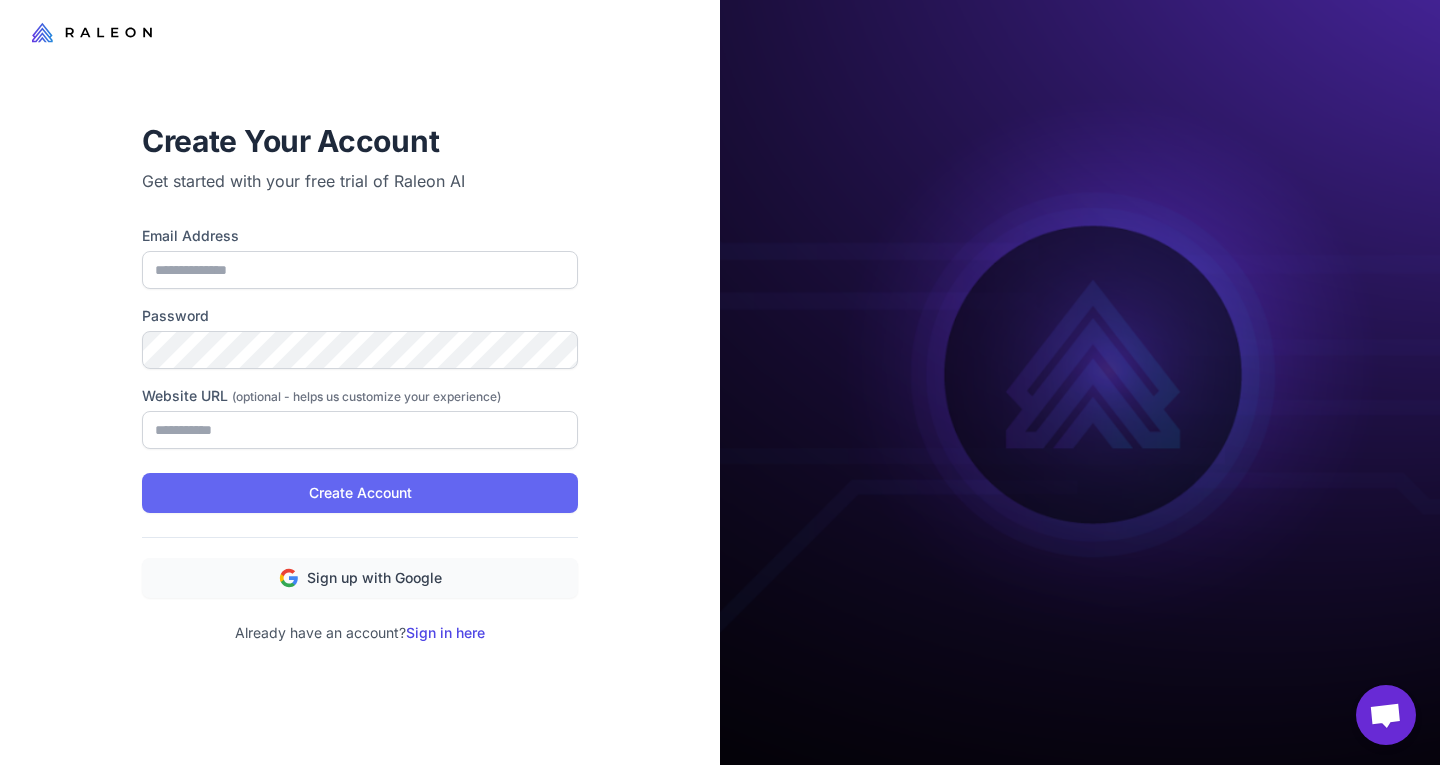 click on "Sign in here" at bounding box center (445, 632) 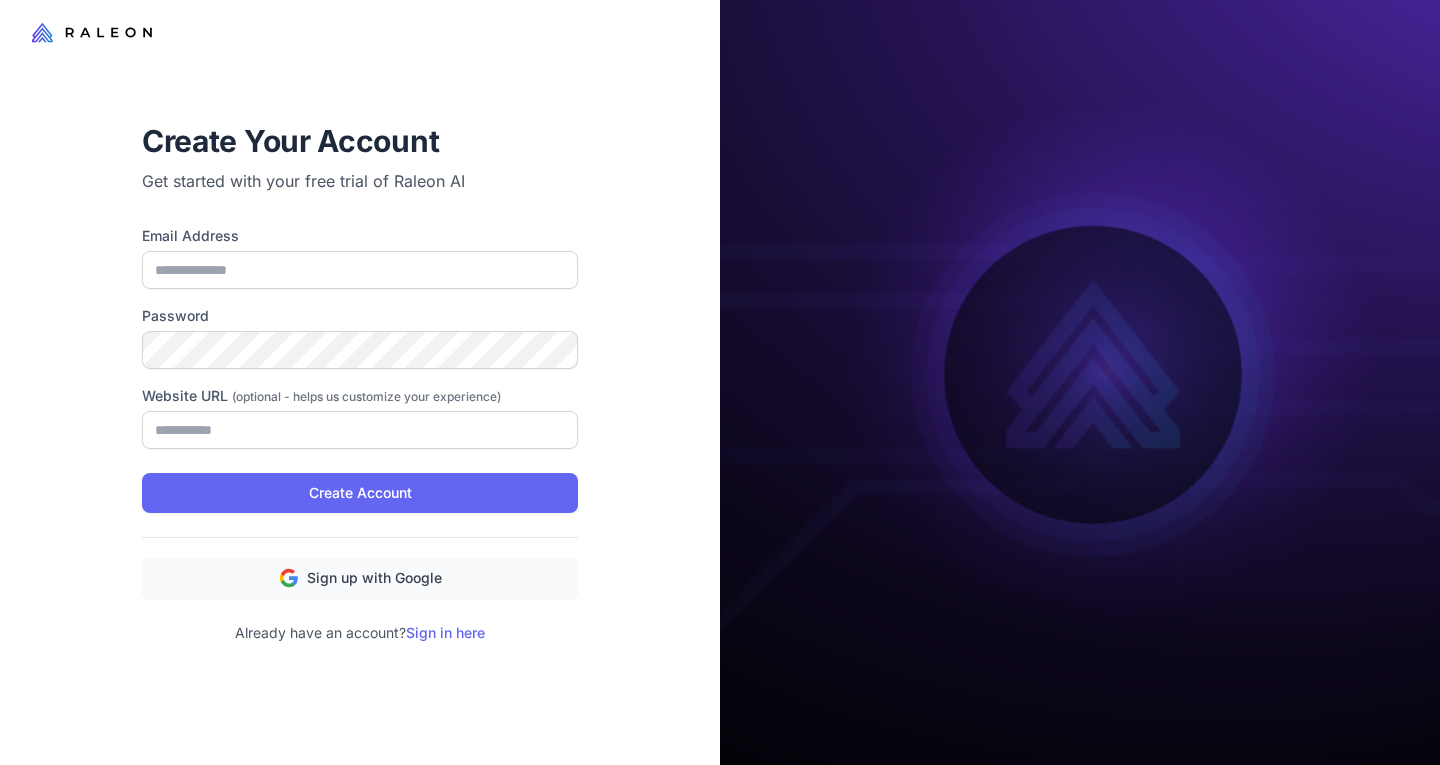 scroll, scrollTop: 0, scrollLeft: 0, axis: both 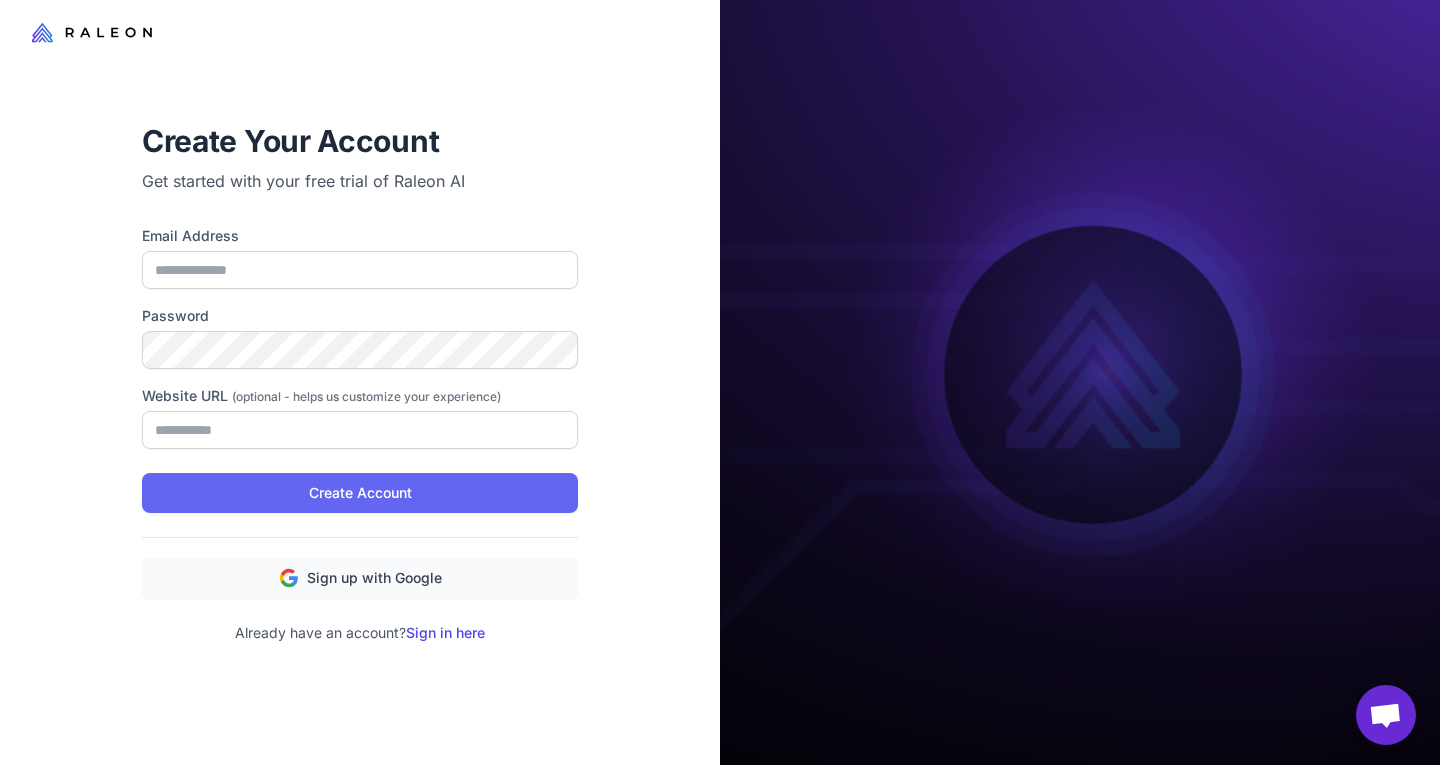 click on "Sign in here" at bounding box center [445, 632] 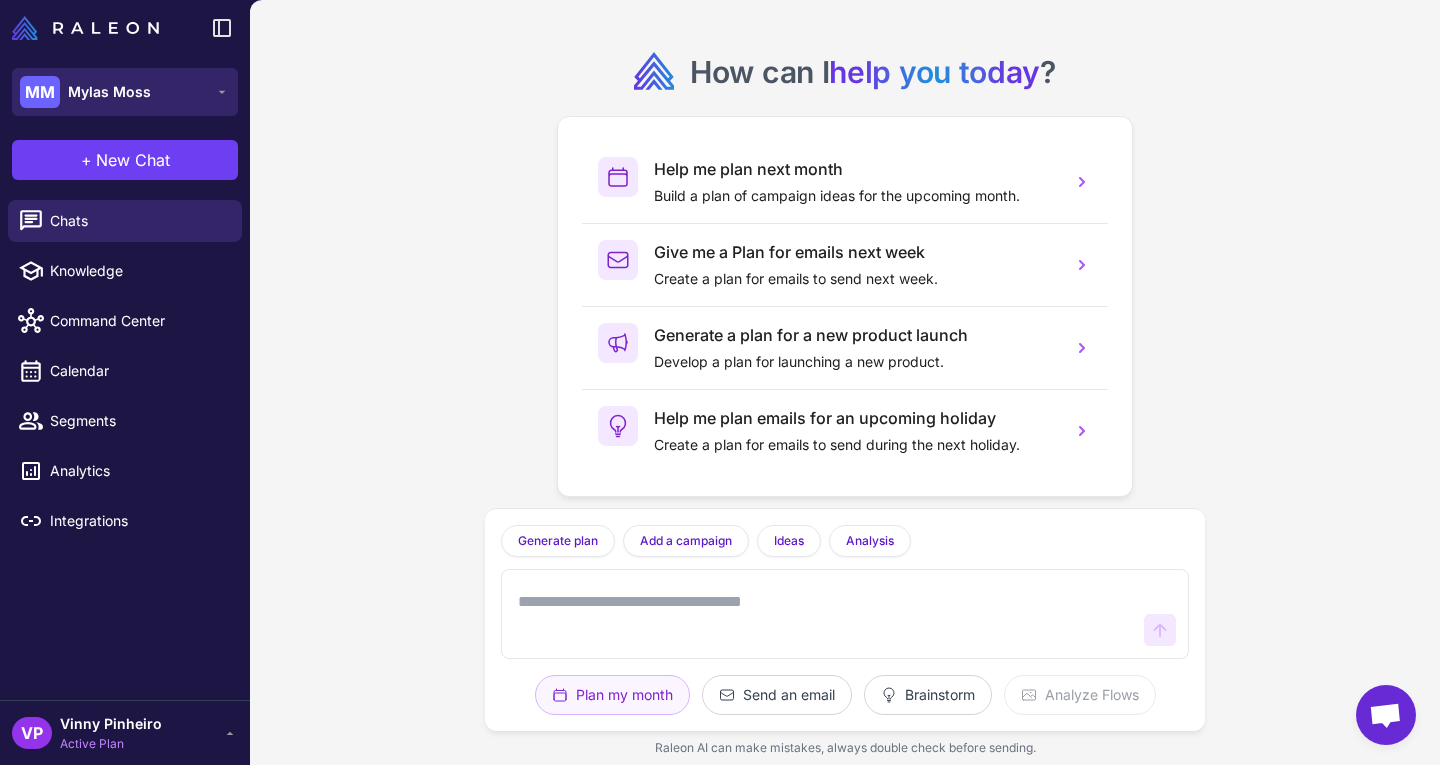 click on "MM Mylas Moss" at bounding box center [125, 92] 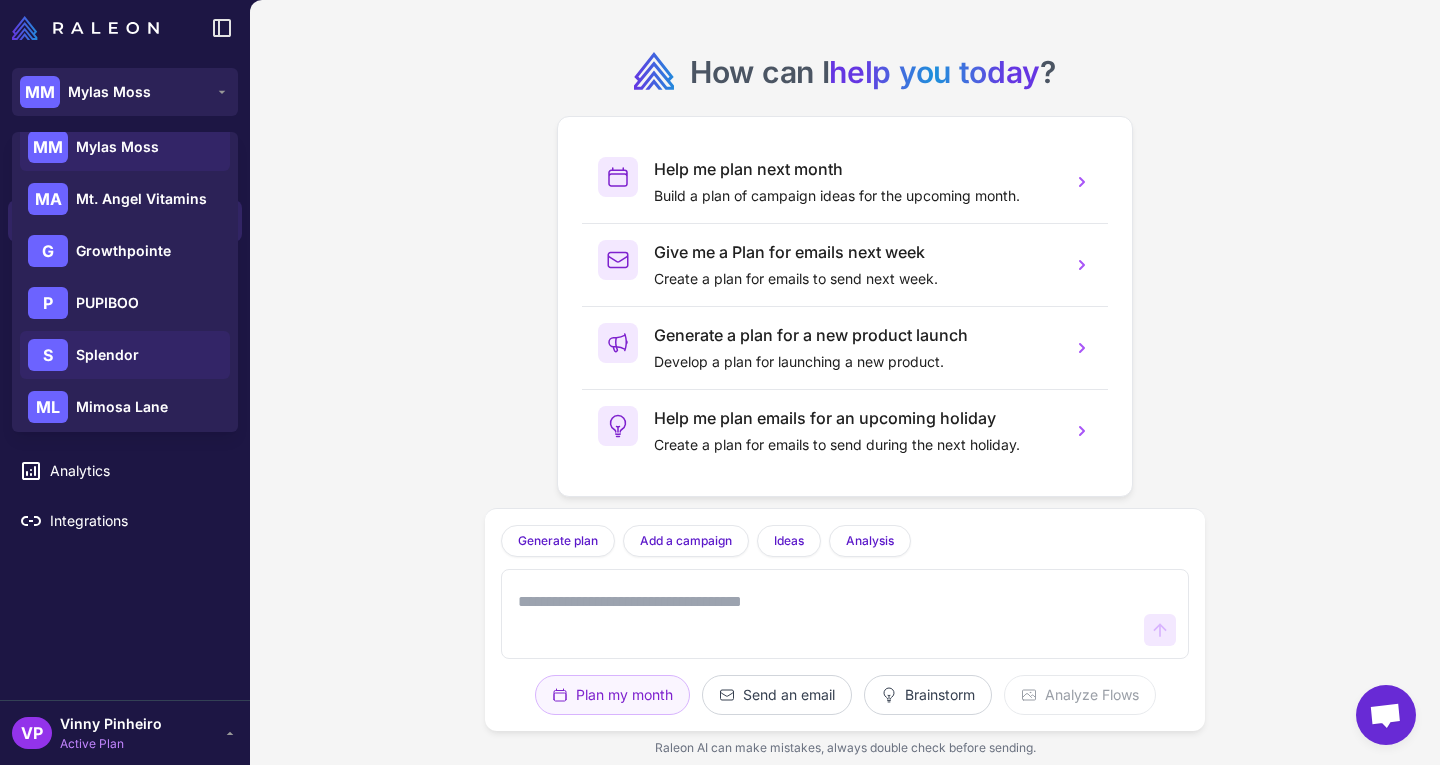 scroll, scrollTop: 226, scrollLeft: 0, axis: vertical 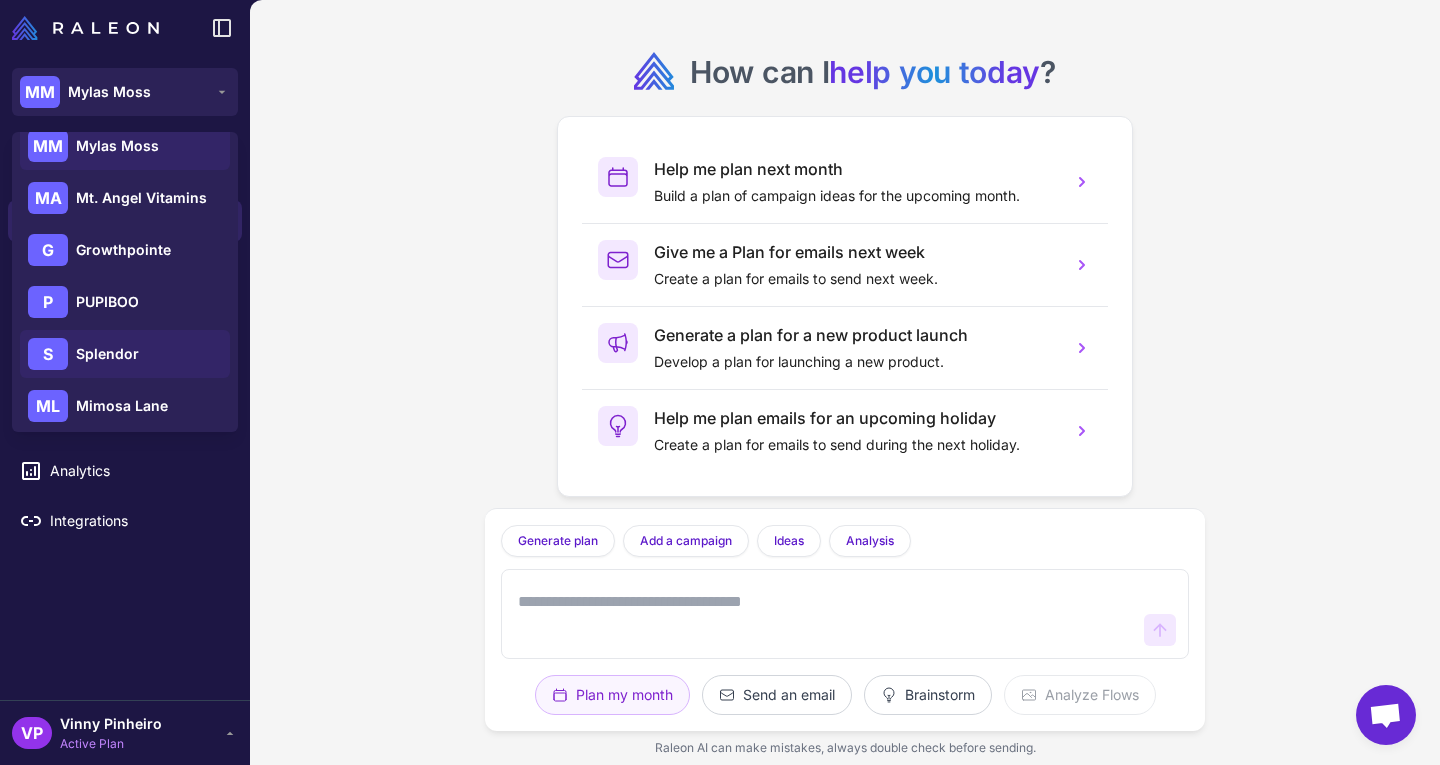 click on "Splendor" at bounding box center [107, 354] 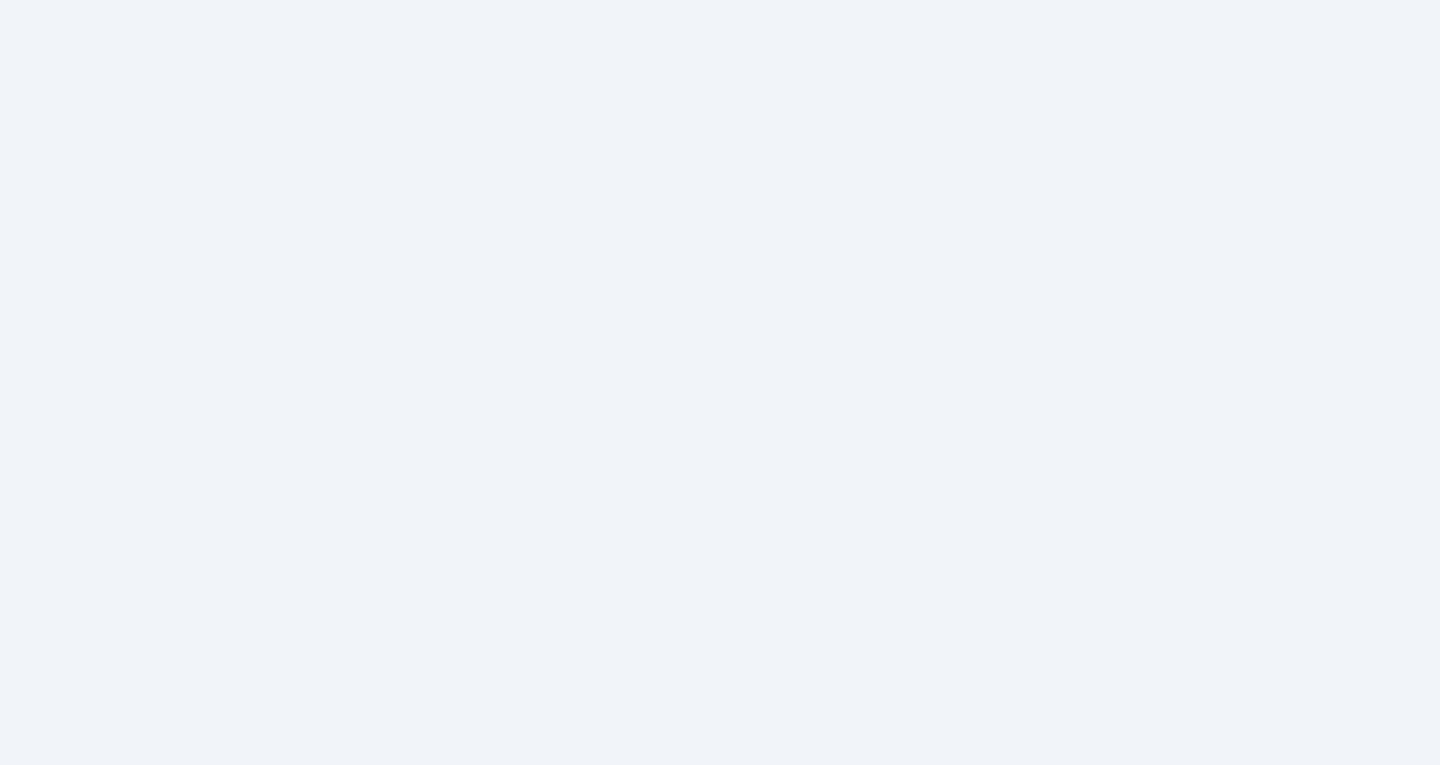 scroll, scrollTop: 0, scrollLeft: 0, axis: both 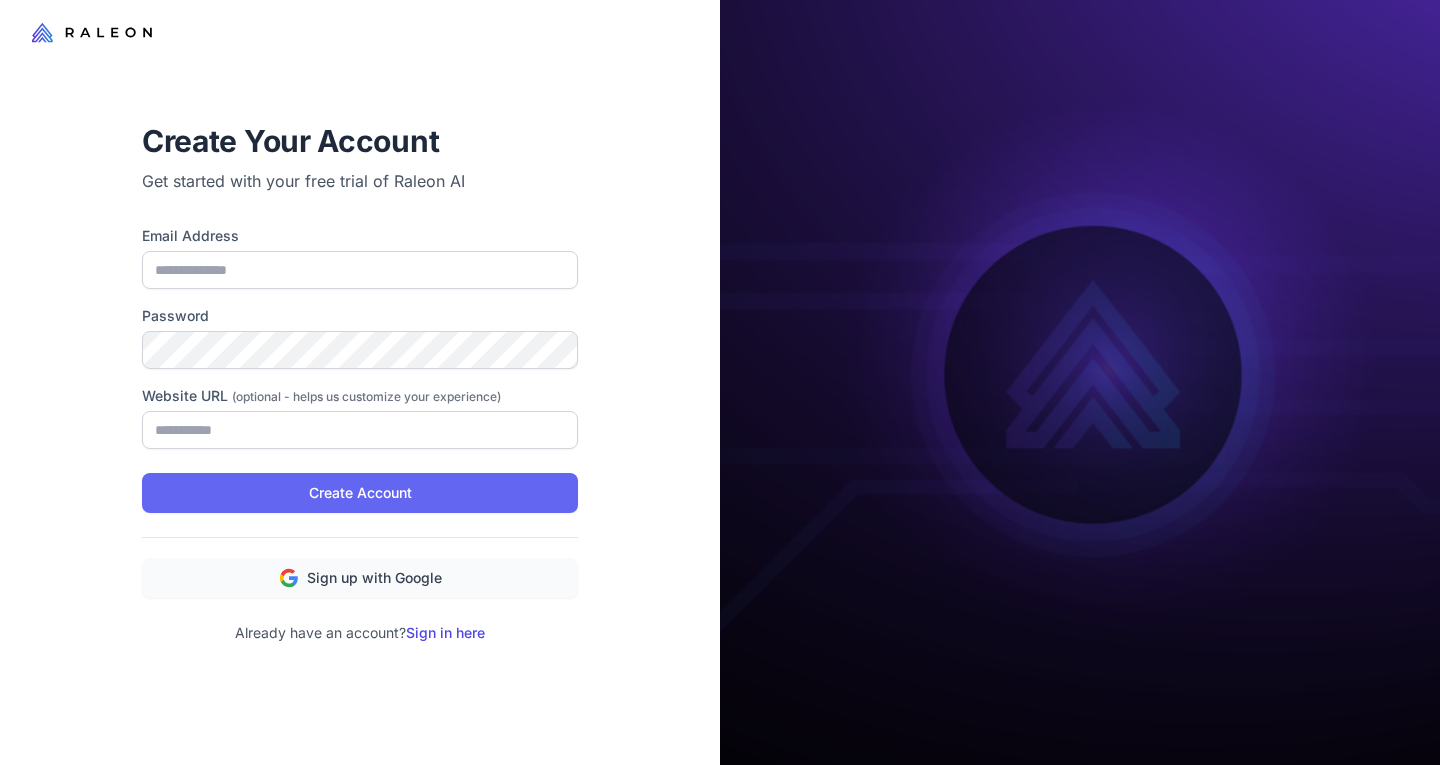 click on "Sign in here" at bounding box center [445, 632] 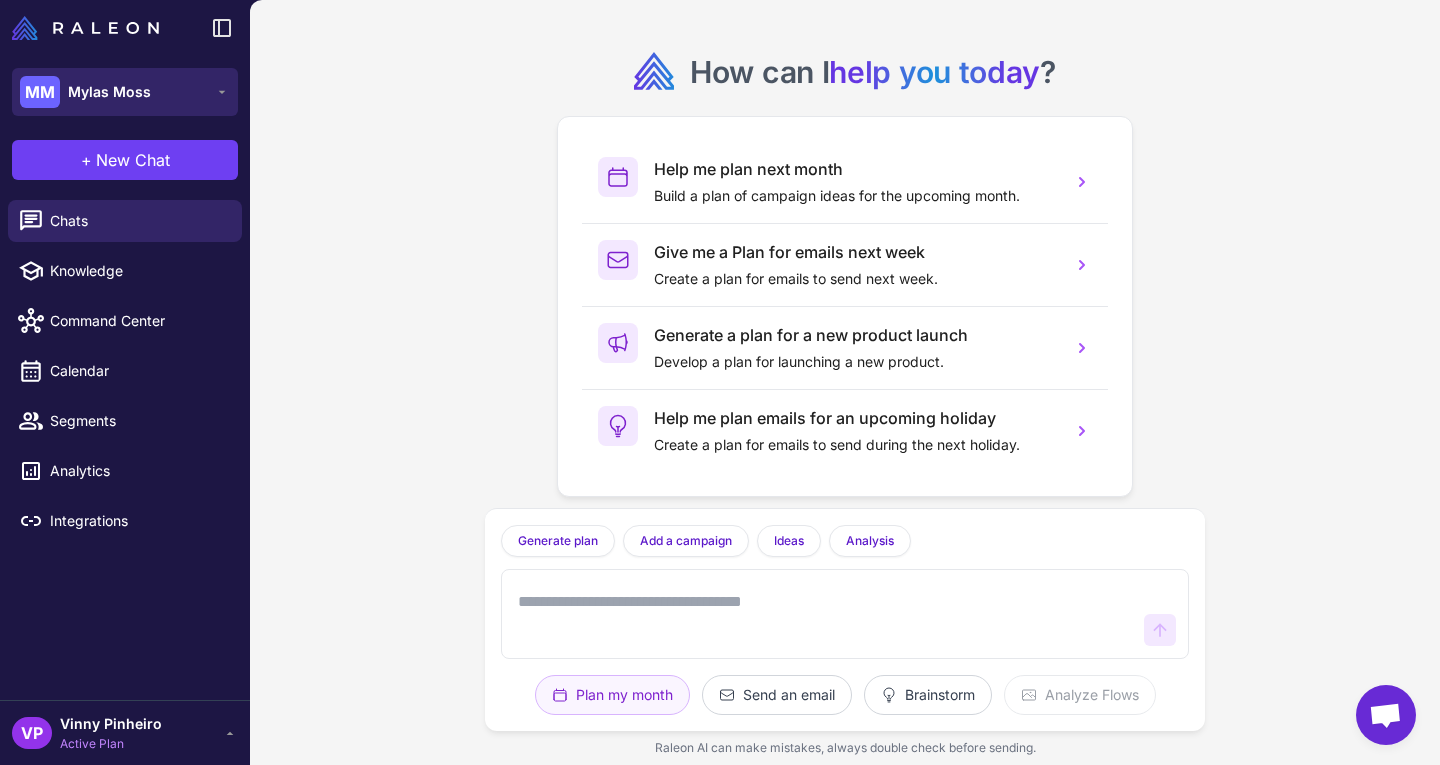 click on "MM Mylas Moss" at bounding box center [125, 92] 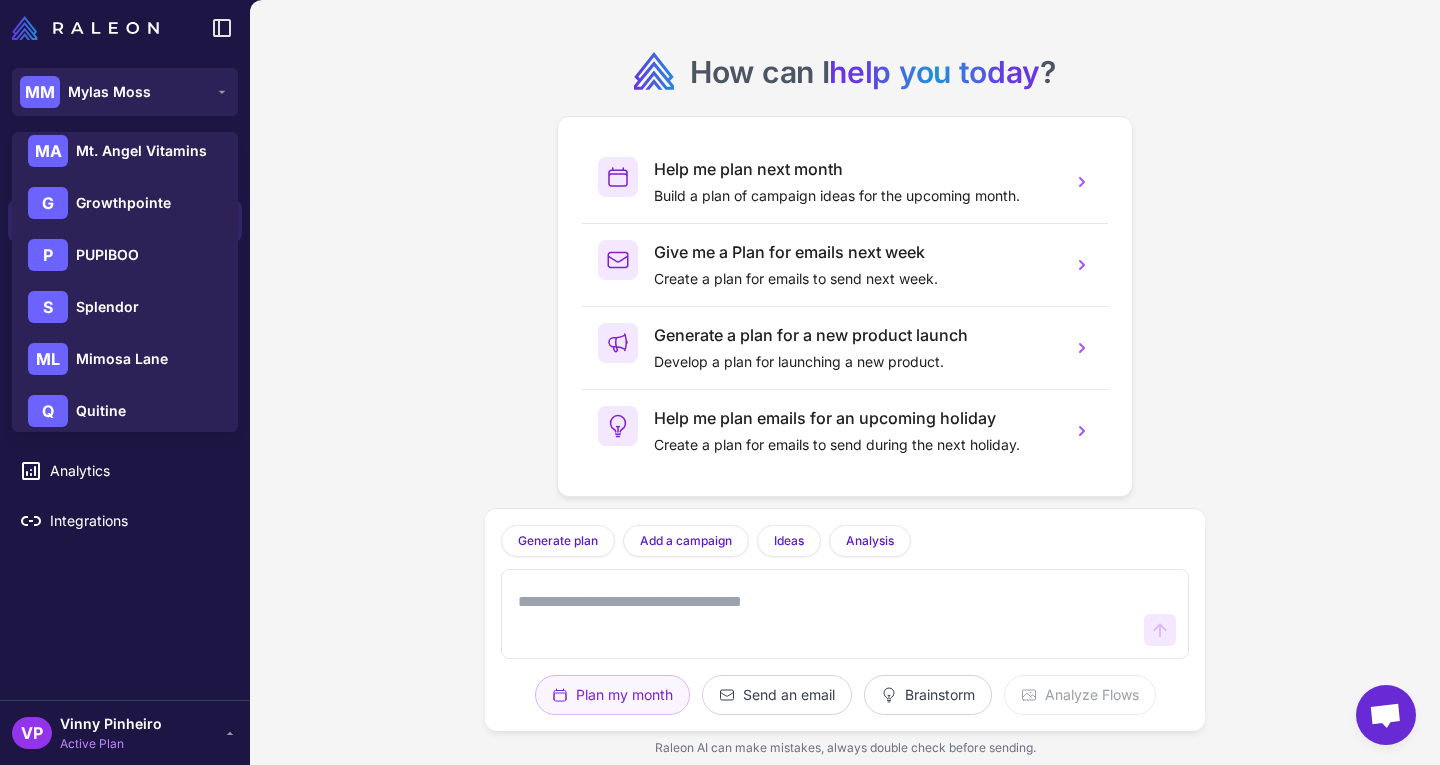 scroll, scrollTop: 282, scrollLeft: 0, axis: vertical 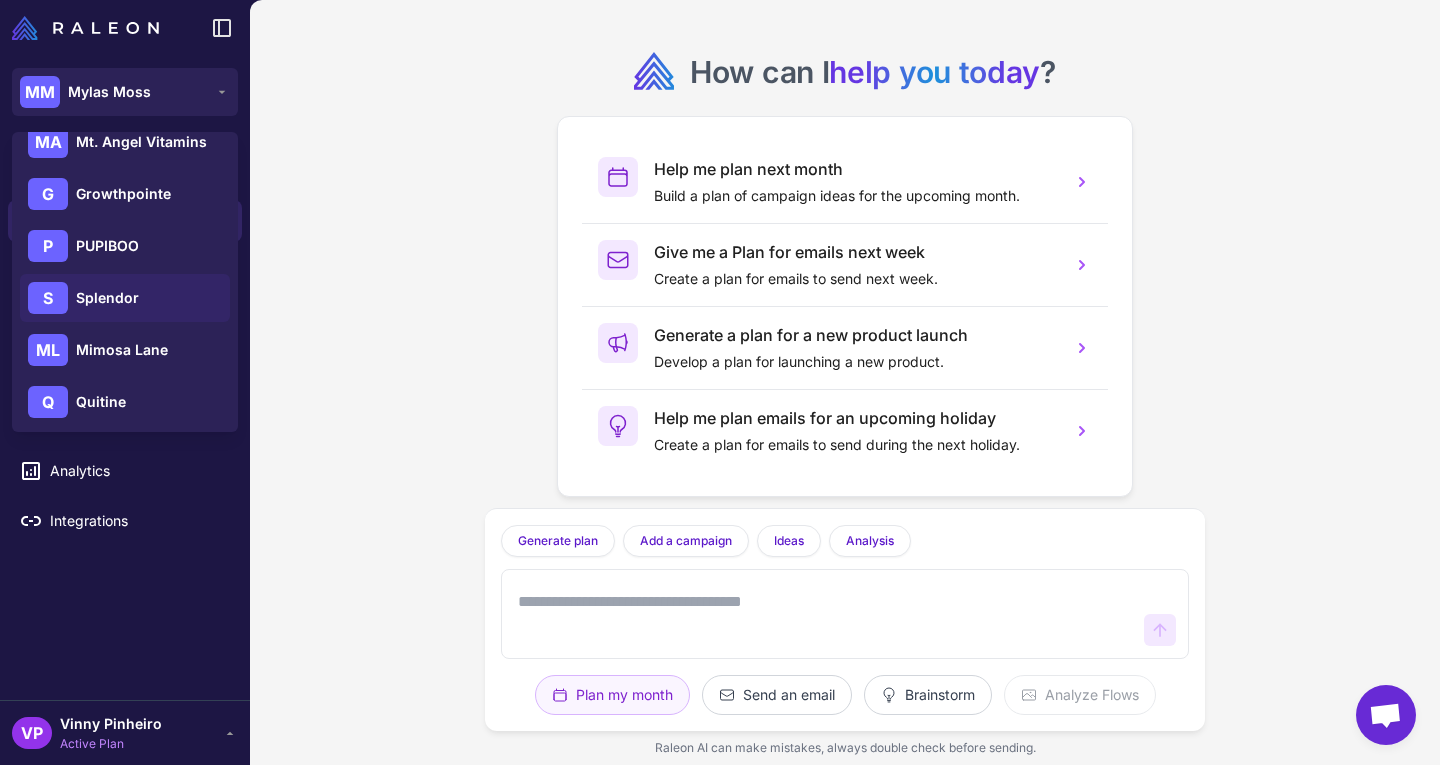 click on "S Splendor" 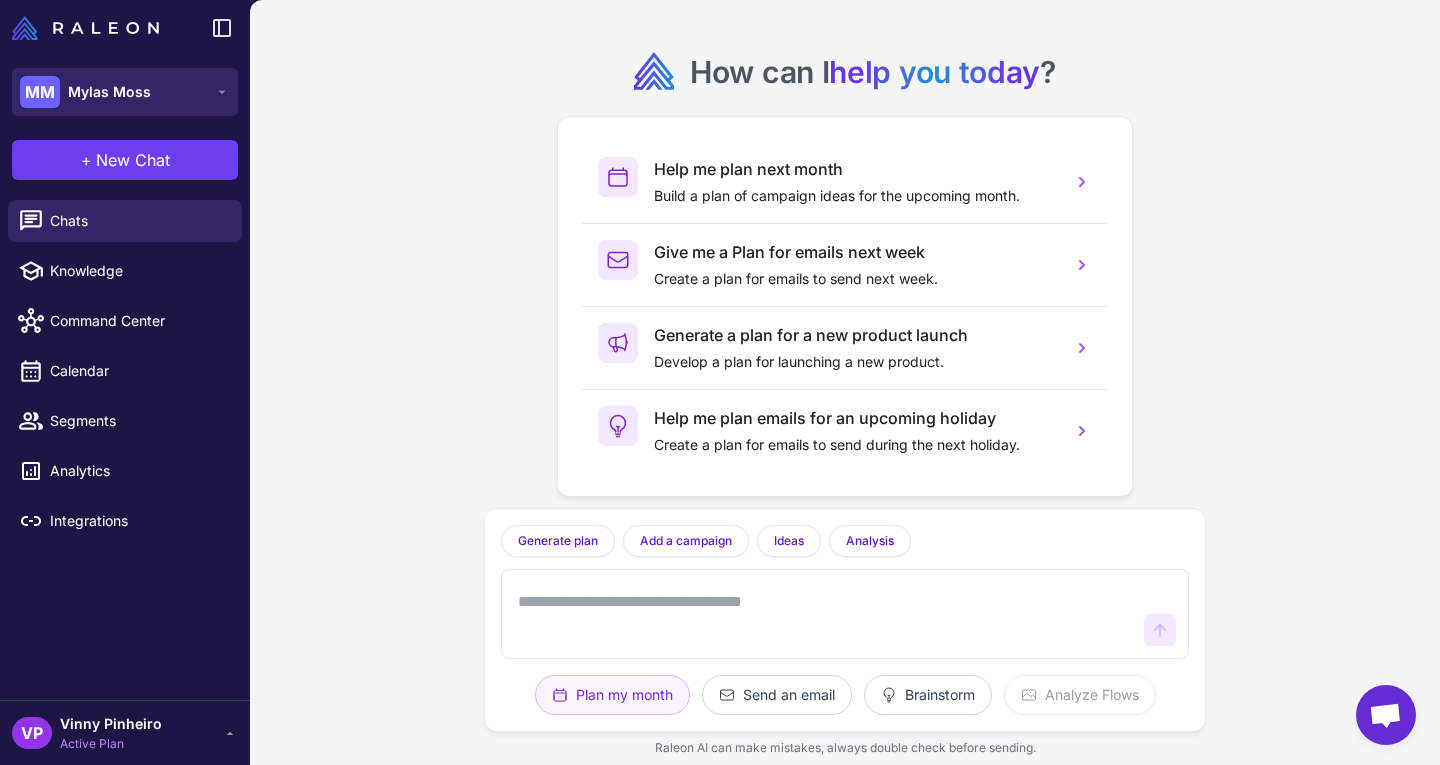 click on "MM Mylas Moss" at bounding box center [125, 92] 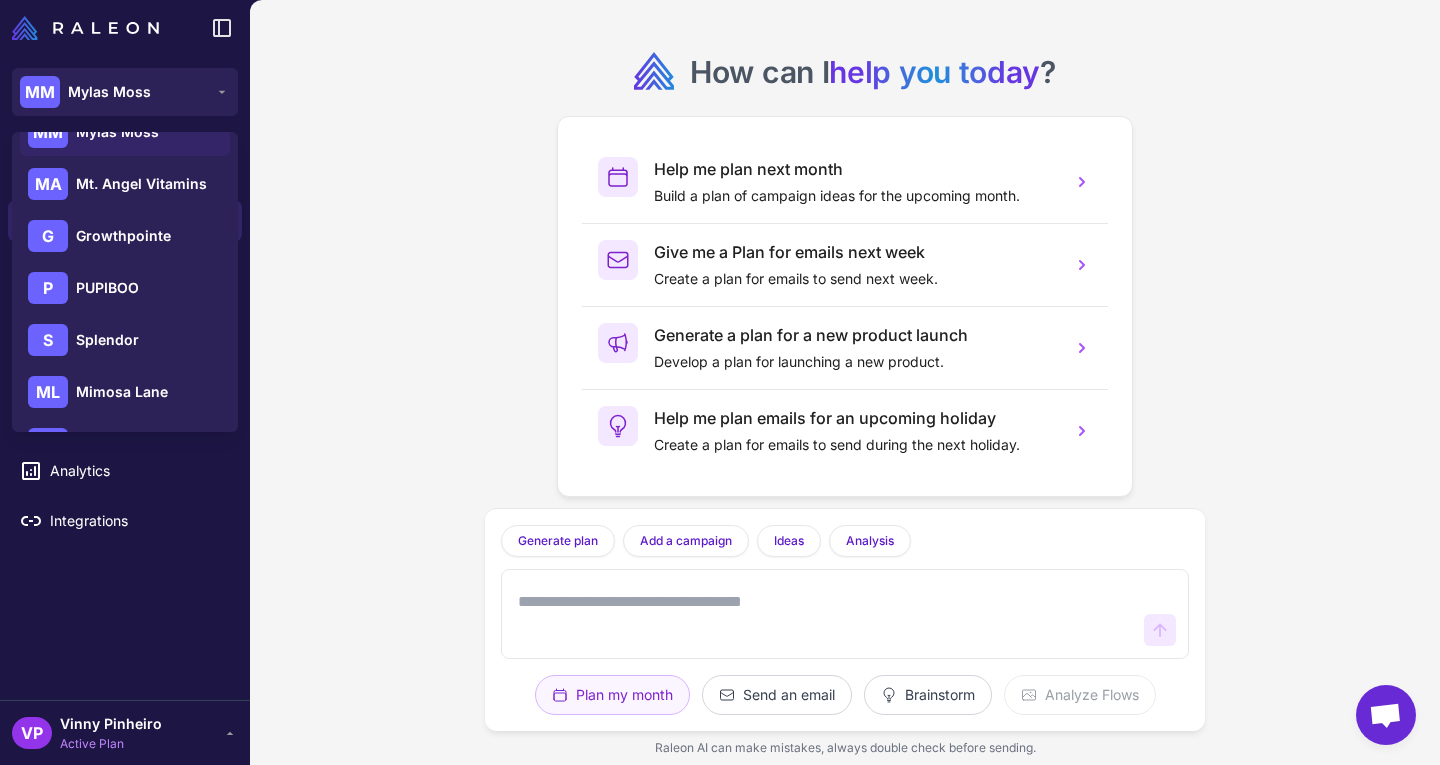 scroll, scrollTop: 244, scrollLeft: 0, axis: vertical 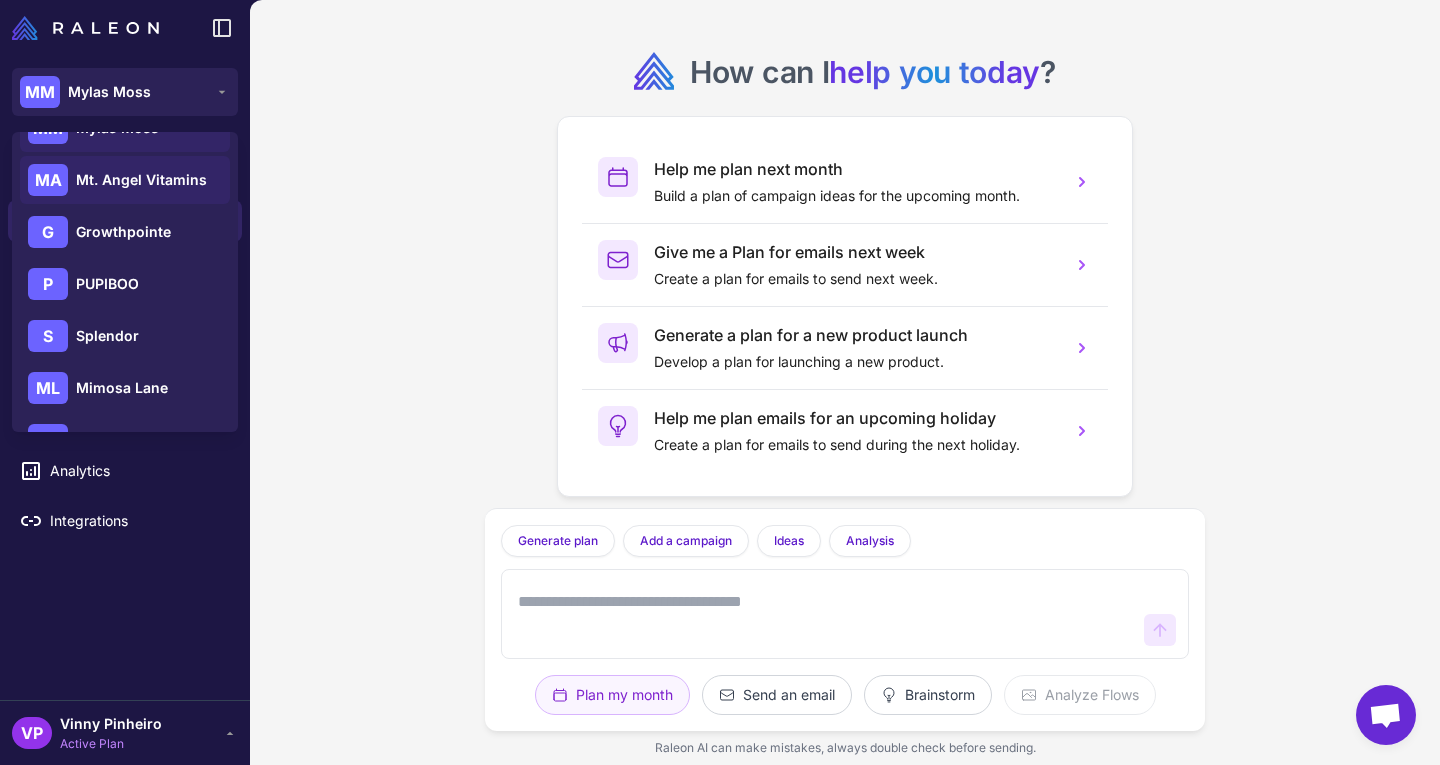 click on "Mt. Angel Vitamins" at bounding box center [141, 180] 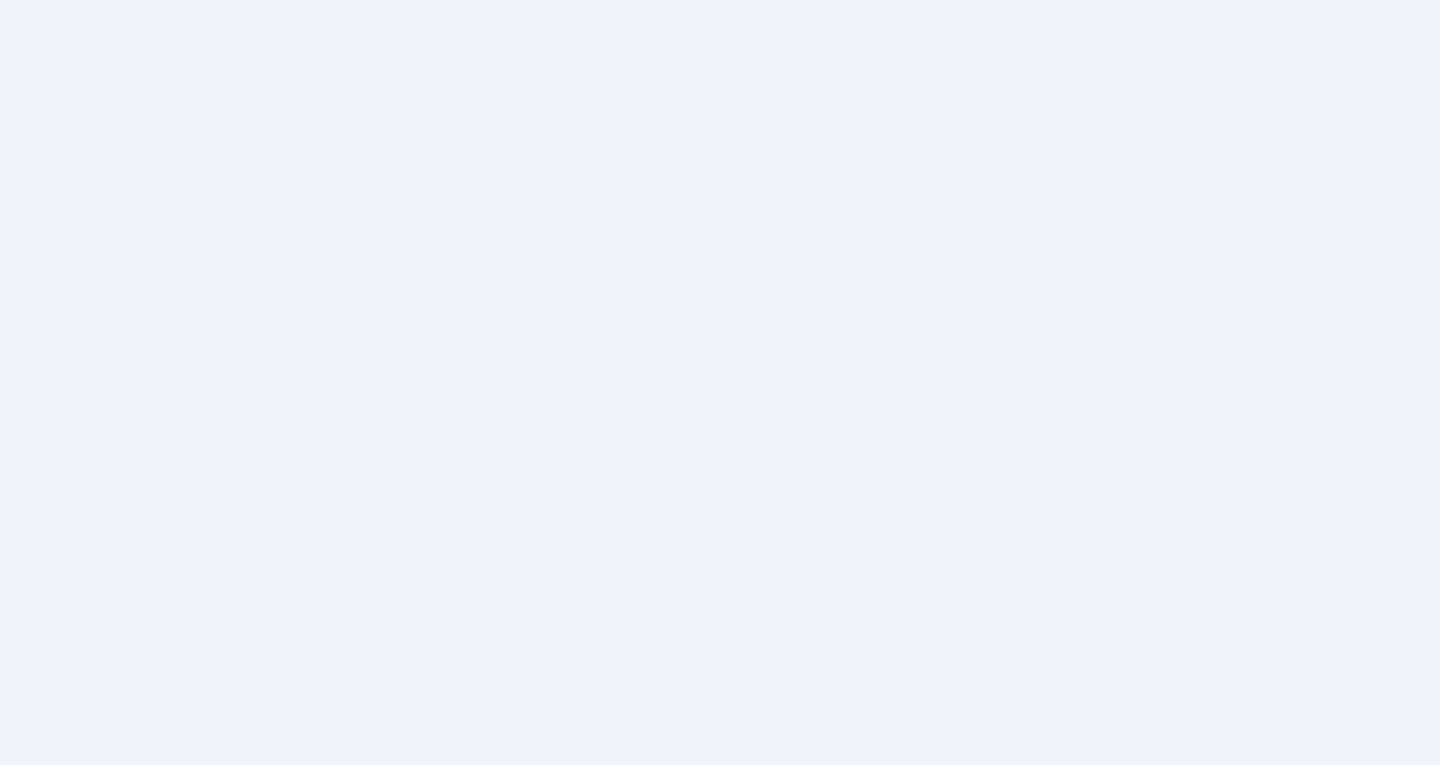 scroll, scrollTop: 0, scrollLeft: 0, axis: both 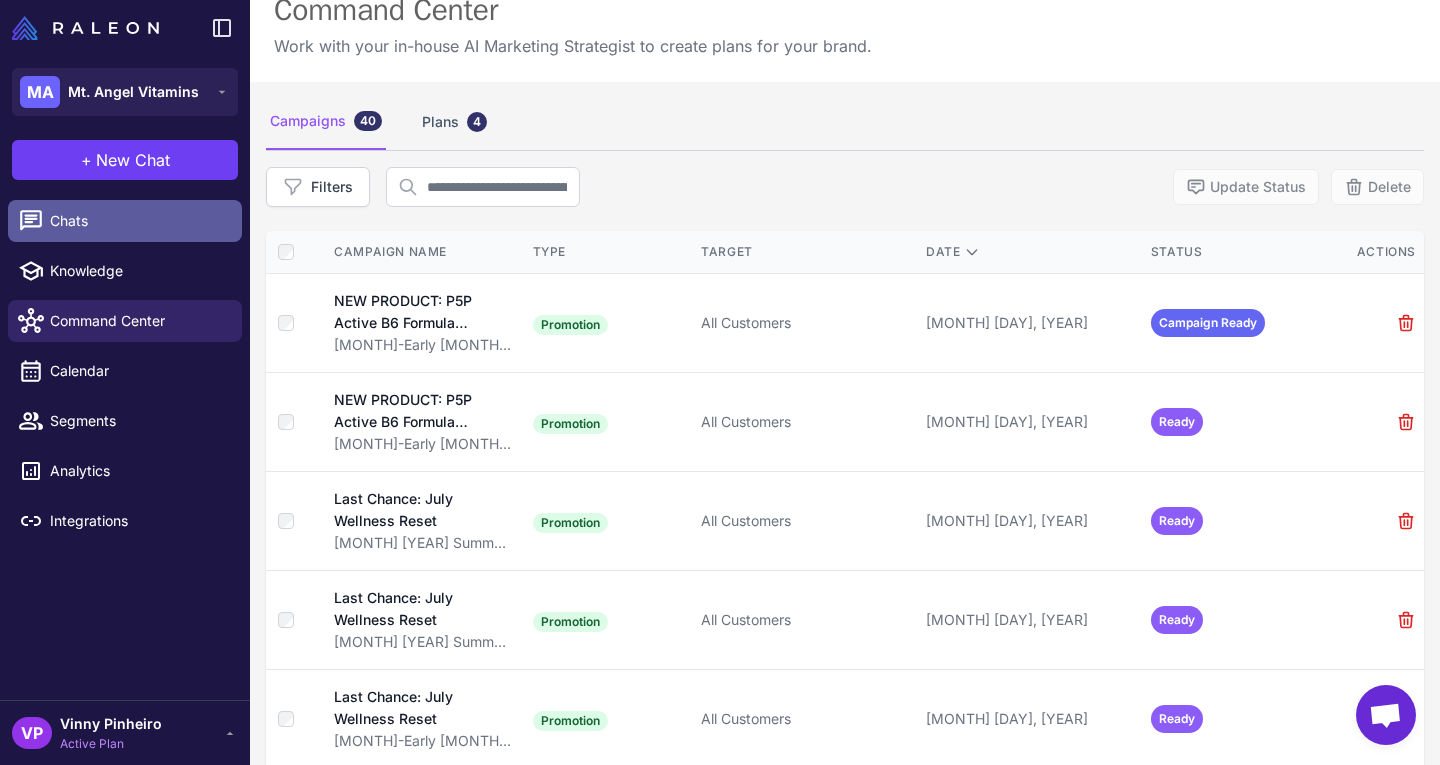 click on "Chats" at bounding box center (125, 221) 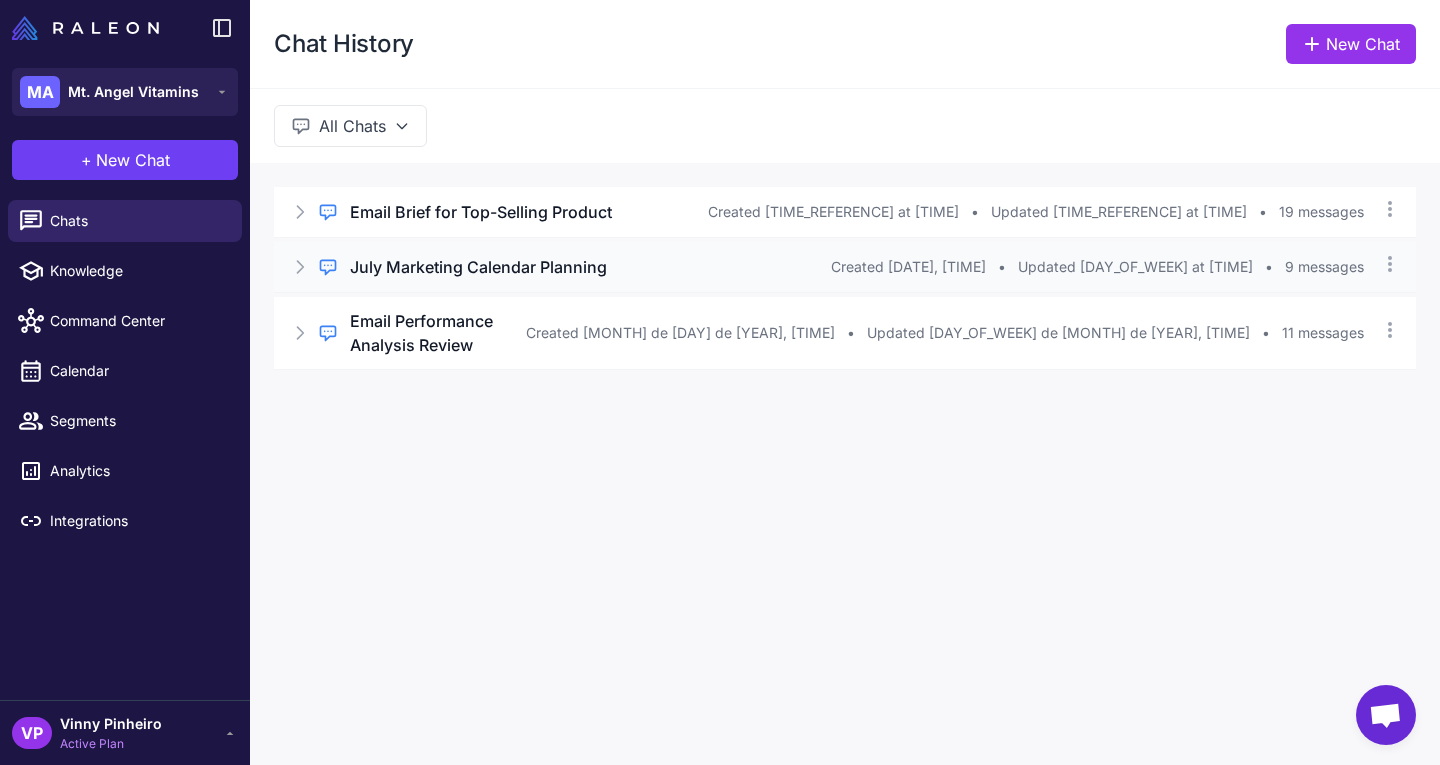click on "Regular Chat July Marketing Calendar Planning Created 17 de jun. de 2025, 12:44 • Updated quinta-feira at 17:24 • 9 messages" at bounding box center (845, 267) 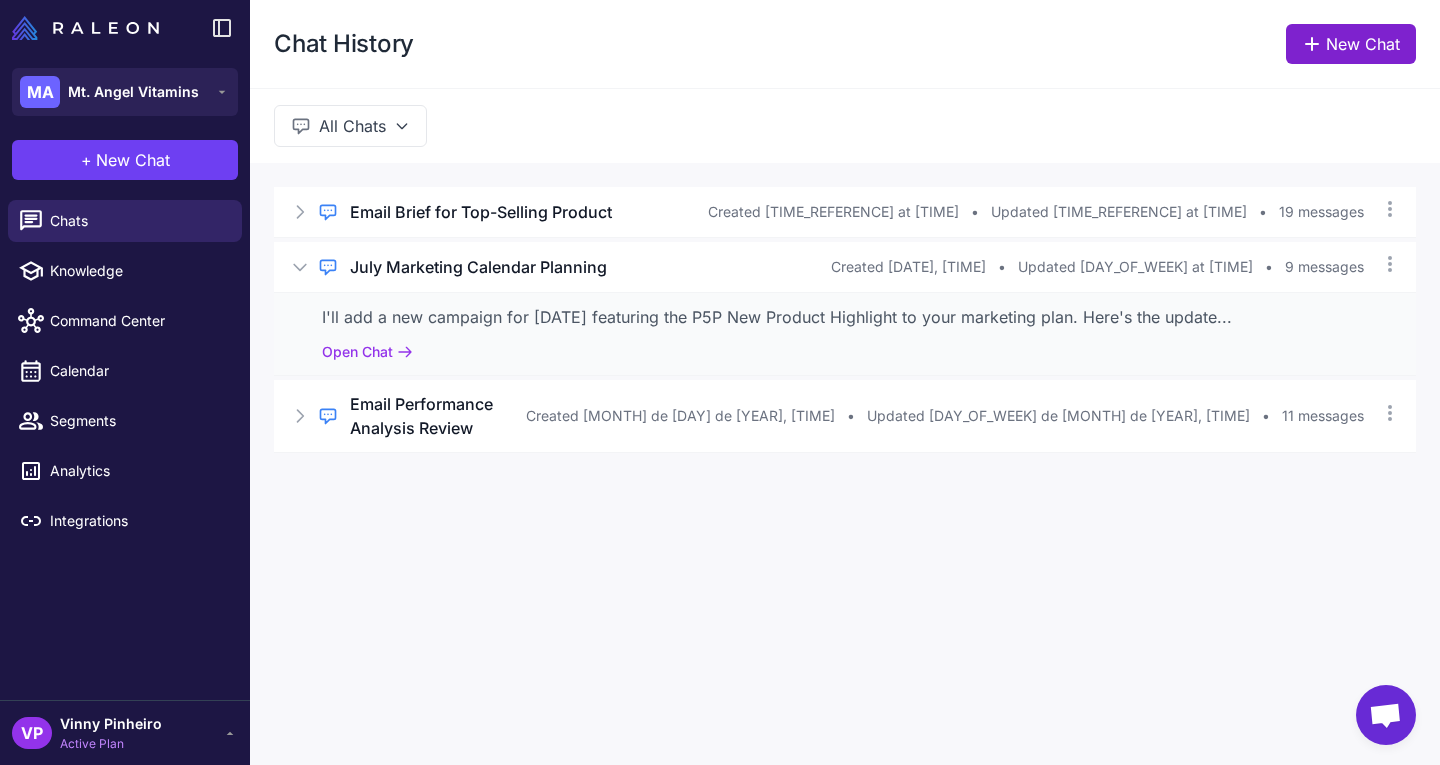 click on "New Chat" at bounding box center [1351, 44] 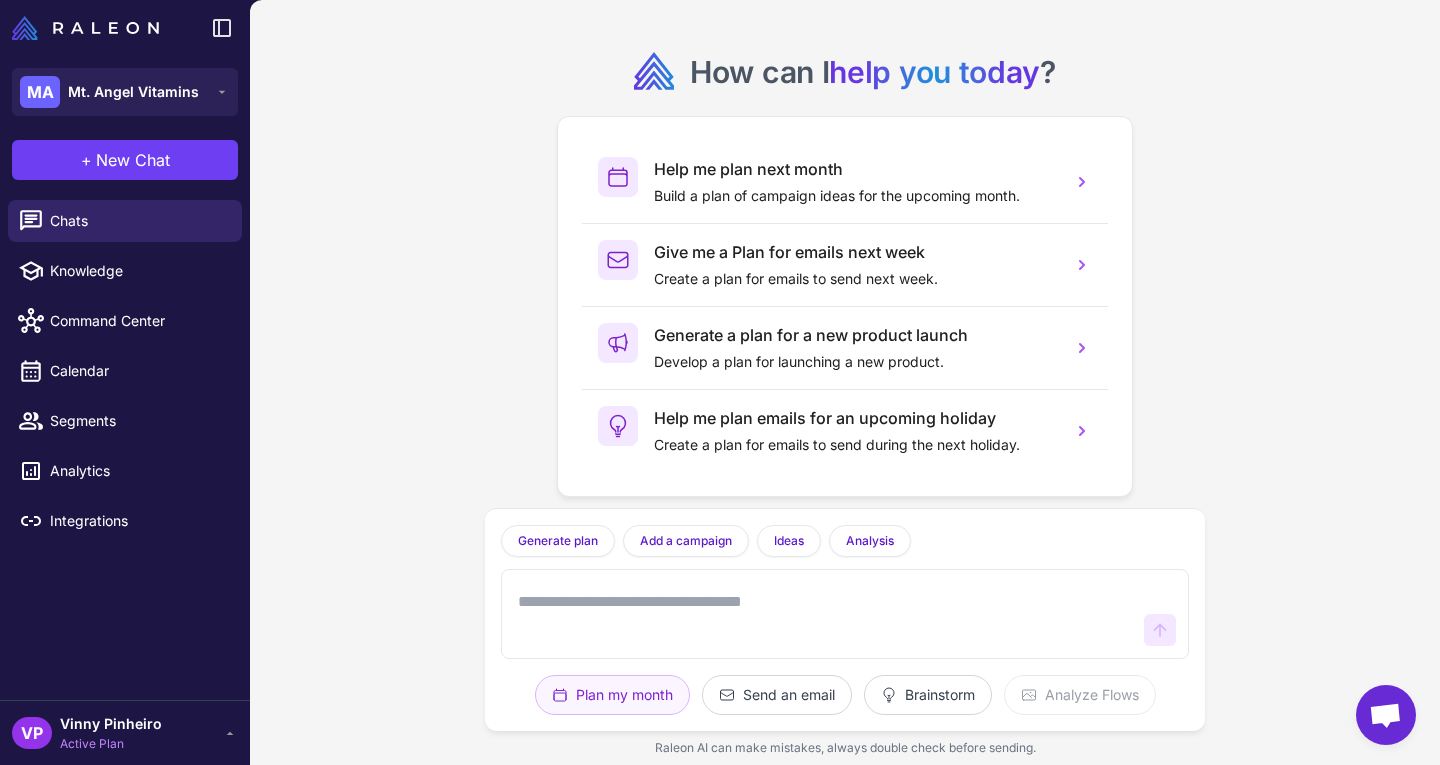 click at bounding box center (825, 614) 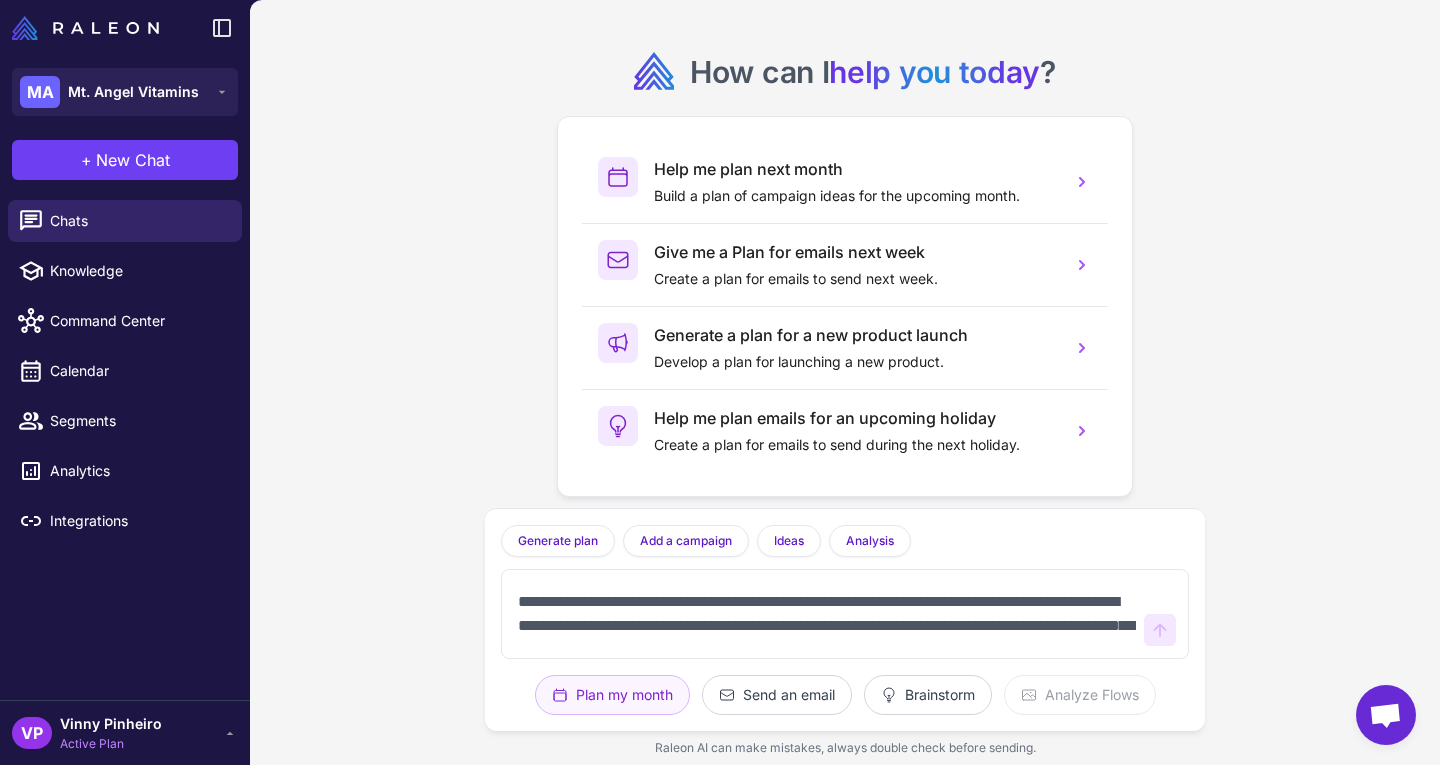 scroll, scrollTop: 29, scrollLeft: 0, axis: vertical 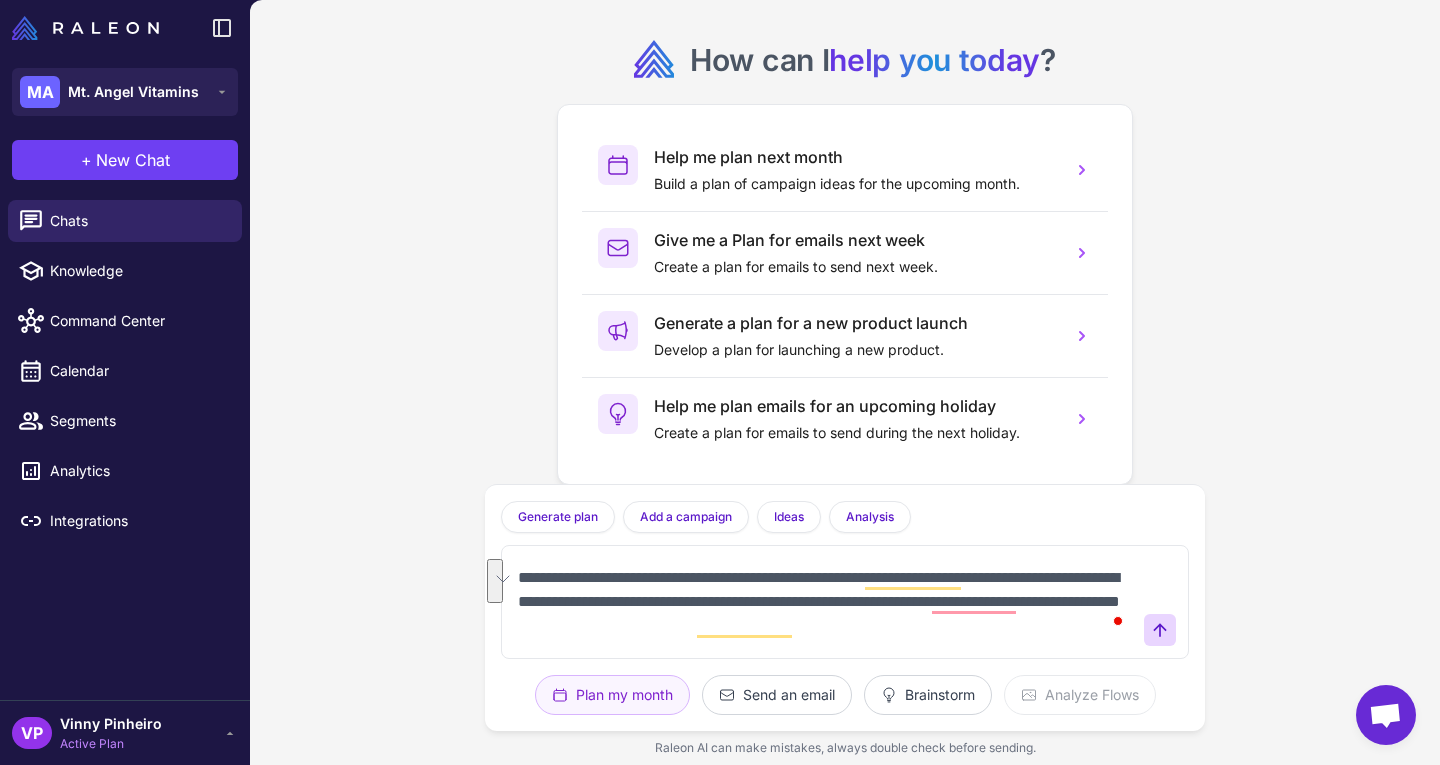 drag, startPoint x: 1064, startPoint y: 577, endPoint x: 553, endPoint y: 603, distance: 511.661 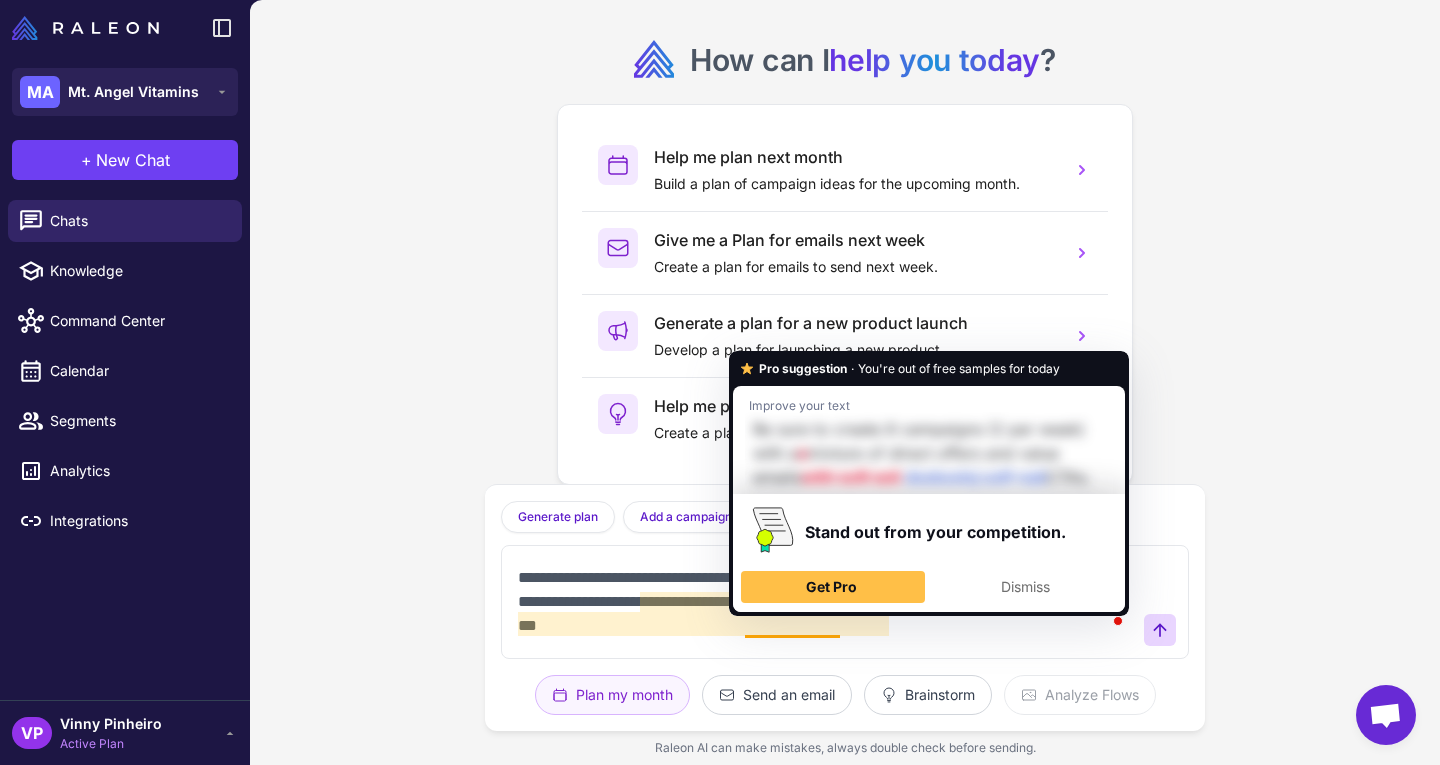 click on "**********" at bounding box center (825, 602) 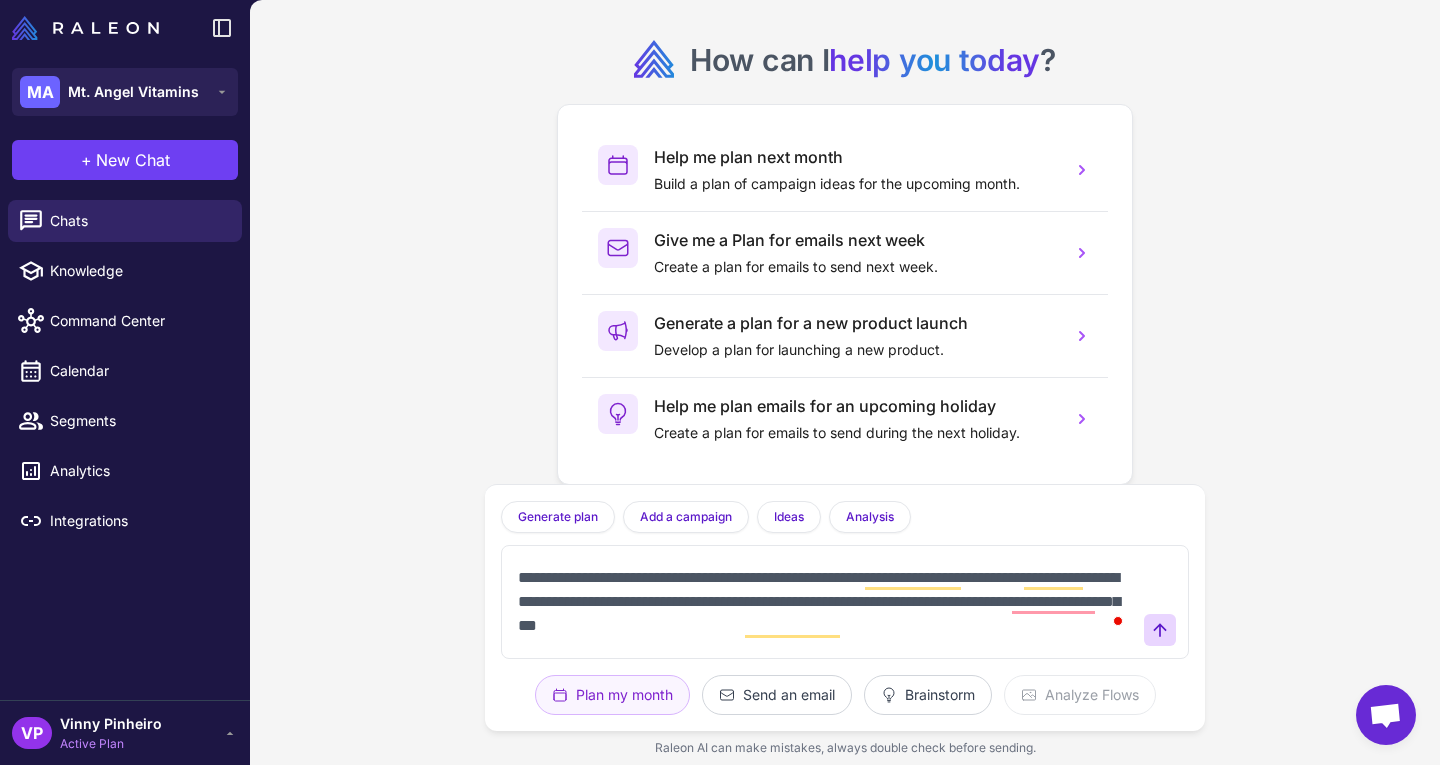 click on "**********" at bounding box center (825, 602) 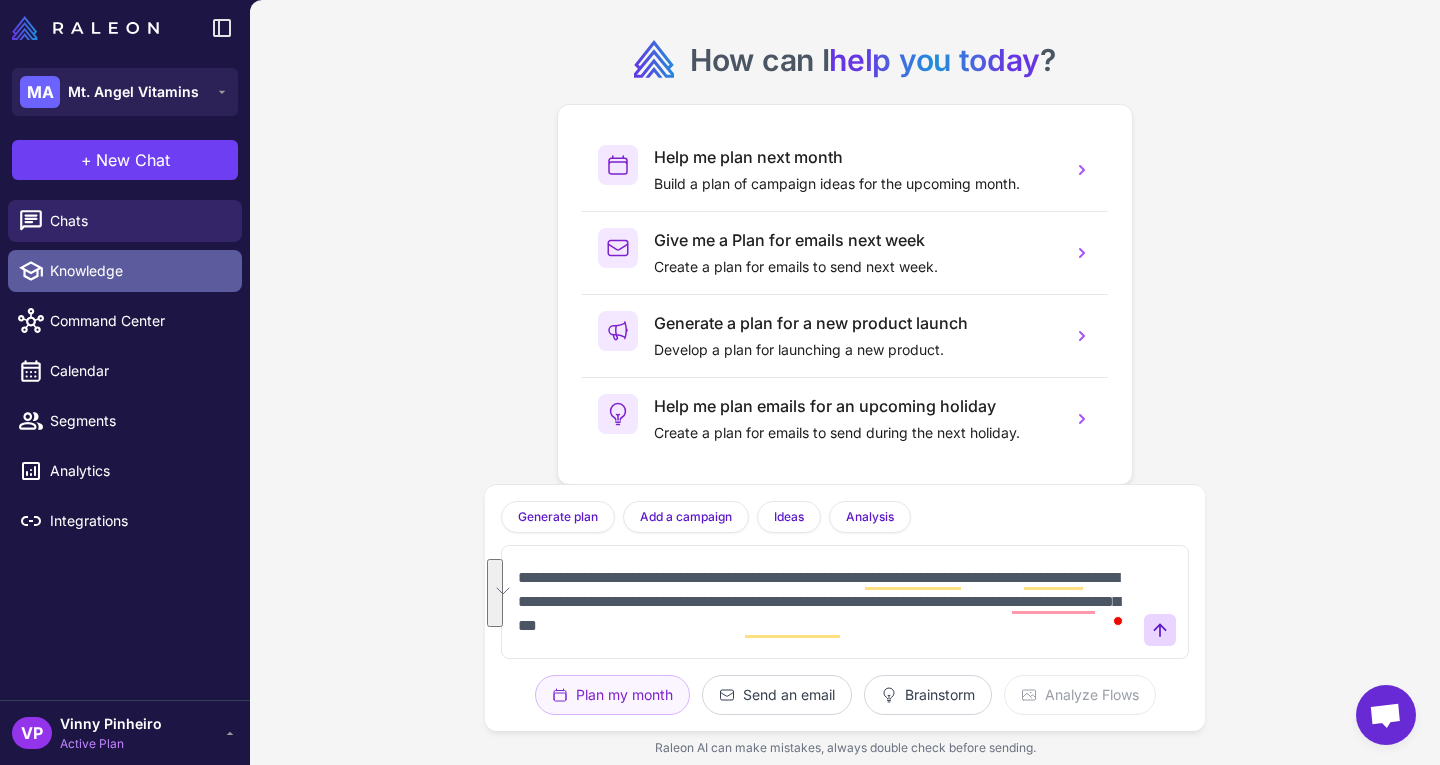 type on "**********" 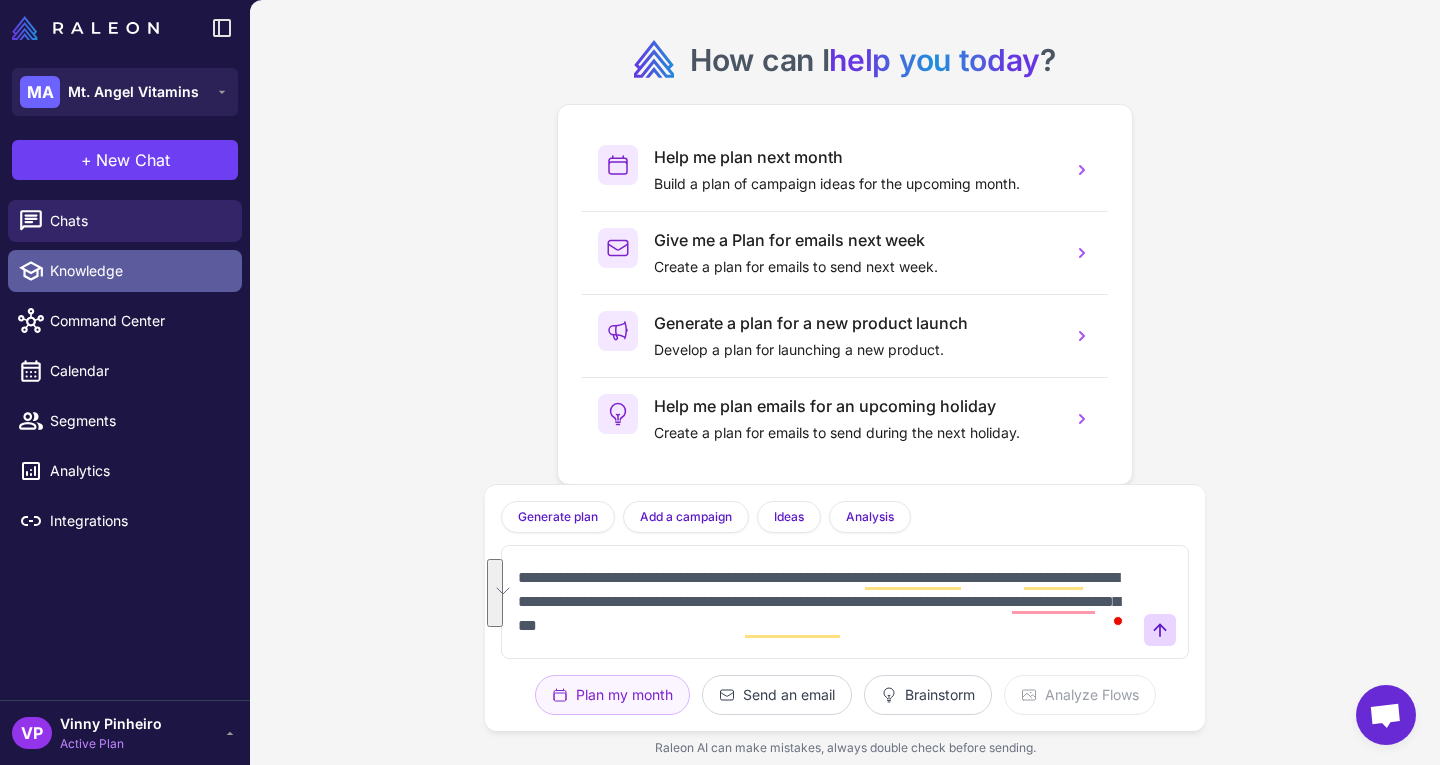 click on "Knowledge" at bounding box center [138, 271] 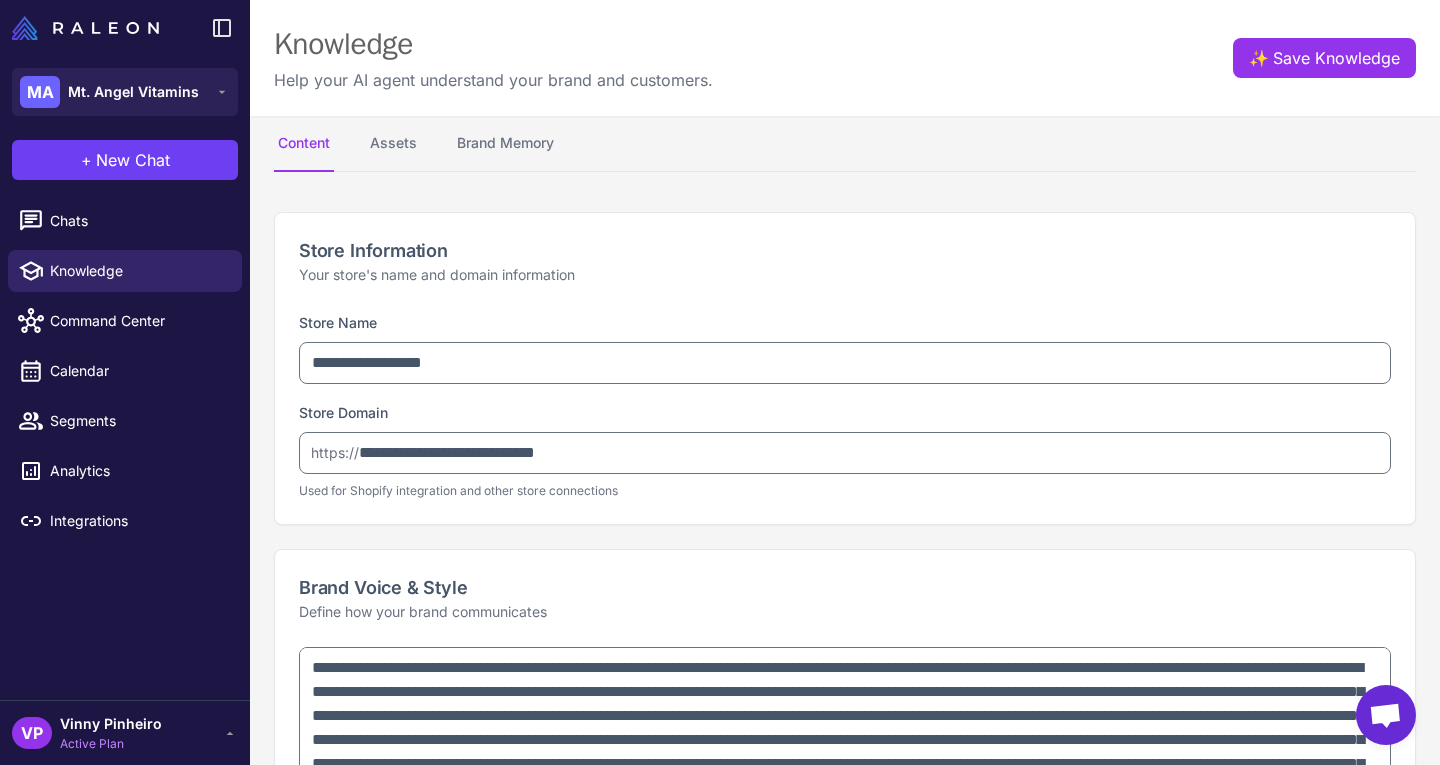 type on "**********" 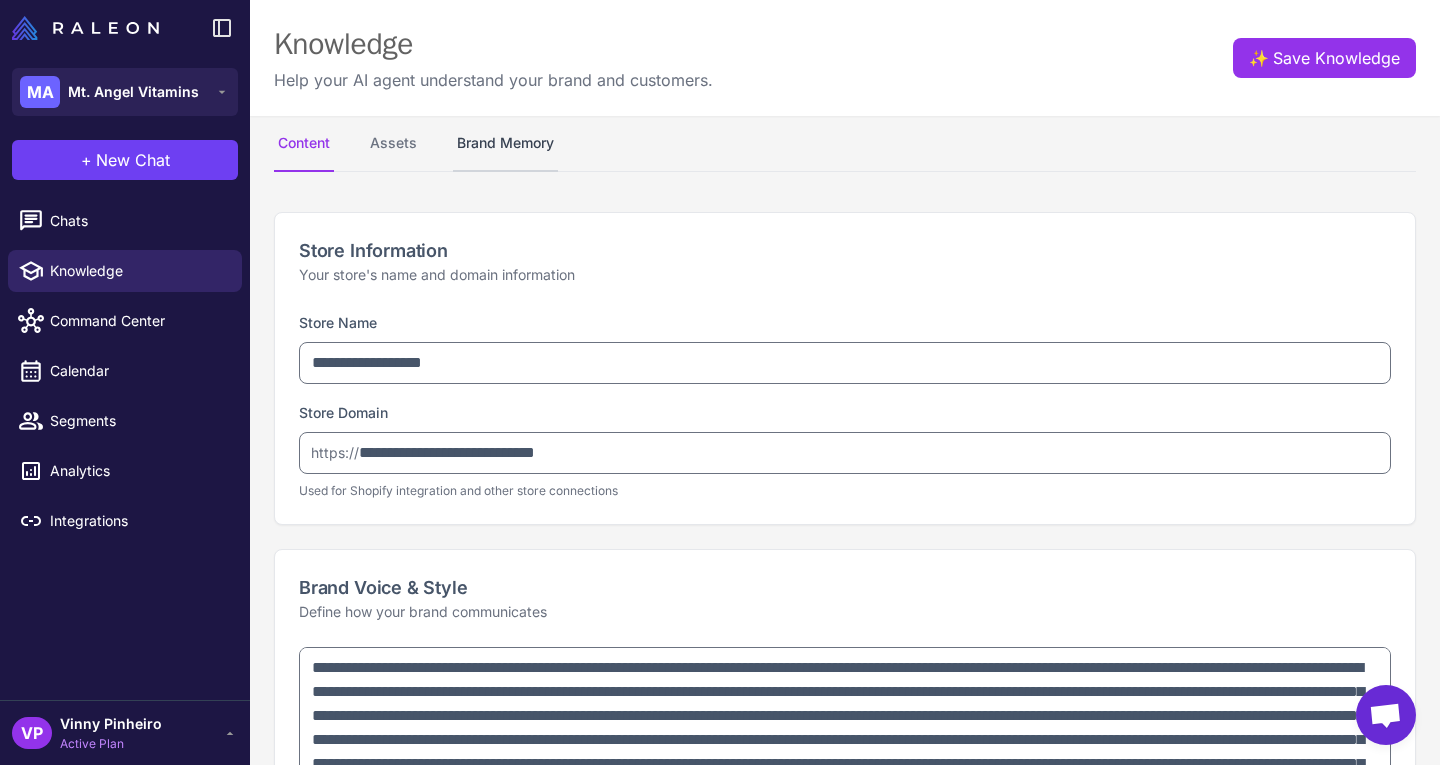 click on "Brand Memory" at bounding box center (505, 144) 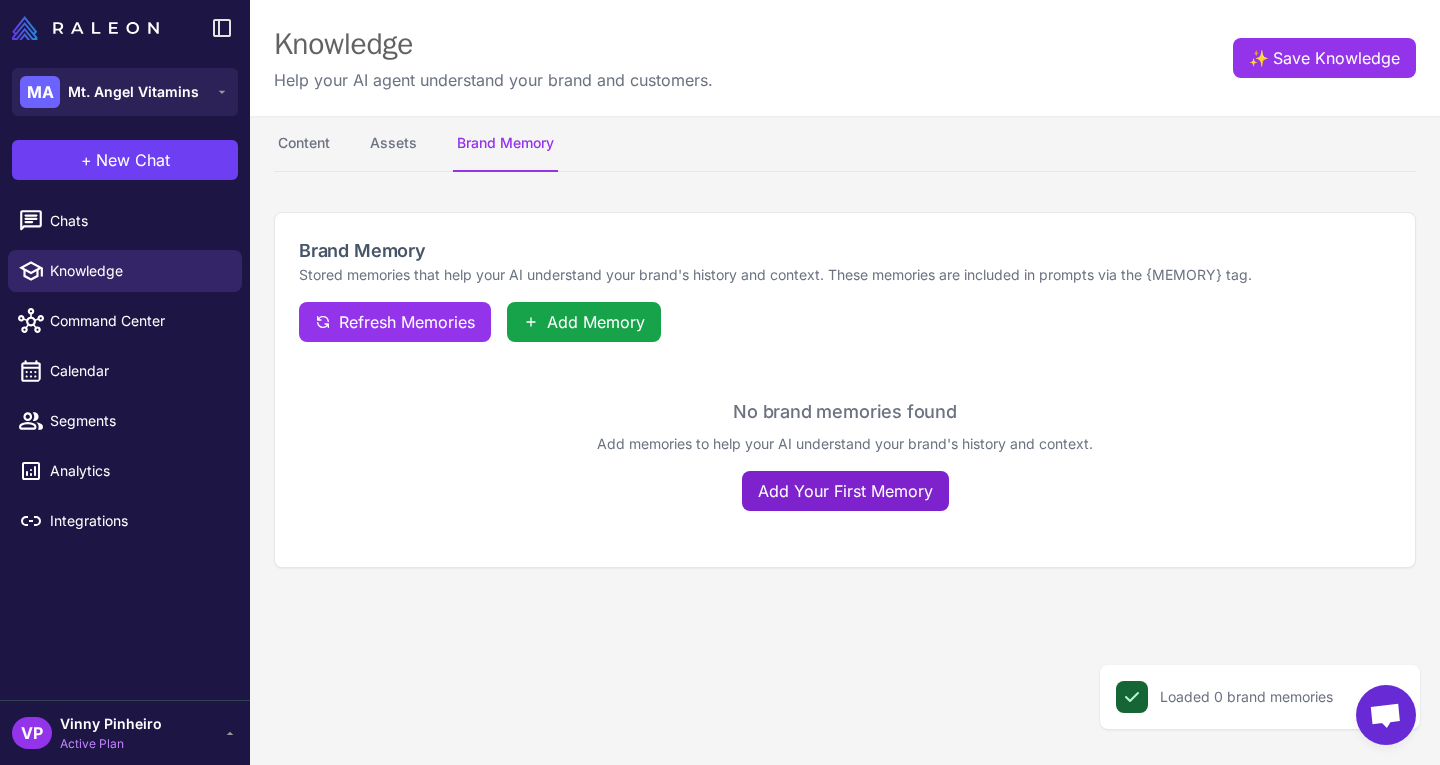 click on "Add Your First Memory" at bounding box center (845, 491) 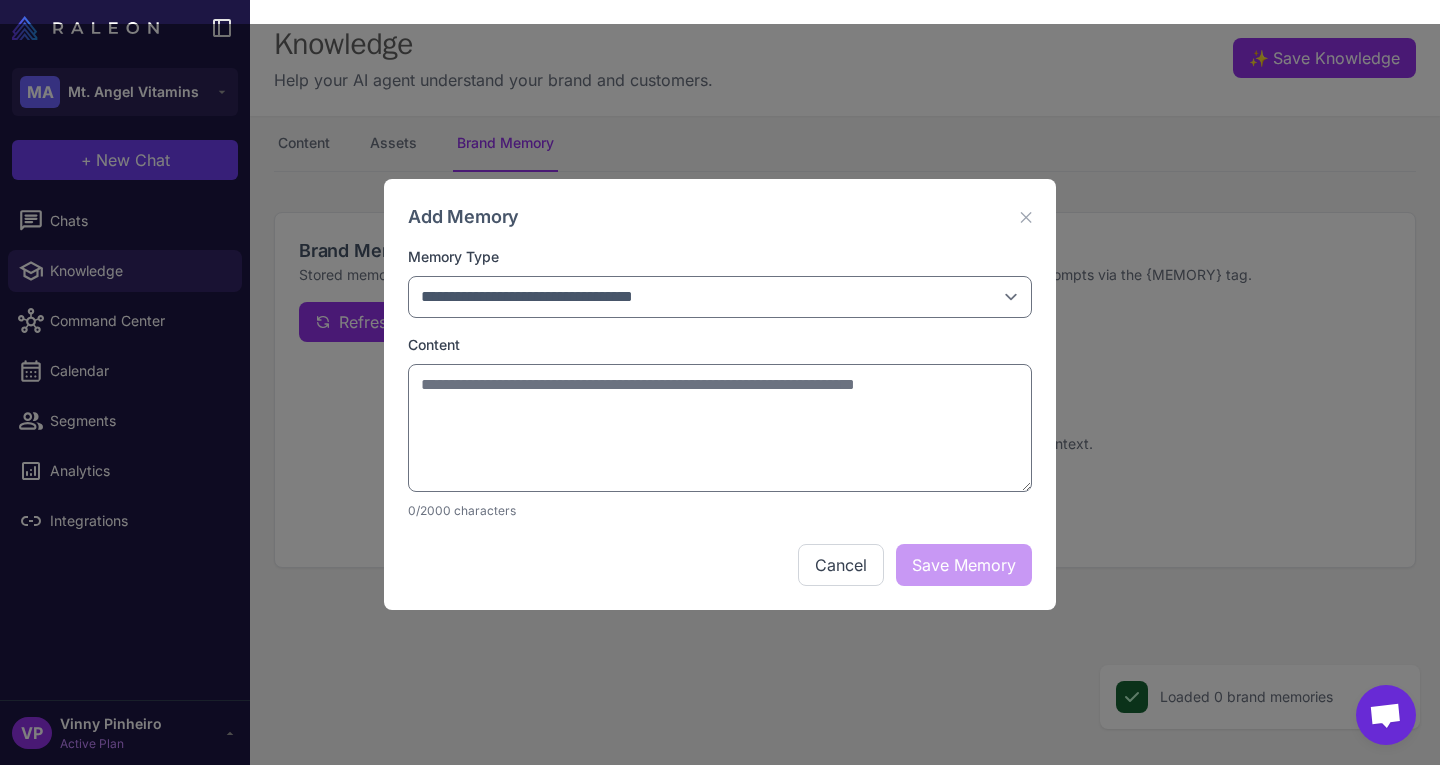 type 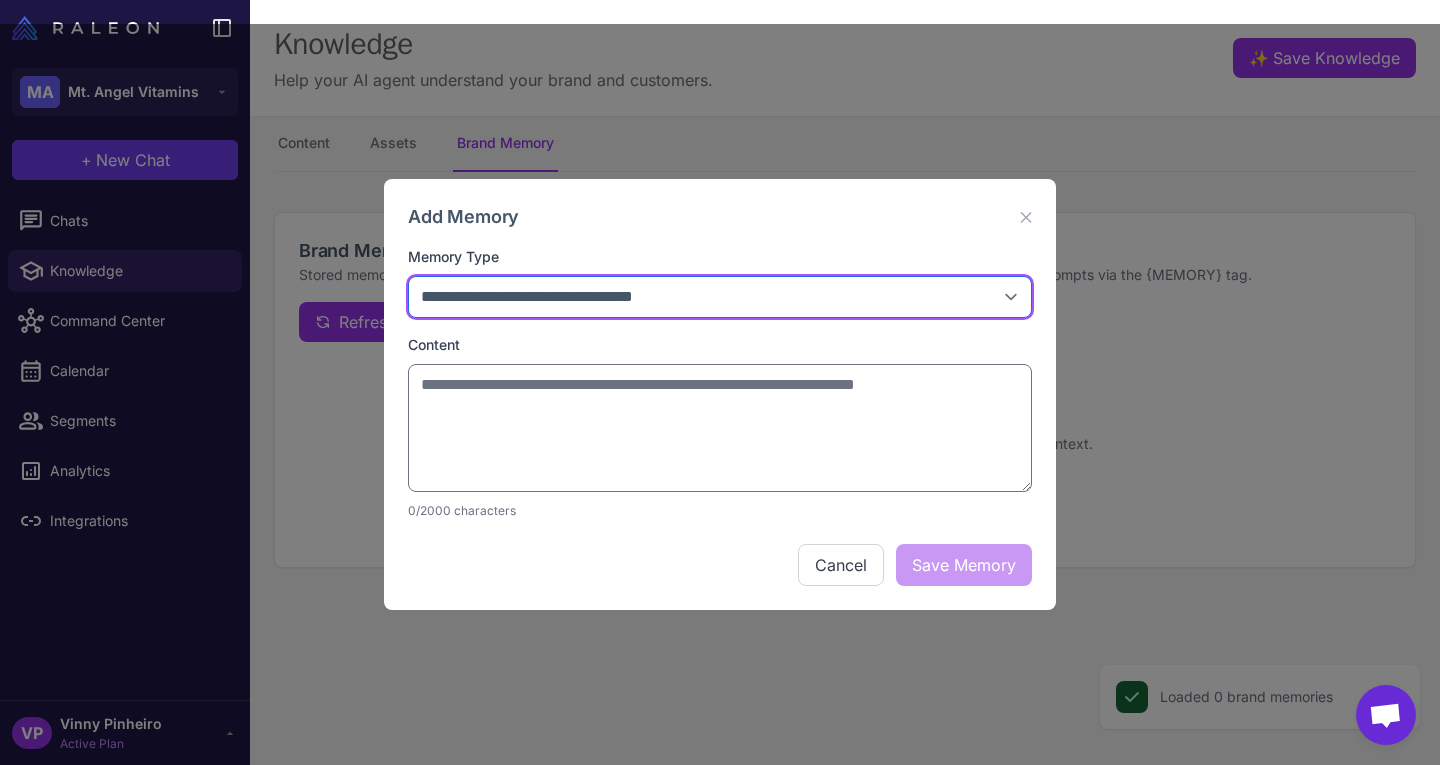 click on "**********" at bounding box center (720, 297) 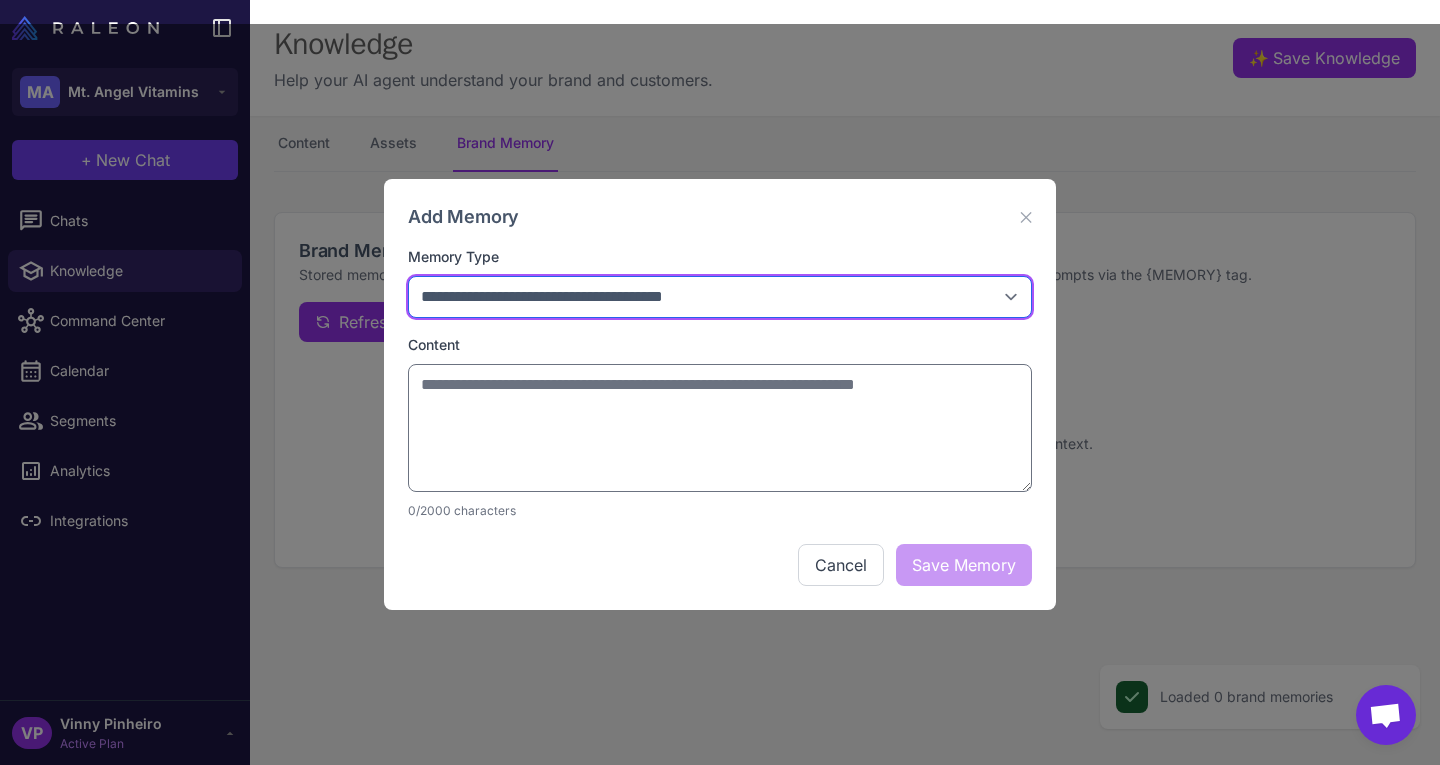 click on "**********" at bounding box center (720, 297) 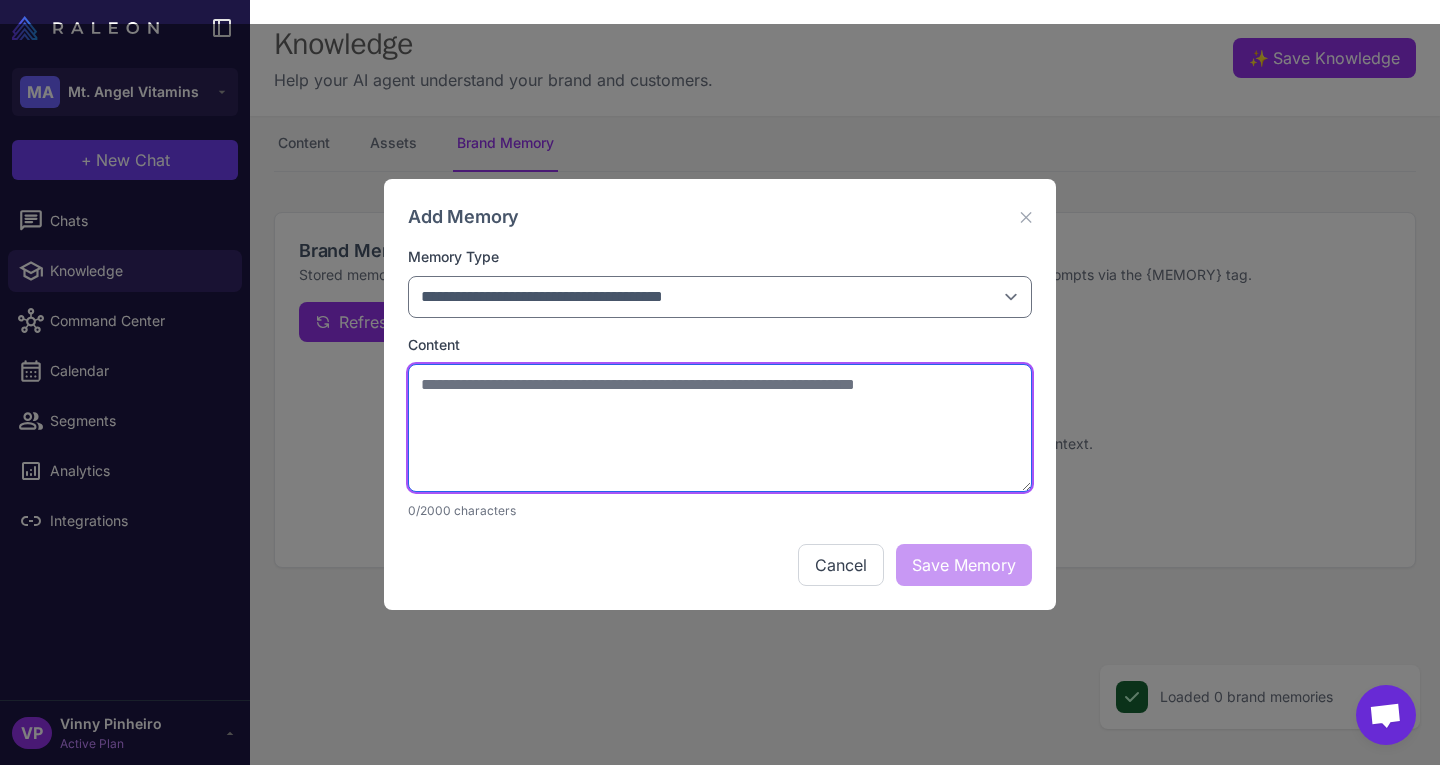 click at bounding box center [720, 428] 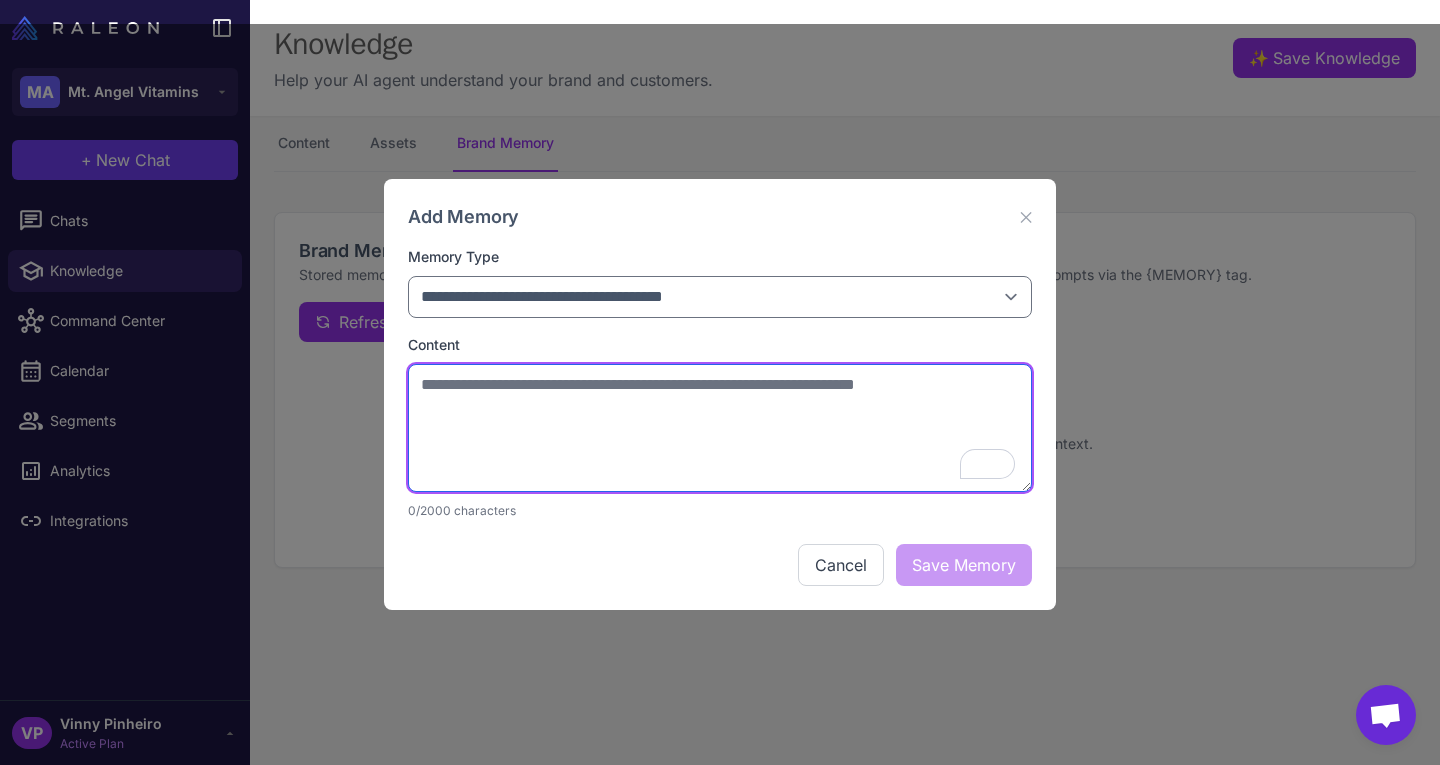 click at bounding box center [720, 428] 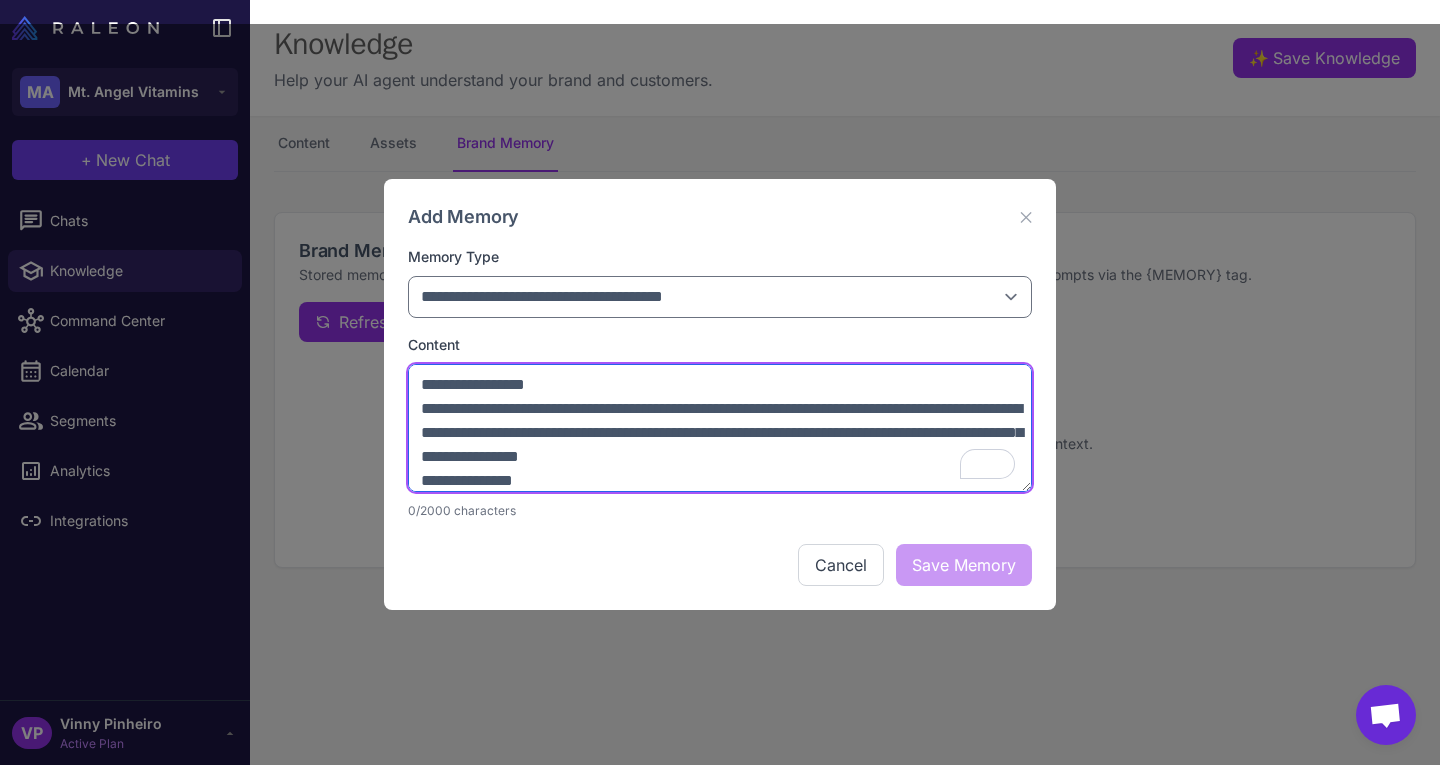 scroll, scrollTop: 168, scrollLeft: 0, axis: vertical 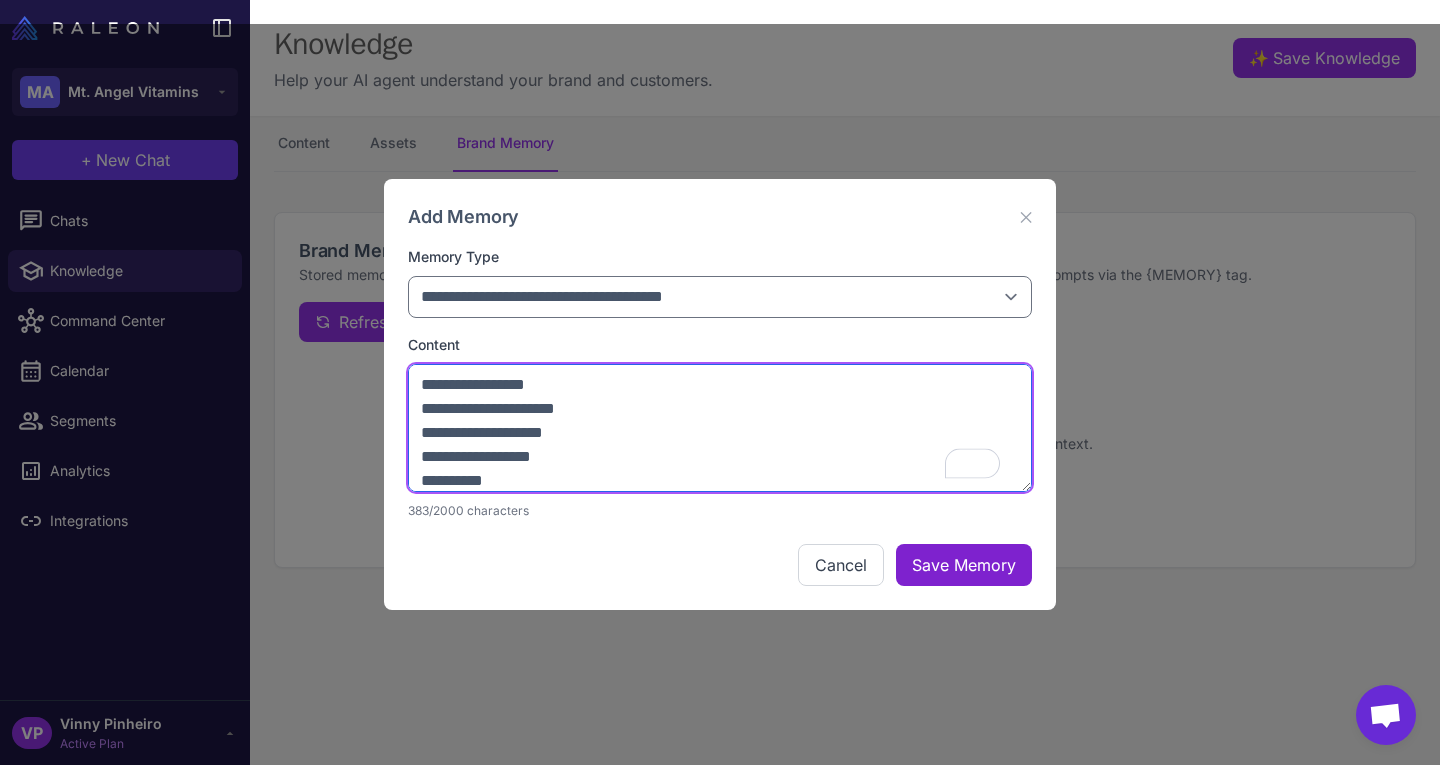 type on "**********" 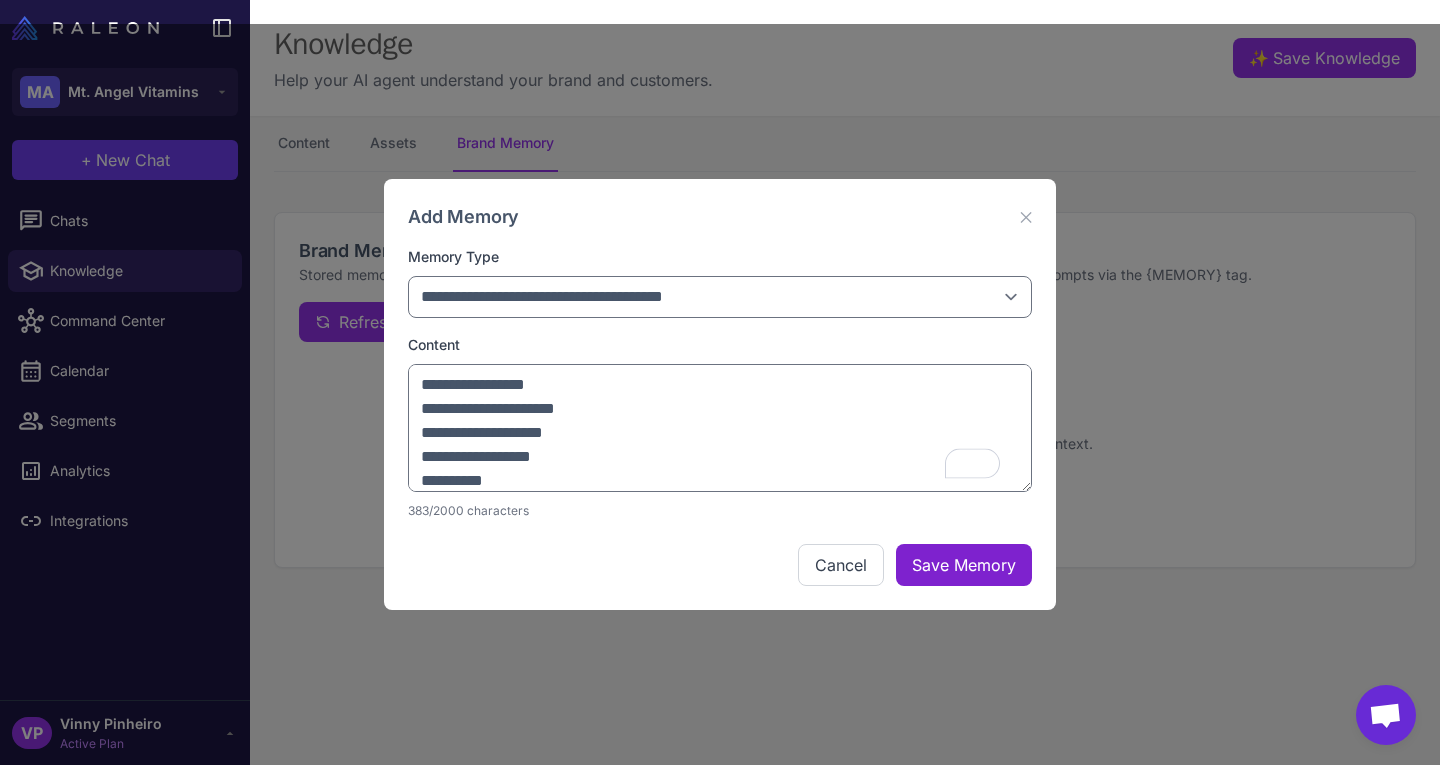 click on "Save Memory" at bounding box center (964, 565) 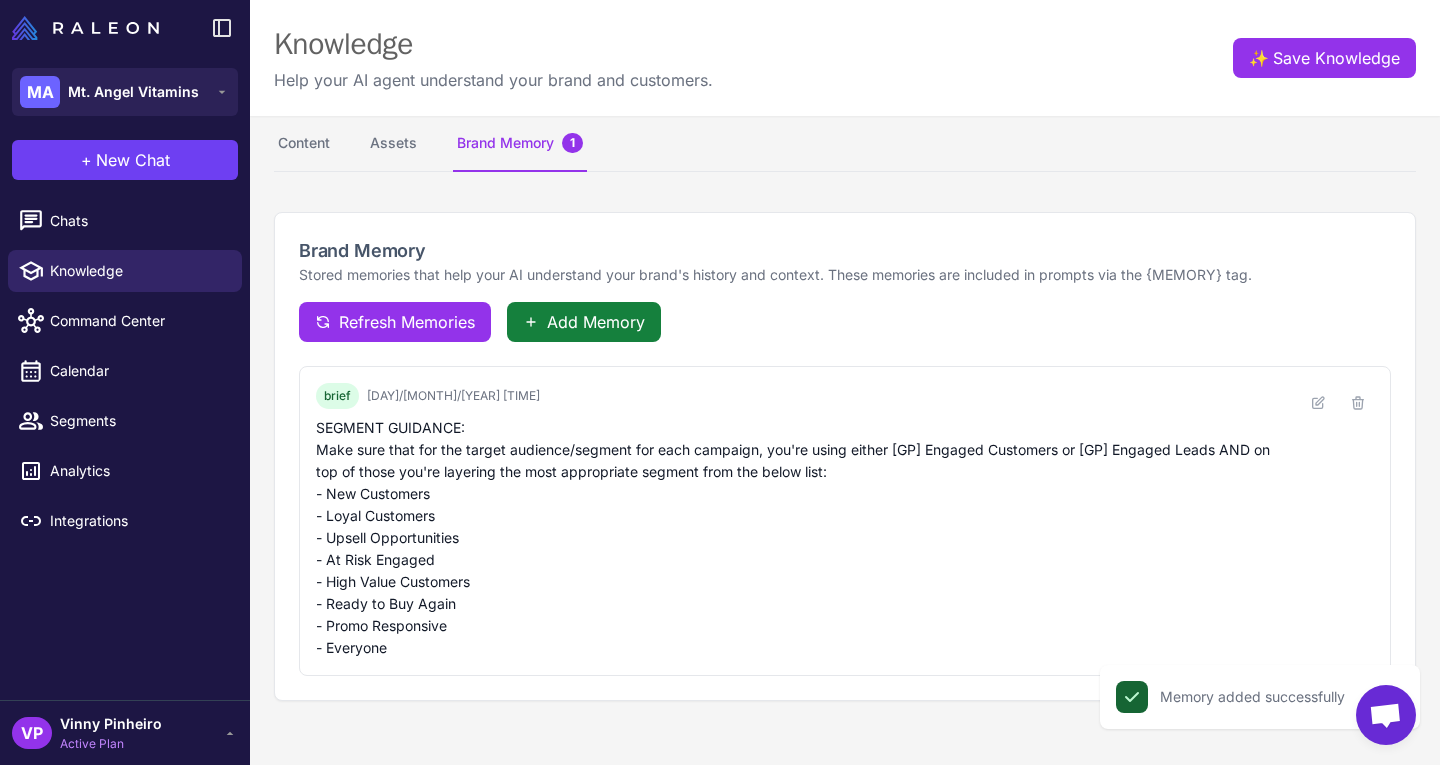 click on "Add Memory" at bounding box center [596, 322] 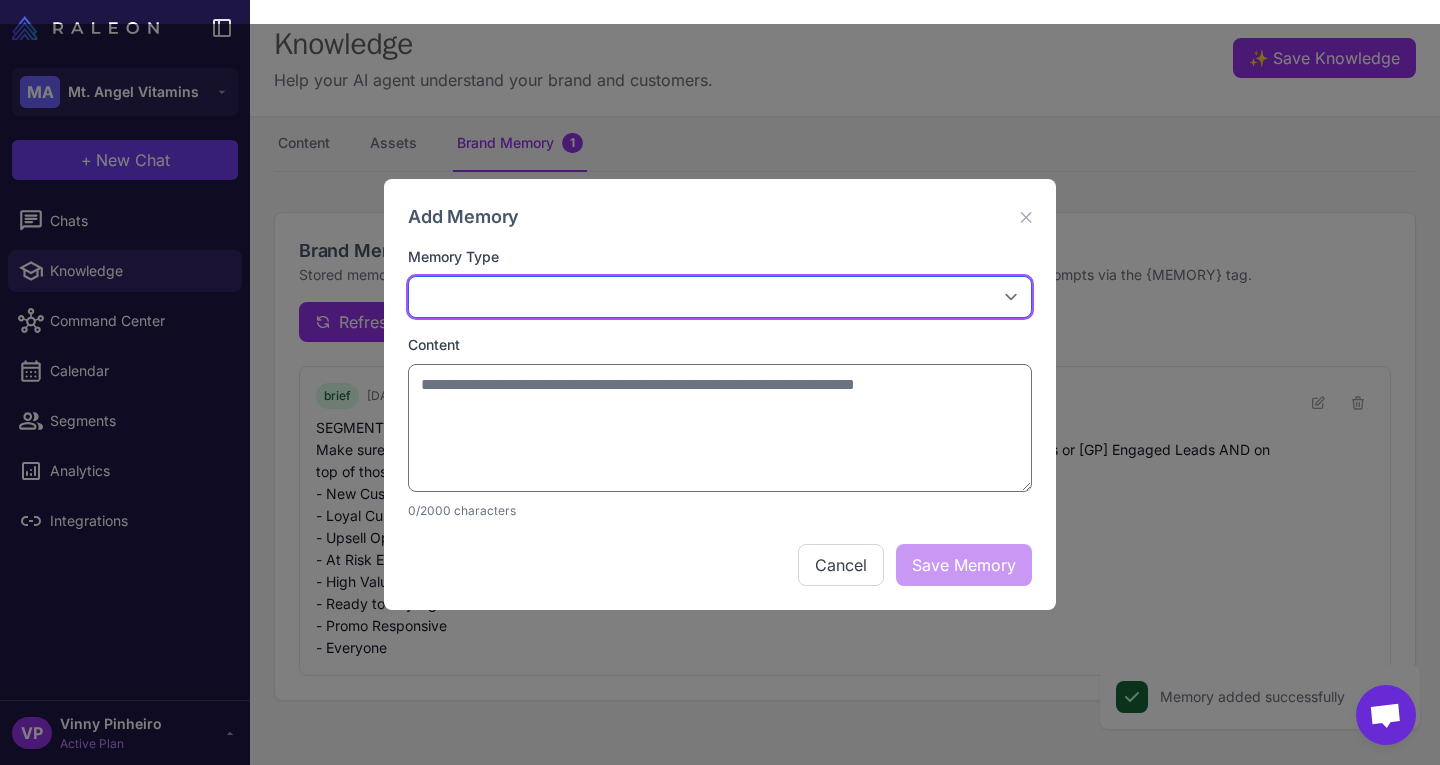 click on "**********" at bounding box center (720, 297) 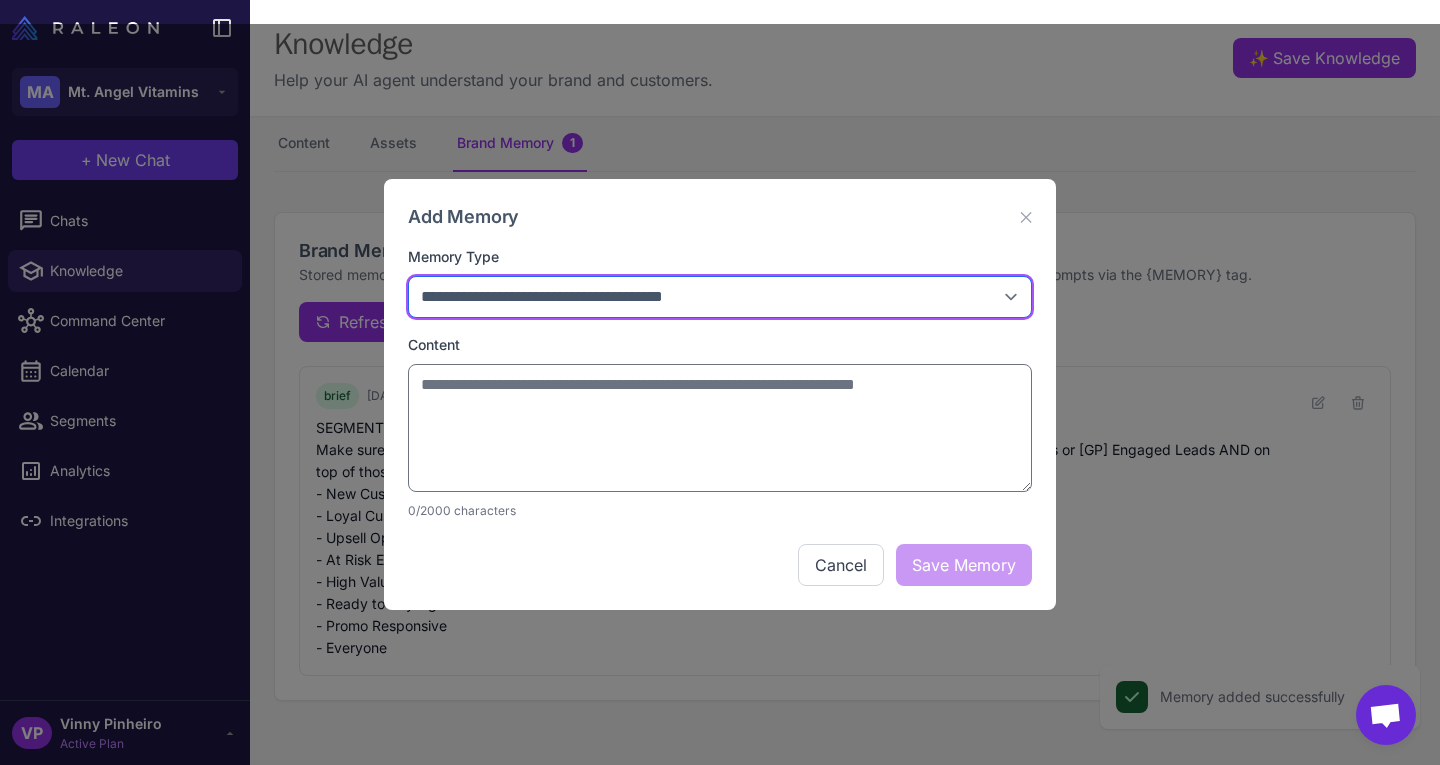 click on "**********" at bounding box center (720, 297) 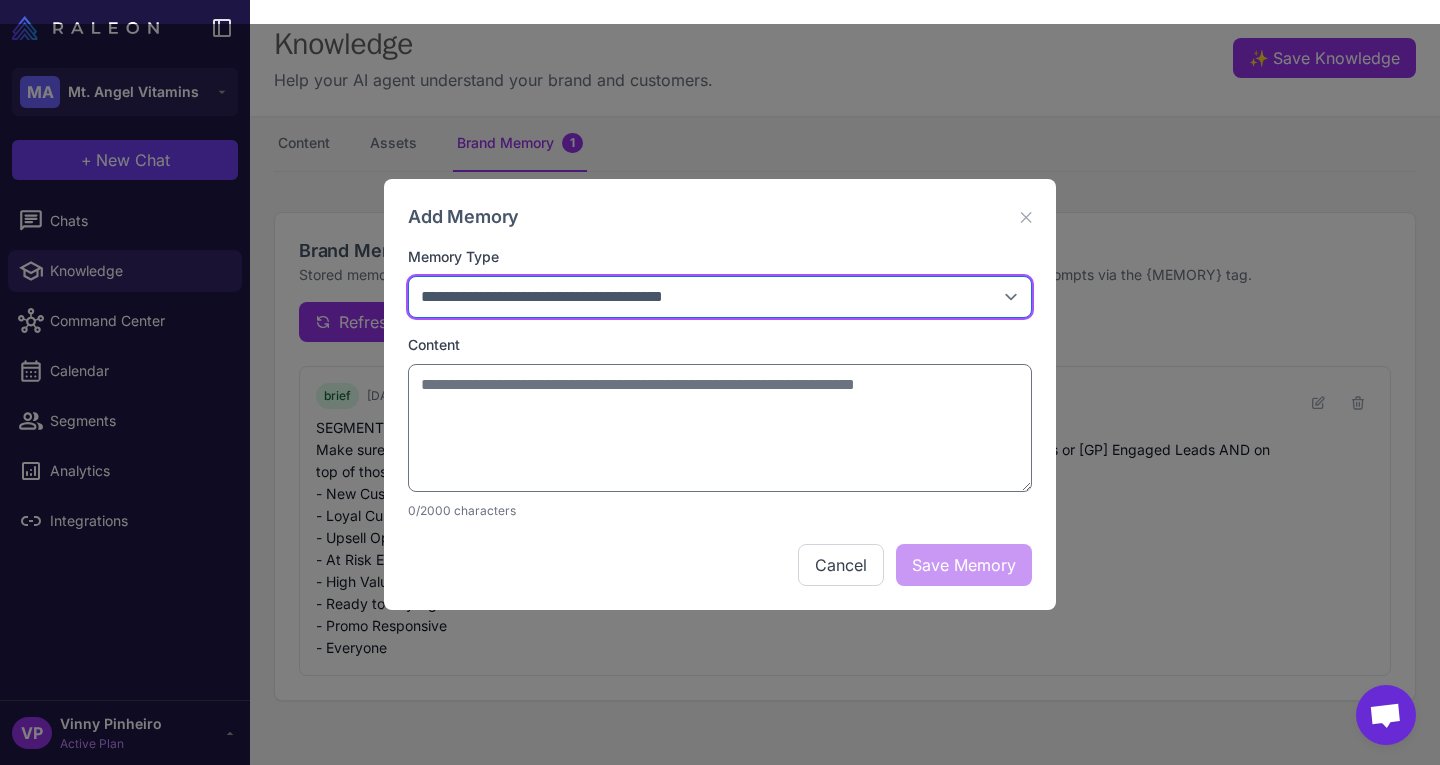 select on "*********" 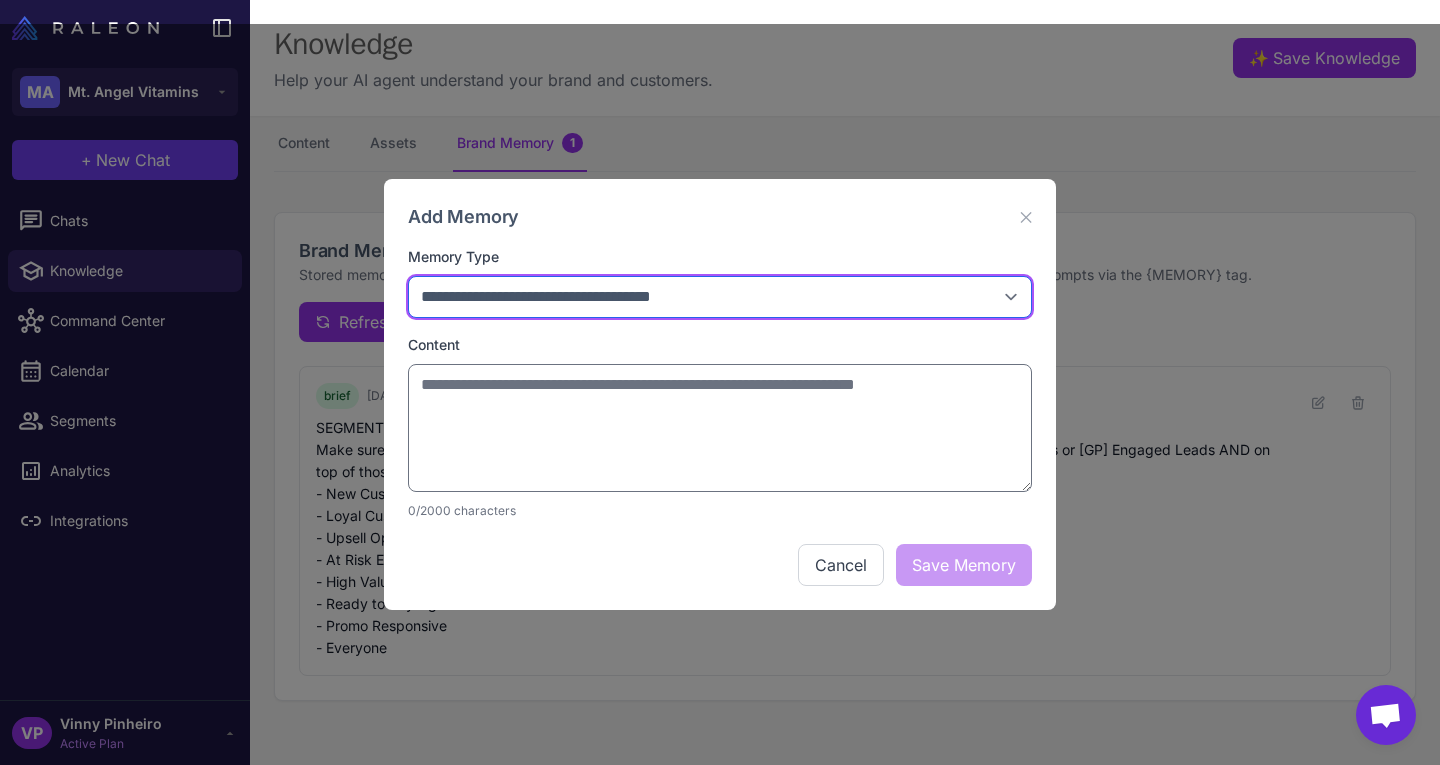 click on "**********" at bounding box center [720, 297] 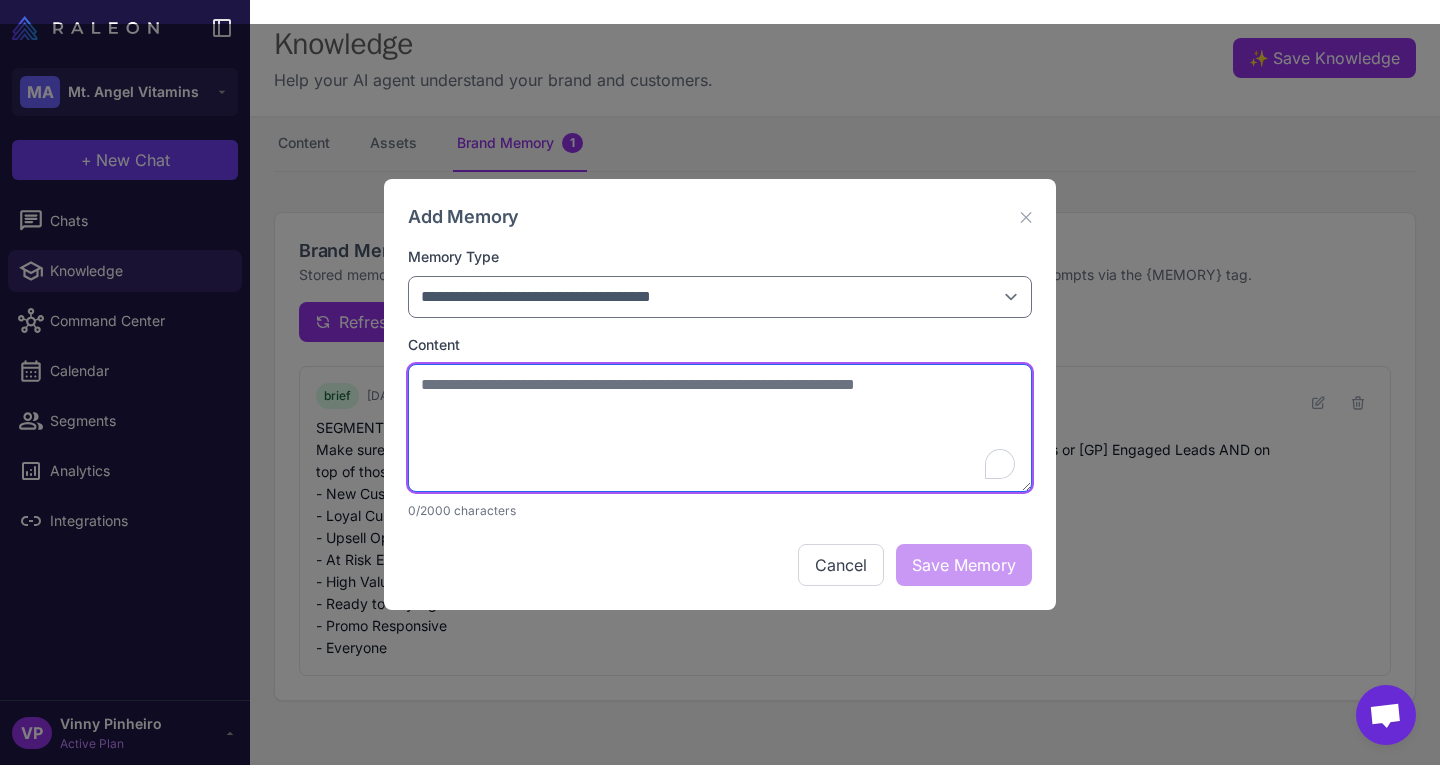 click at bounding box center (720, 428) 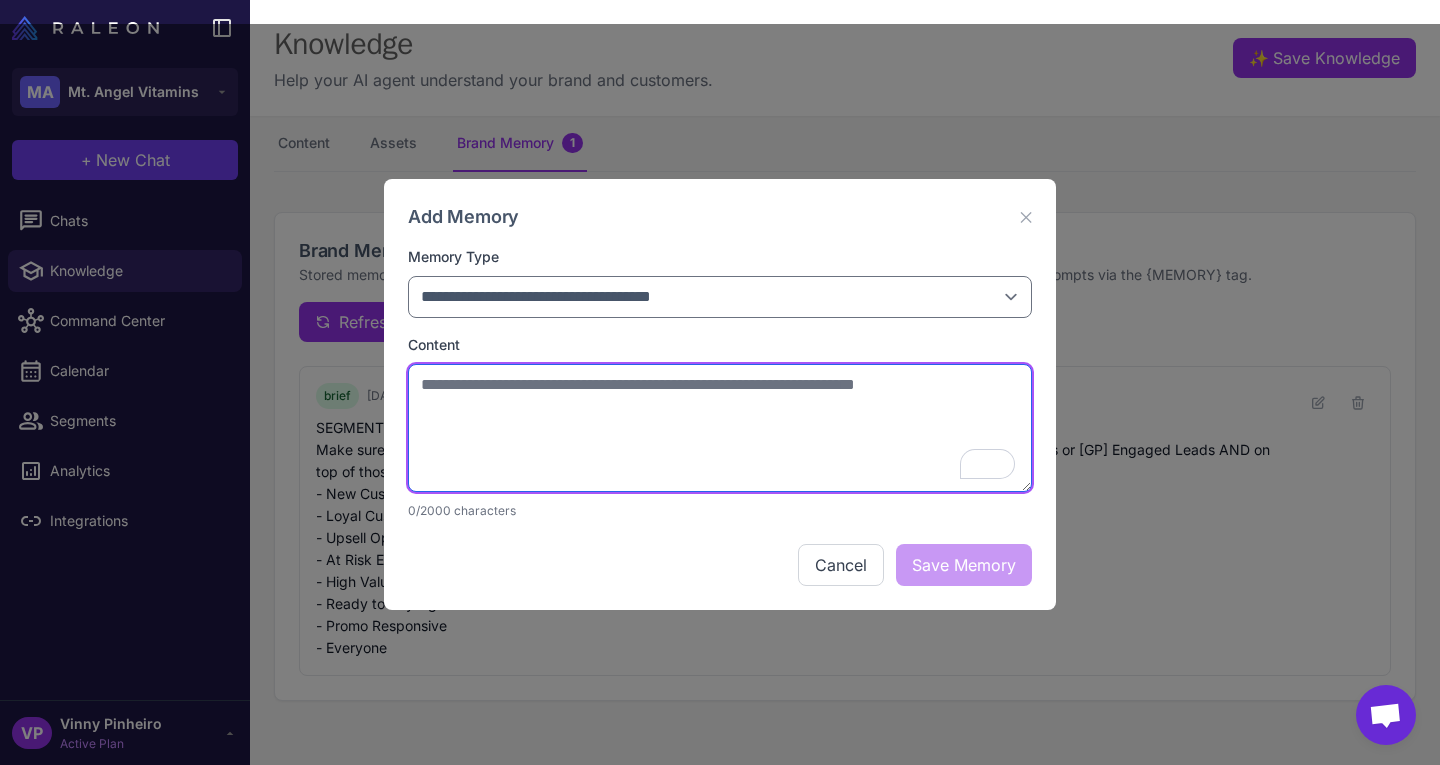 click at bounding box center [720, 428] 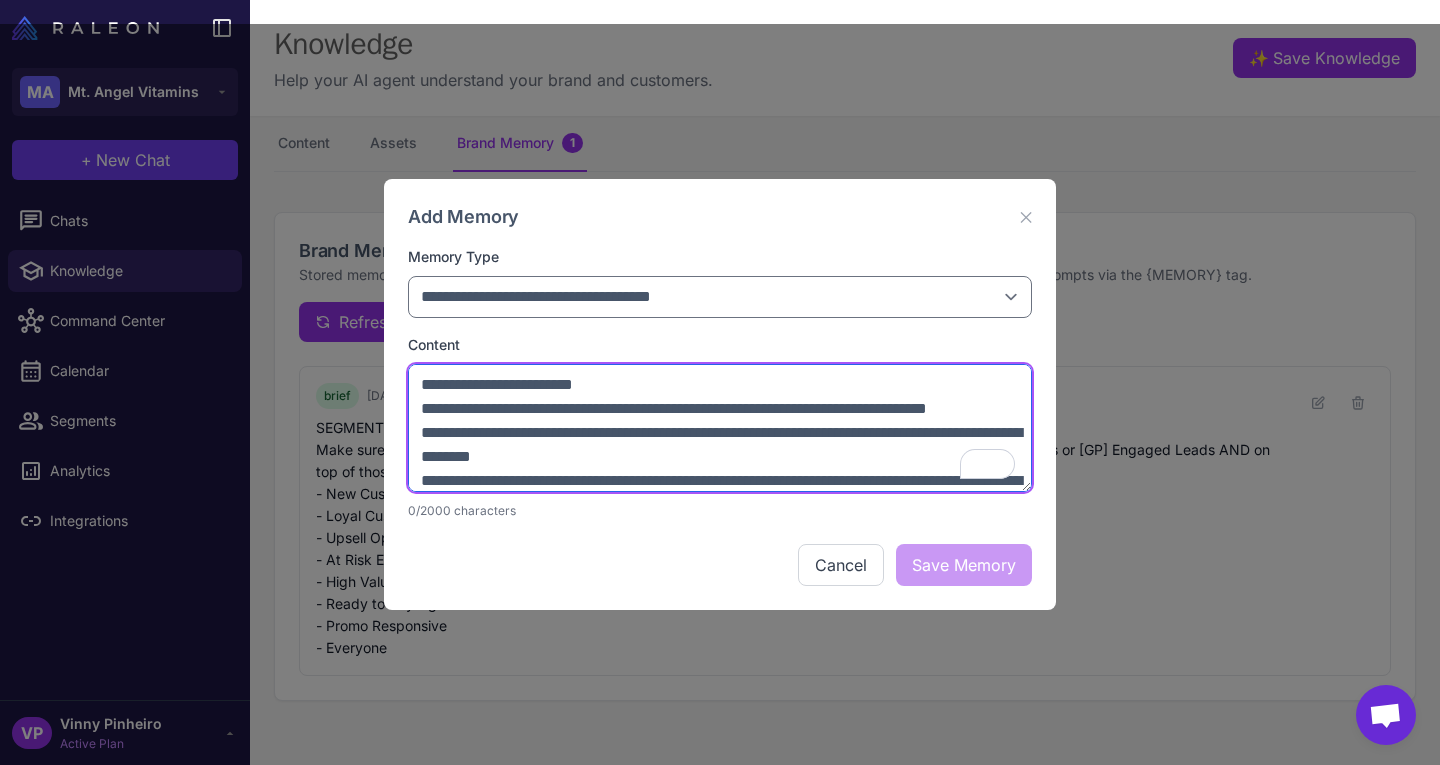 scroll, scrollTop: 216, scrollLeft: 0, axis: vertical 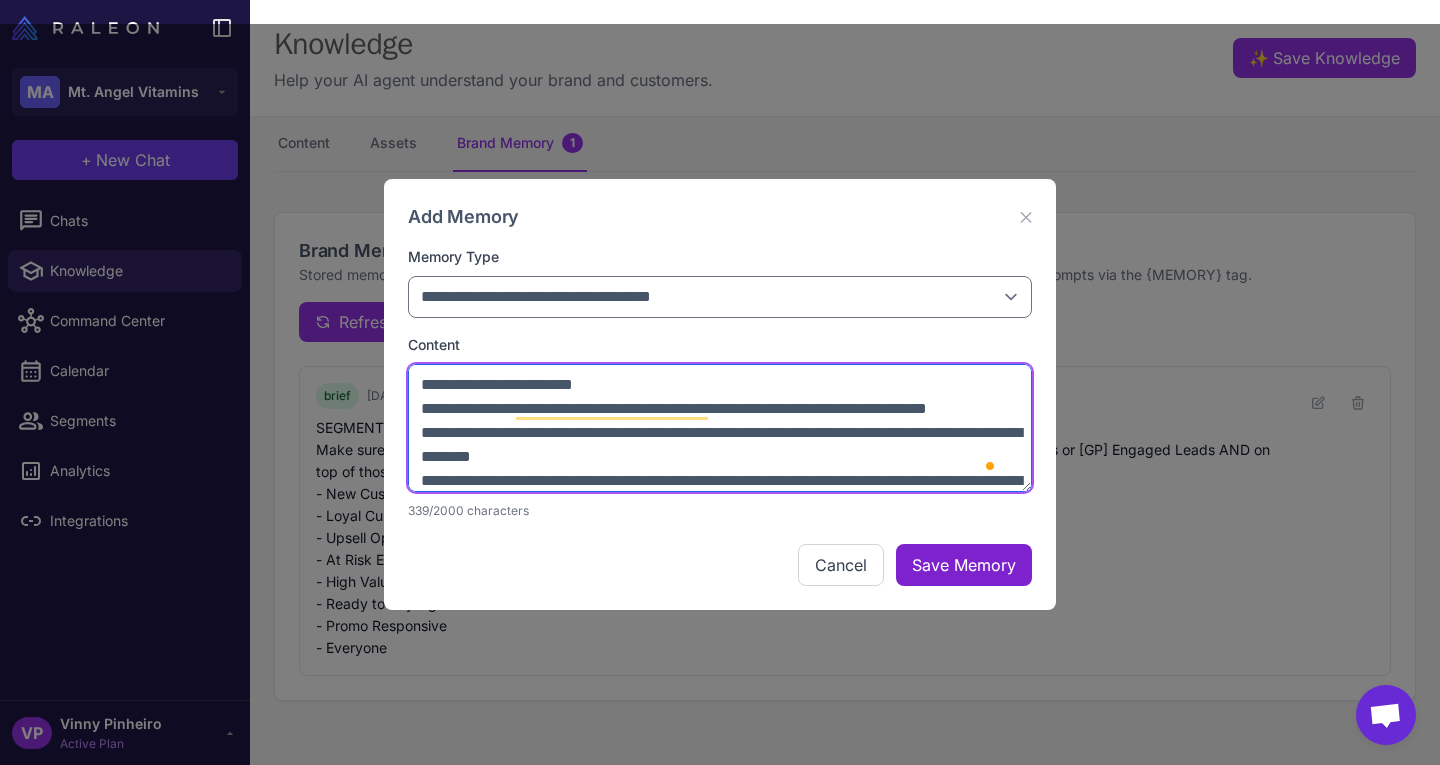 type on "**********" 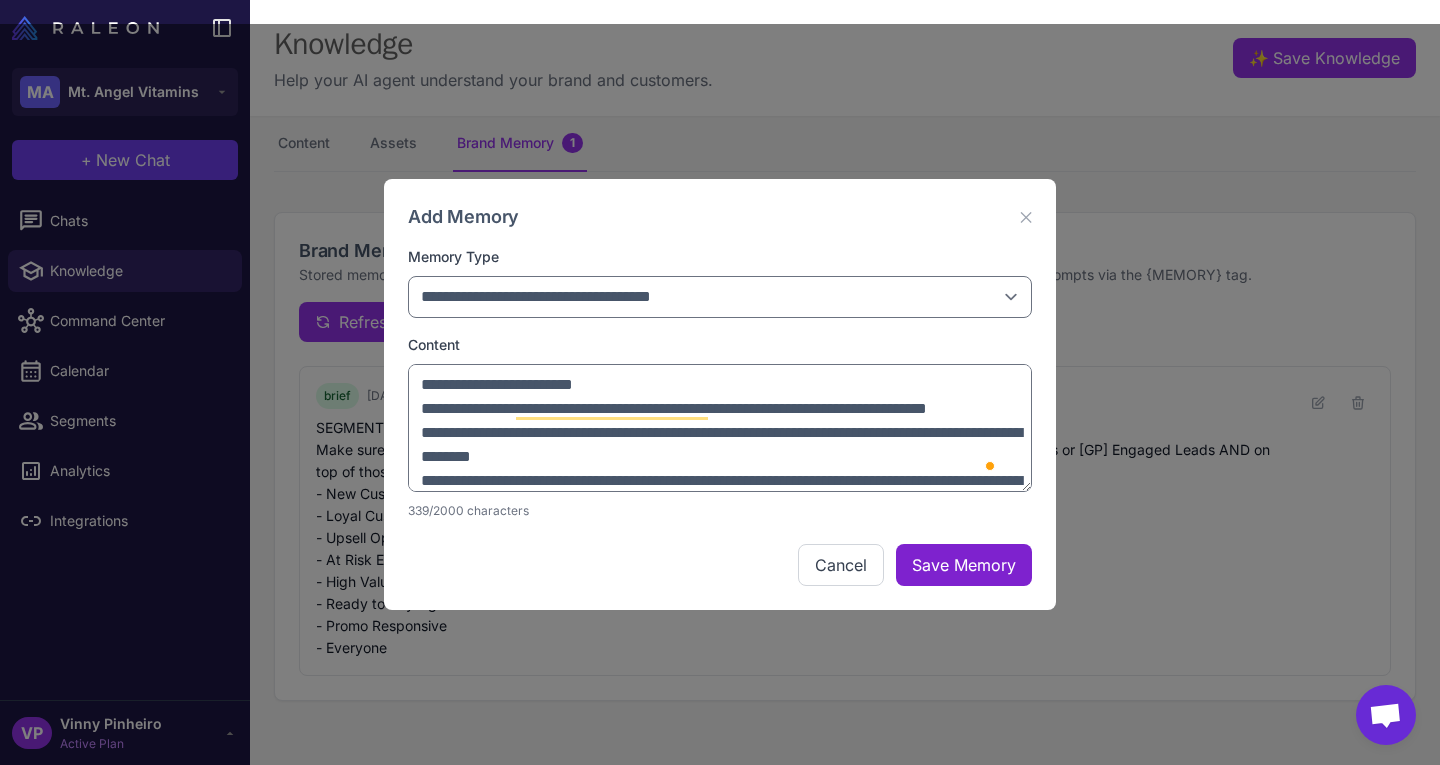 click on "Save Memory" at bounding box center [964, 565] 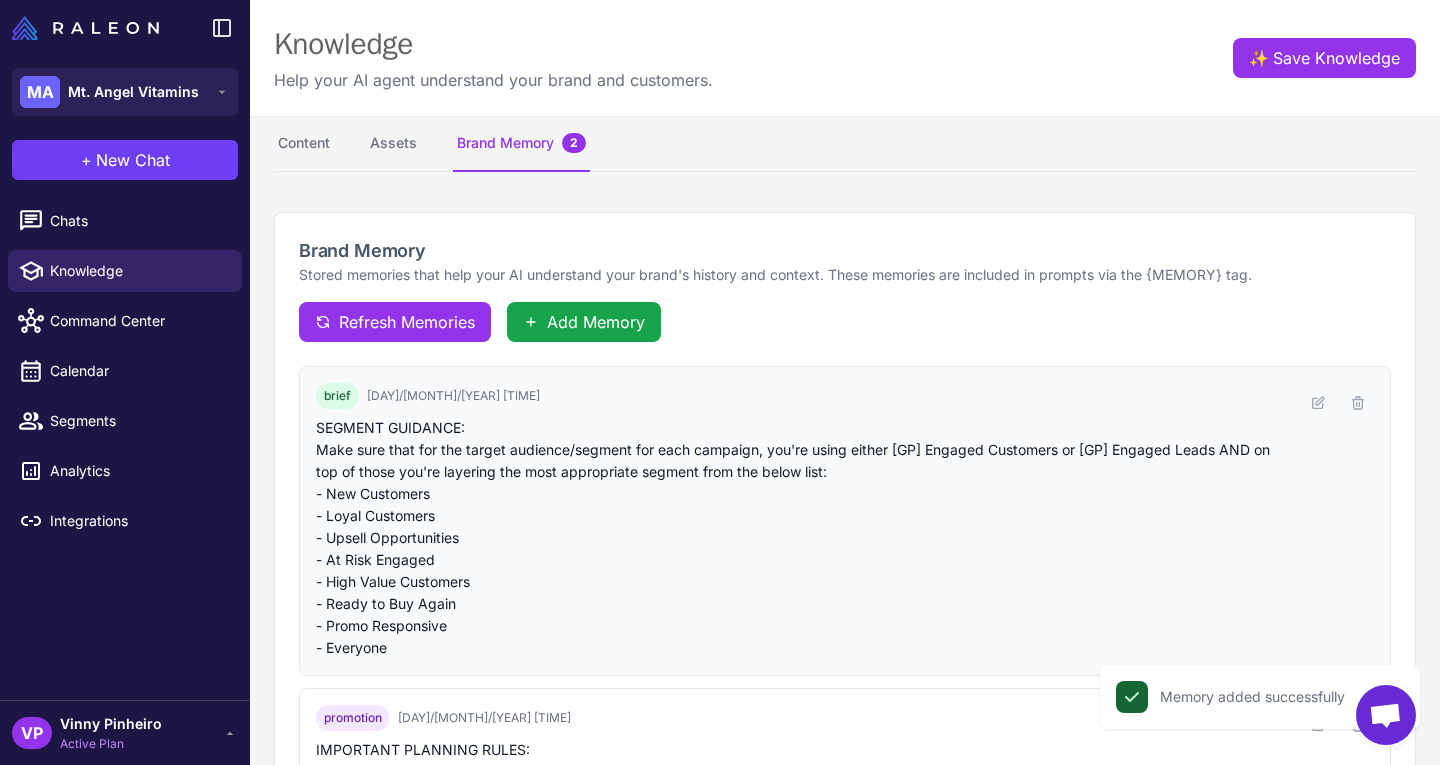 scroll, scrollTop: 260, scrollLeft: 0, axis: vertical 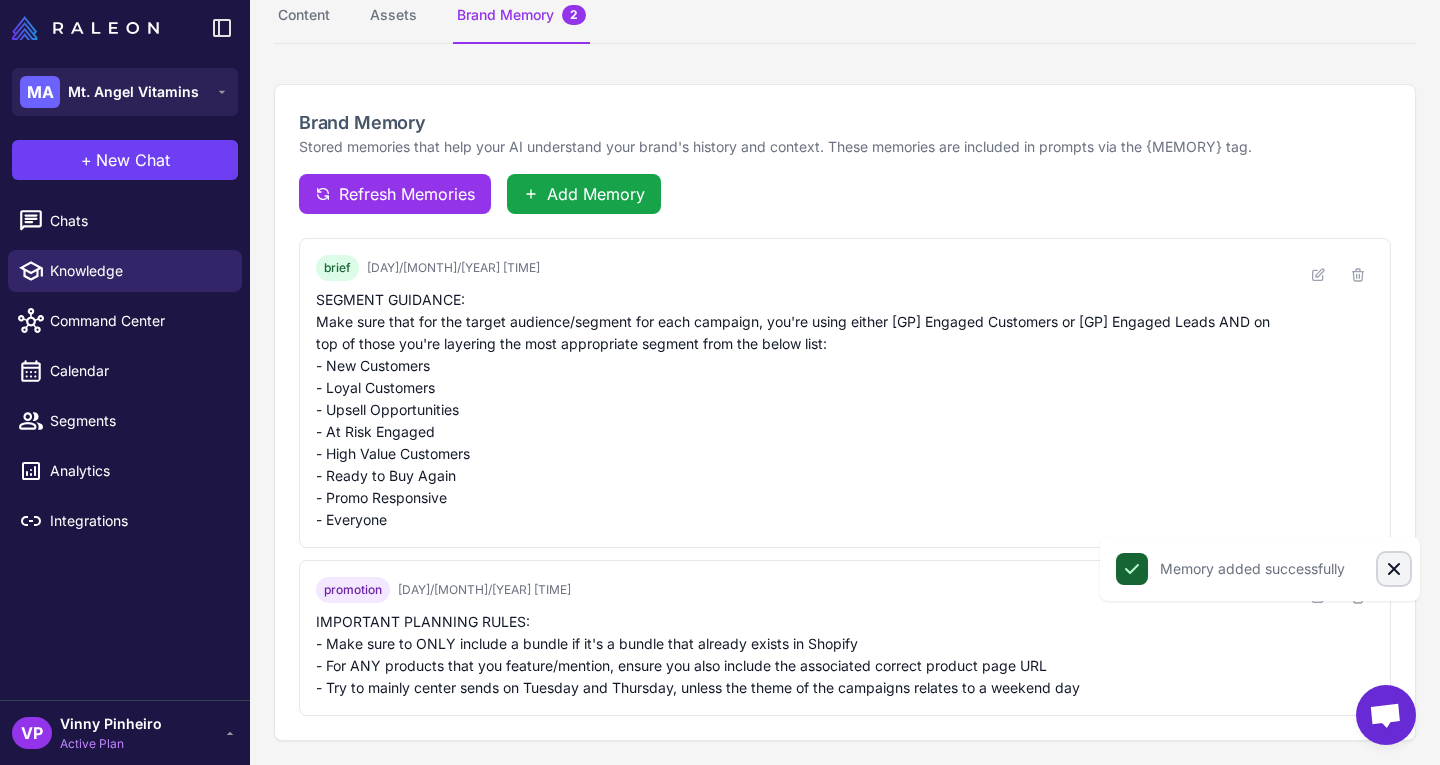 click on "Close" at bounding box center (1394, 569) 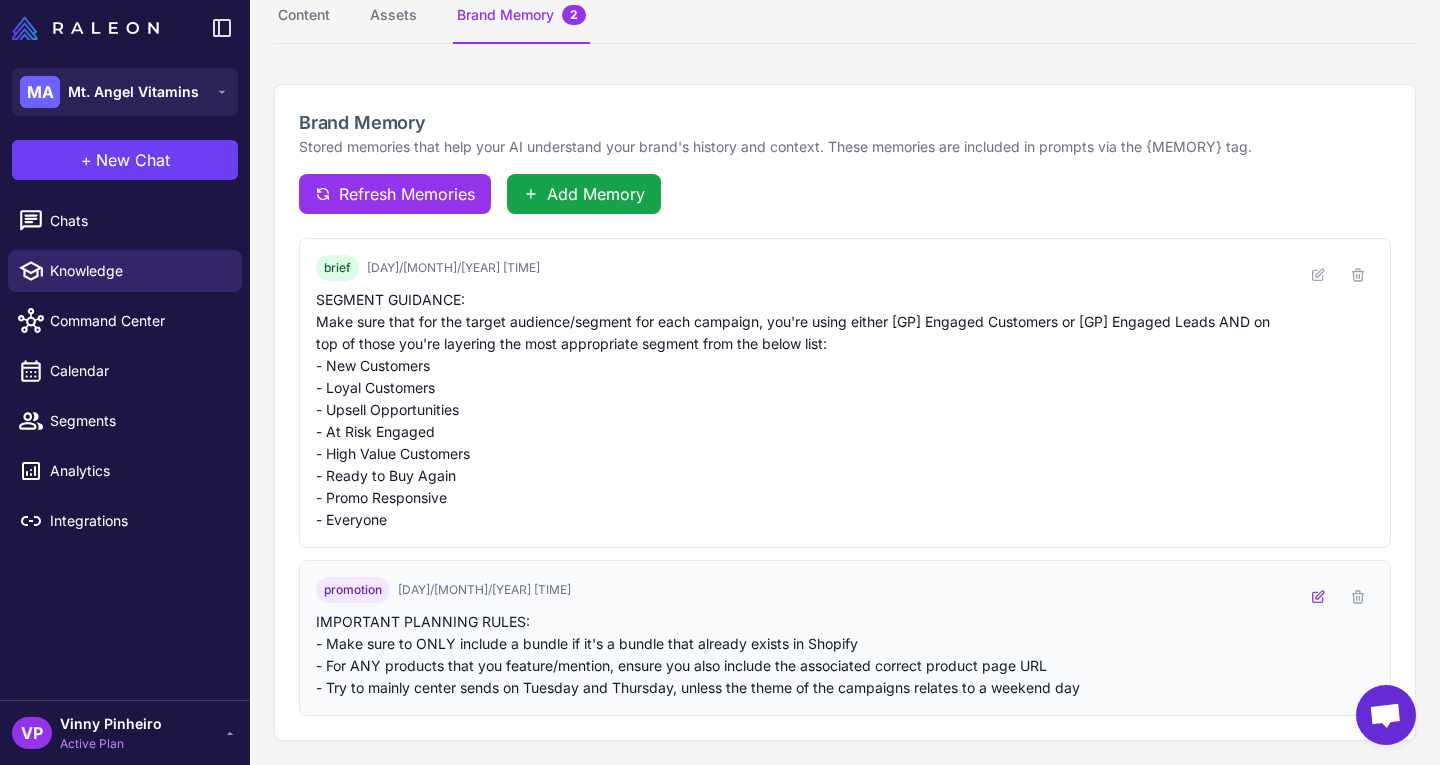 click at bounding box center (1318, 597) 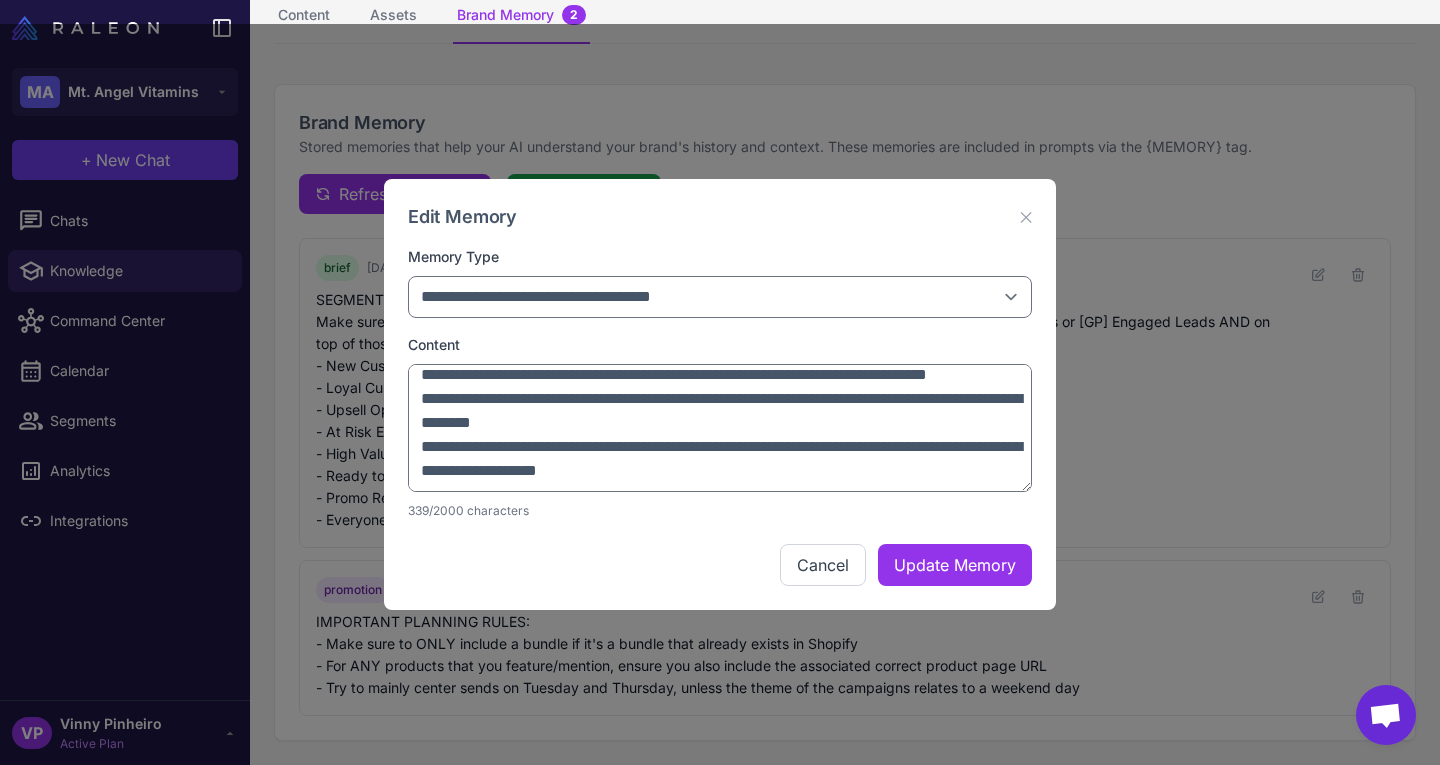 scroll, scrollTop: 153, scrollLeft: 0, axis: vertical 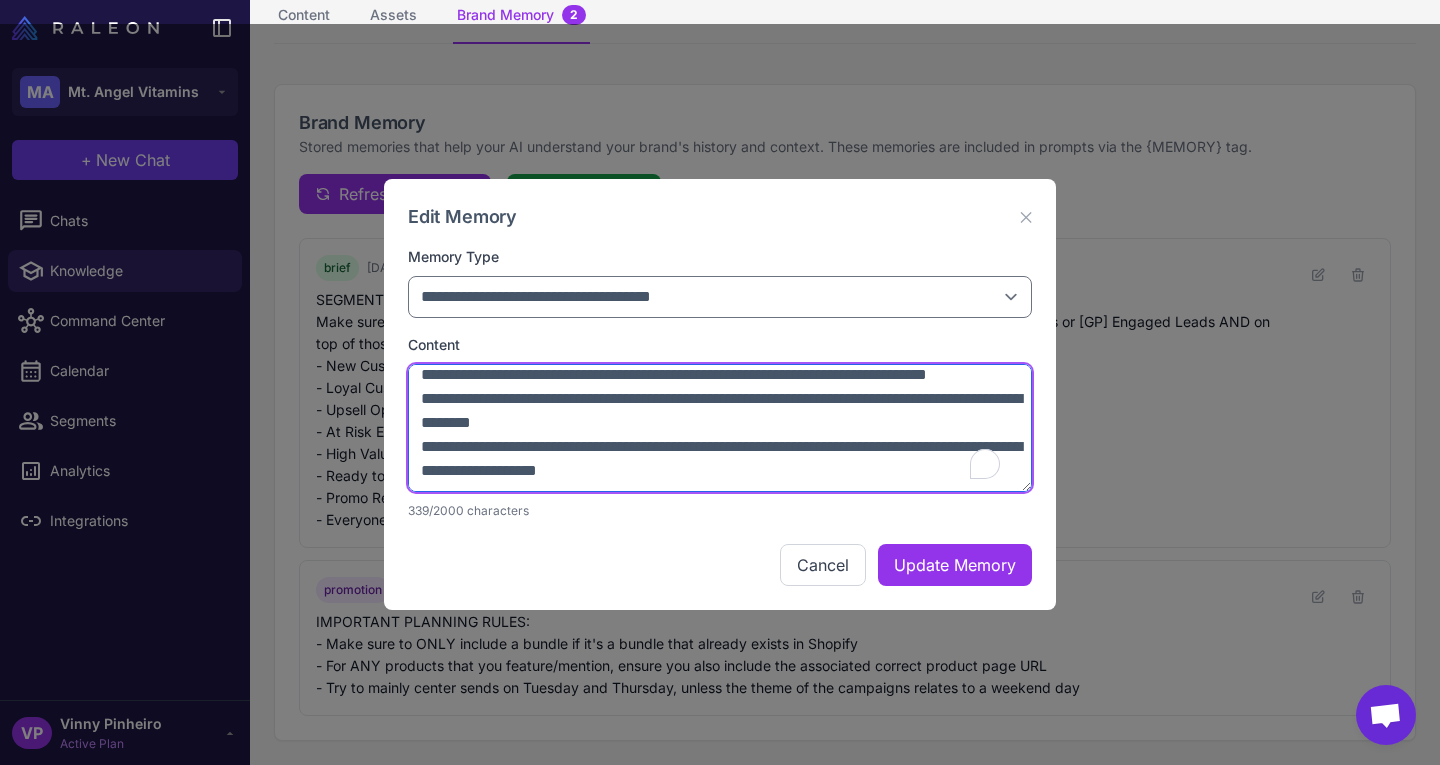 drag, startPoint x: 728, startPoint y: 380, endPoint x: 822, endPoint y: 632, distance: 268.96097 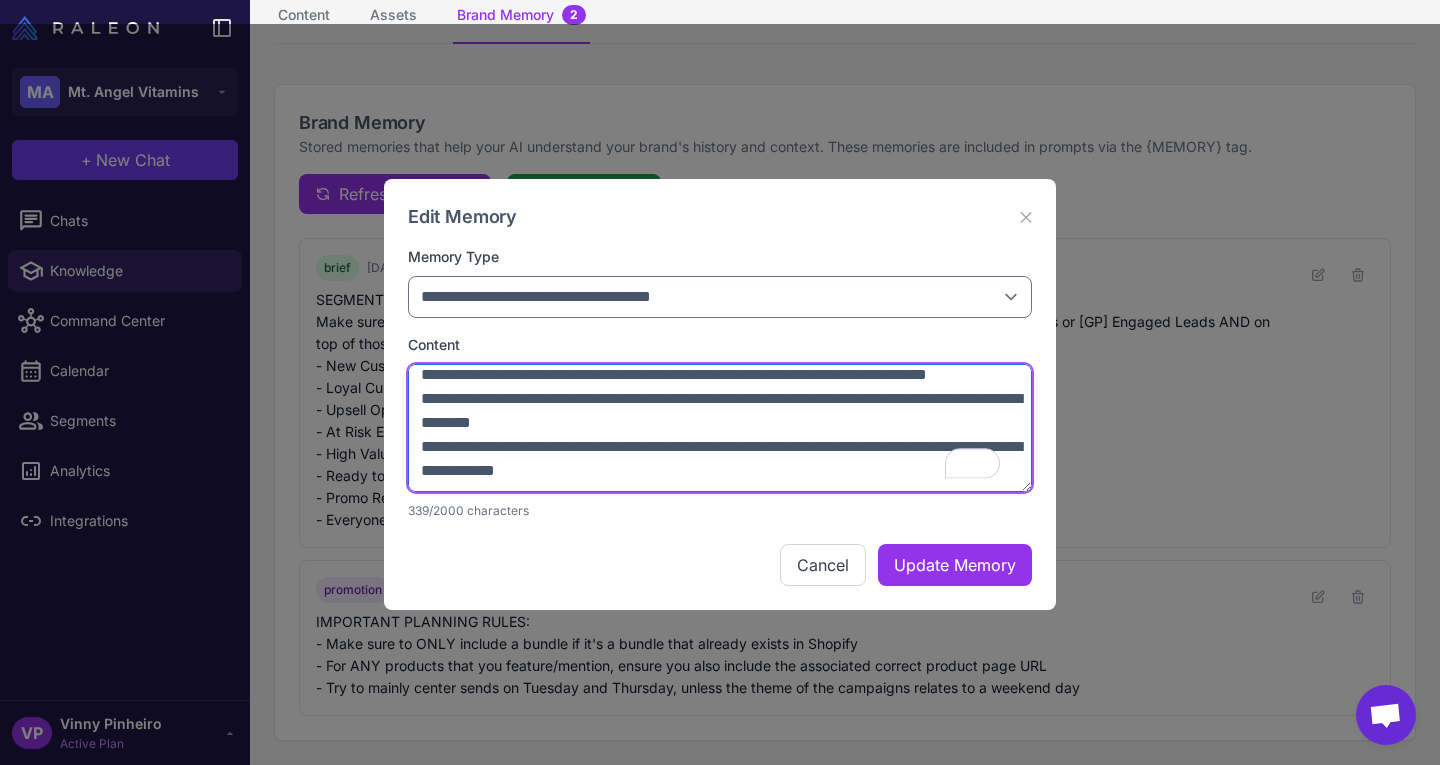 scroll, scrollTop: 58, scrollLeft: 0, axis: vertical 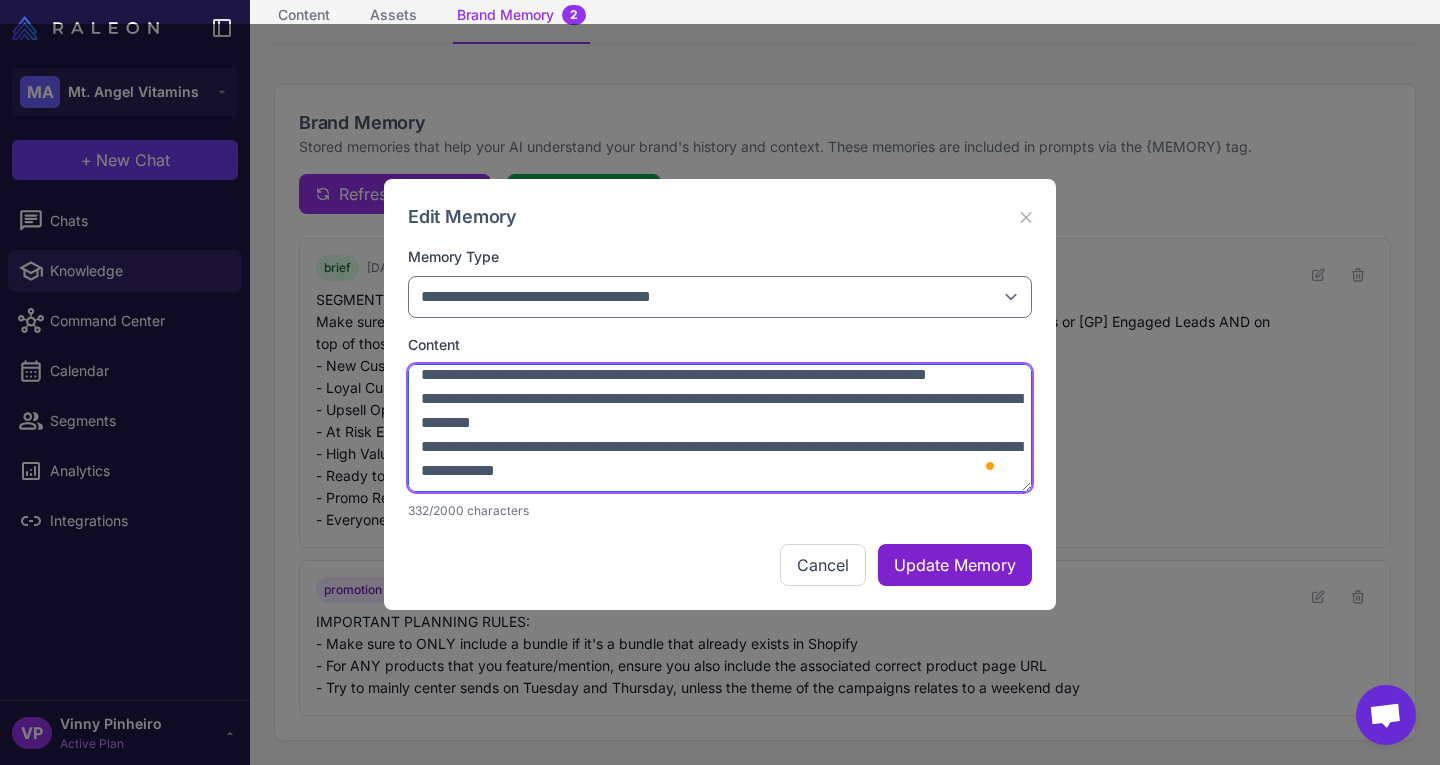 type on "**********" 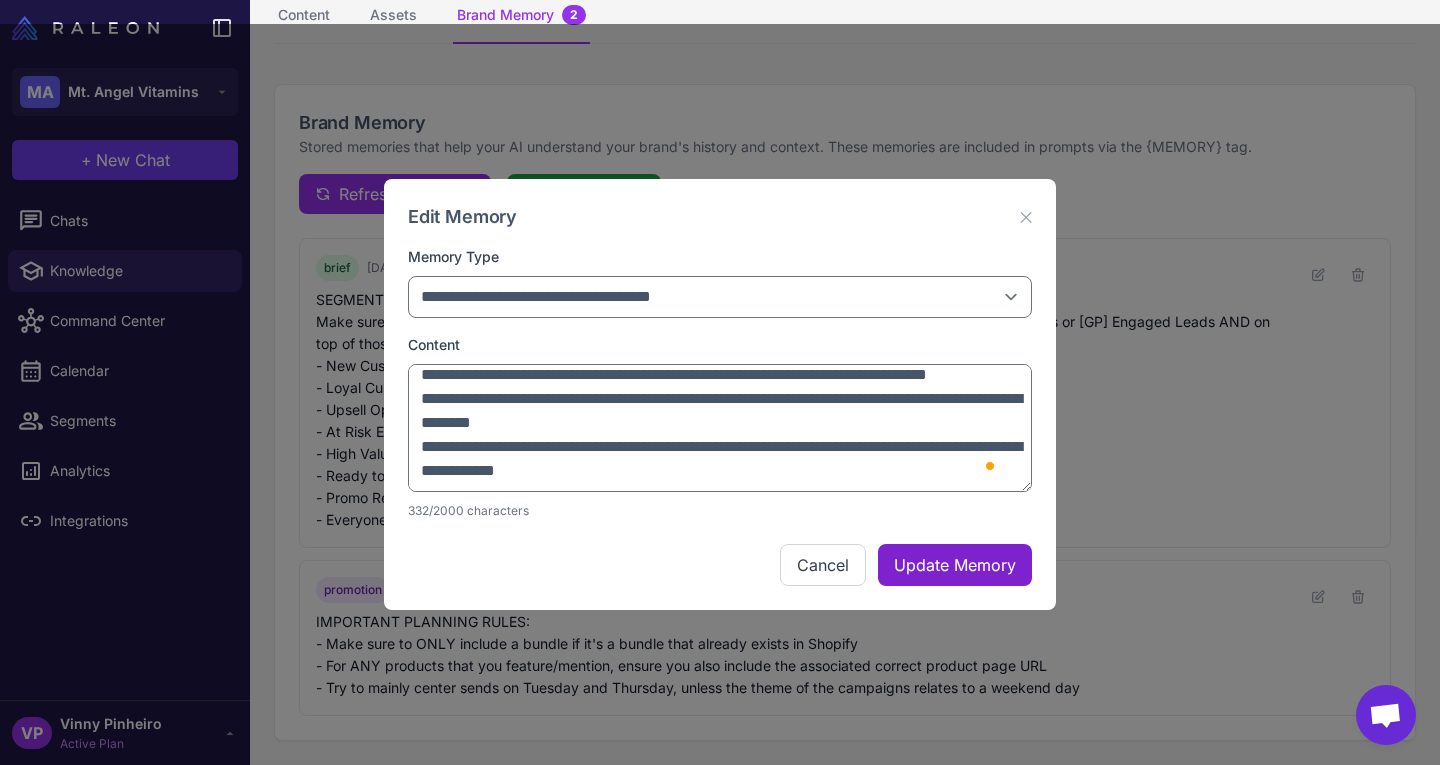 click on "Update Memory" at bounding box center (955, 565) 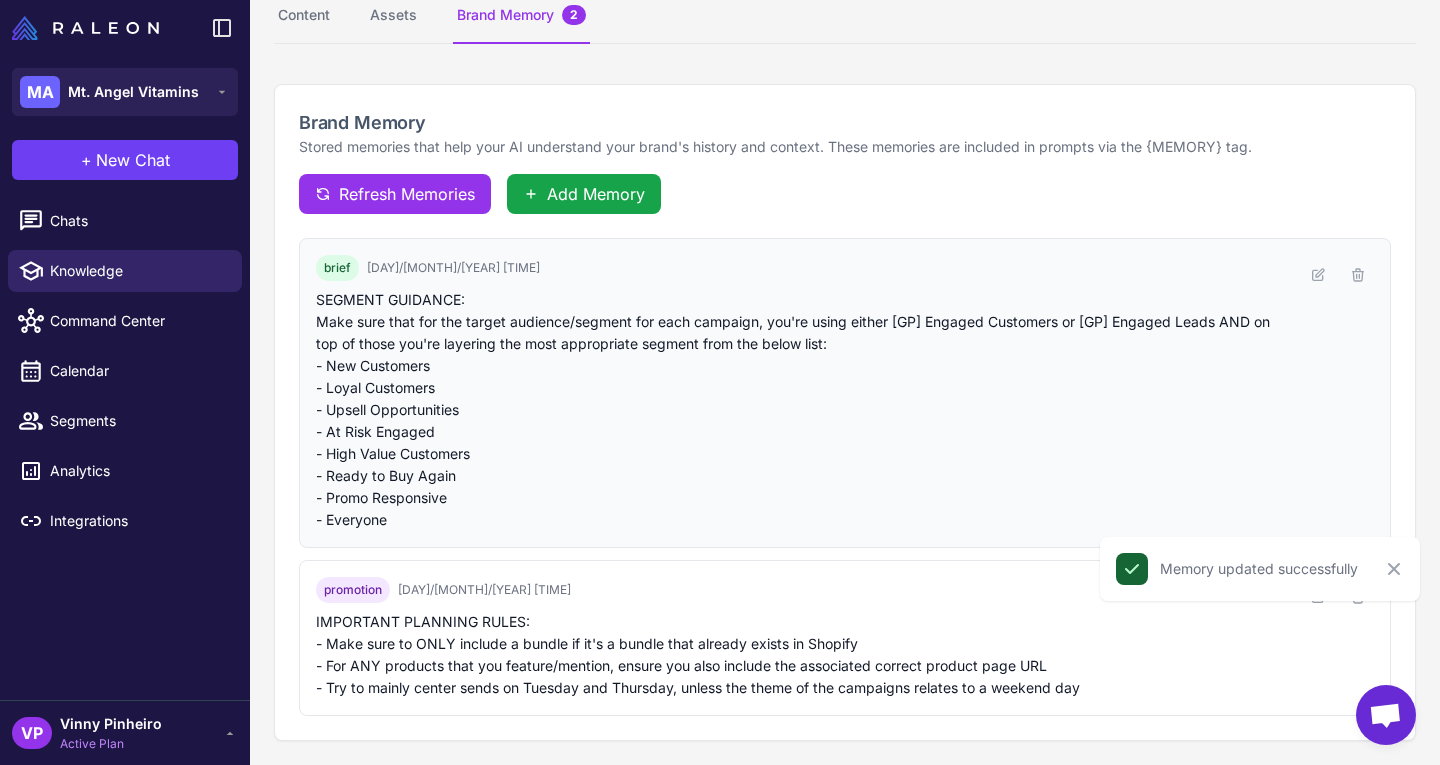 scroll, scrollTop: 0, scrollLeft: 0, axis: both 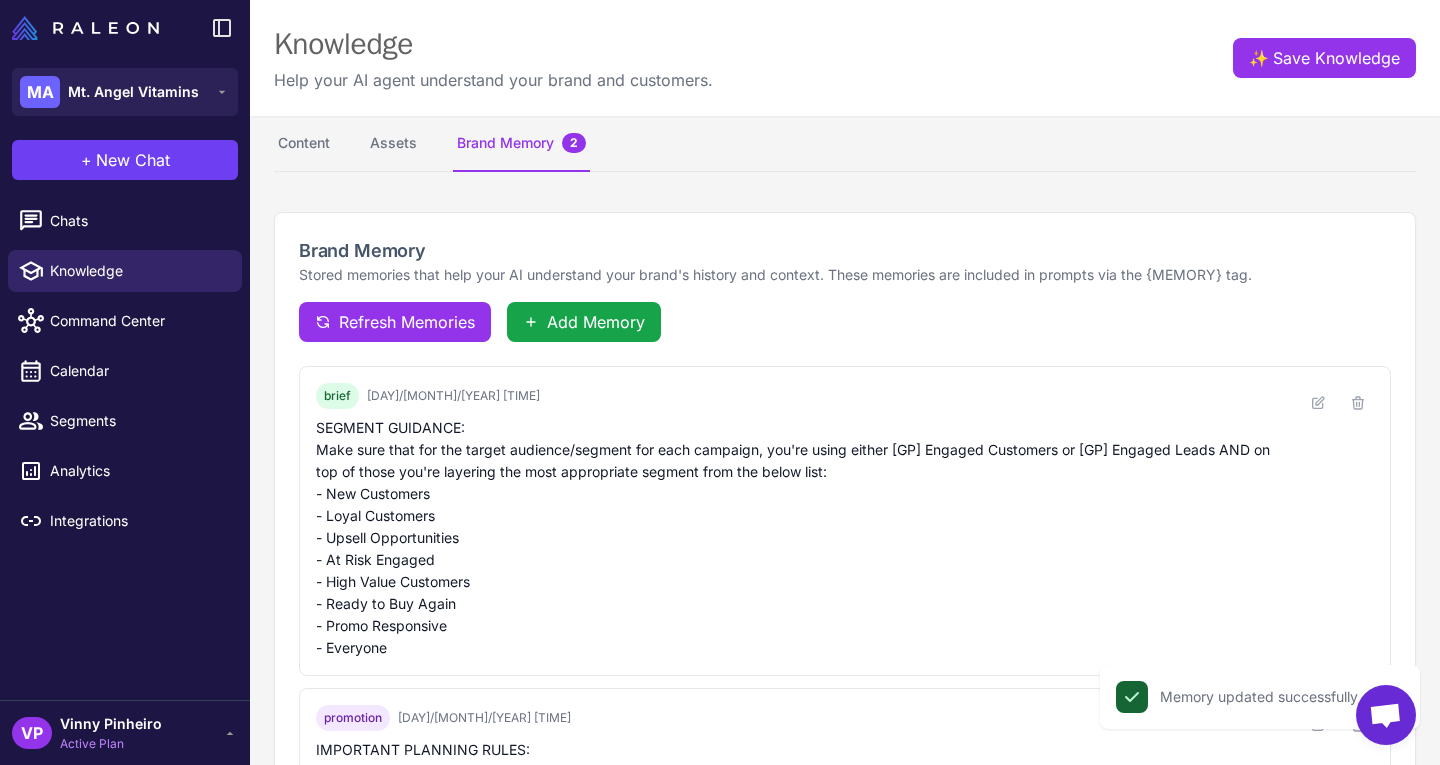 click on "Knowledge  Help your AI agent understand your brand and customers. ✨  Save Knowledge" 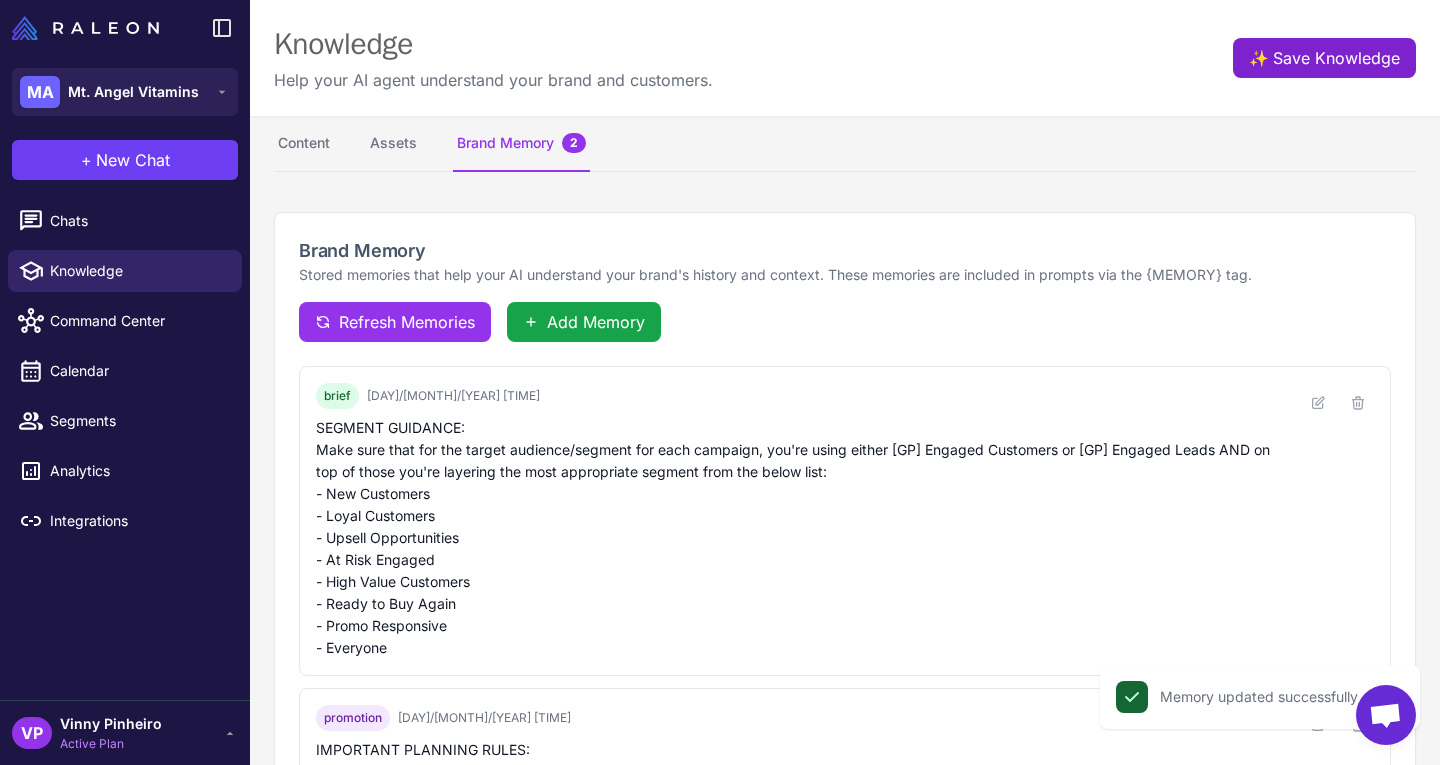 click on "✨  Save Knowledge" at bounding box center [1324, 58] 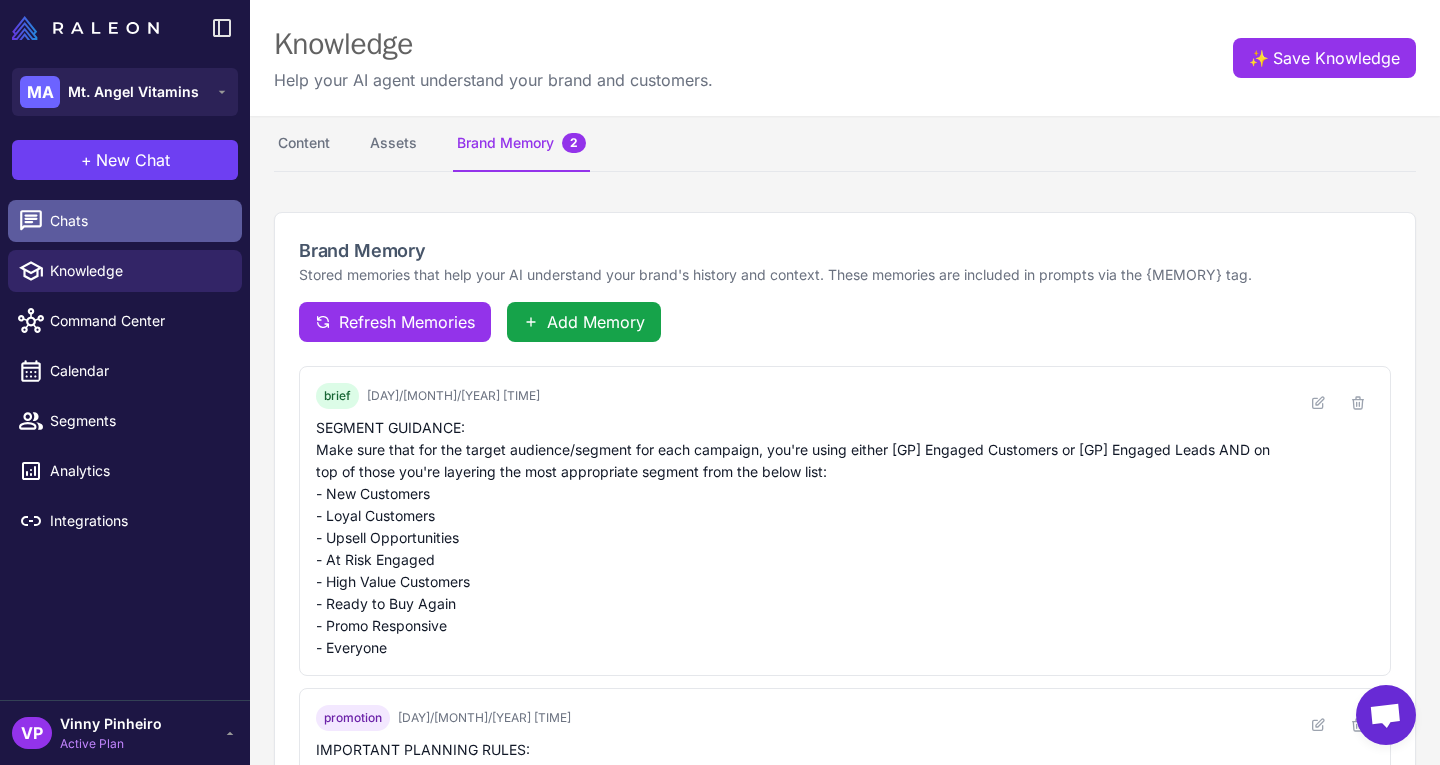click on "Chats" at bounding box center [138, 221] 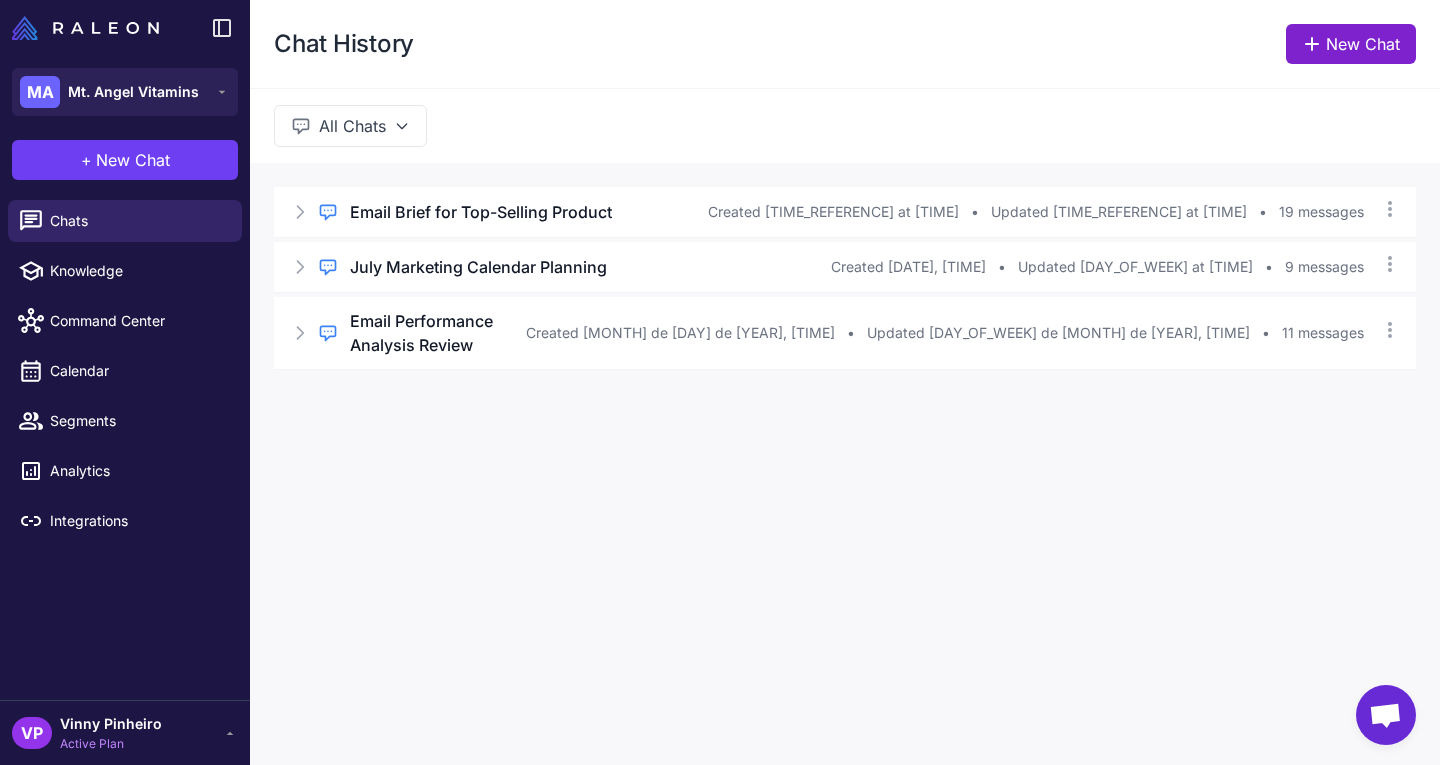 click on "New Chat" at bounding box center (1351, 44) 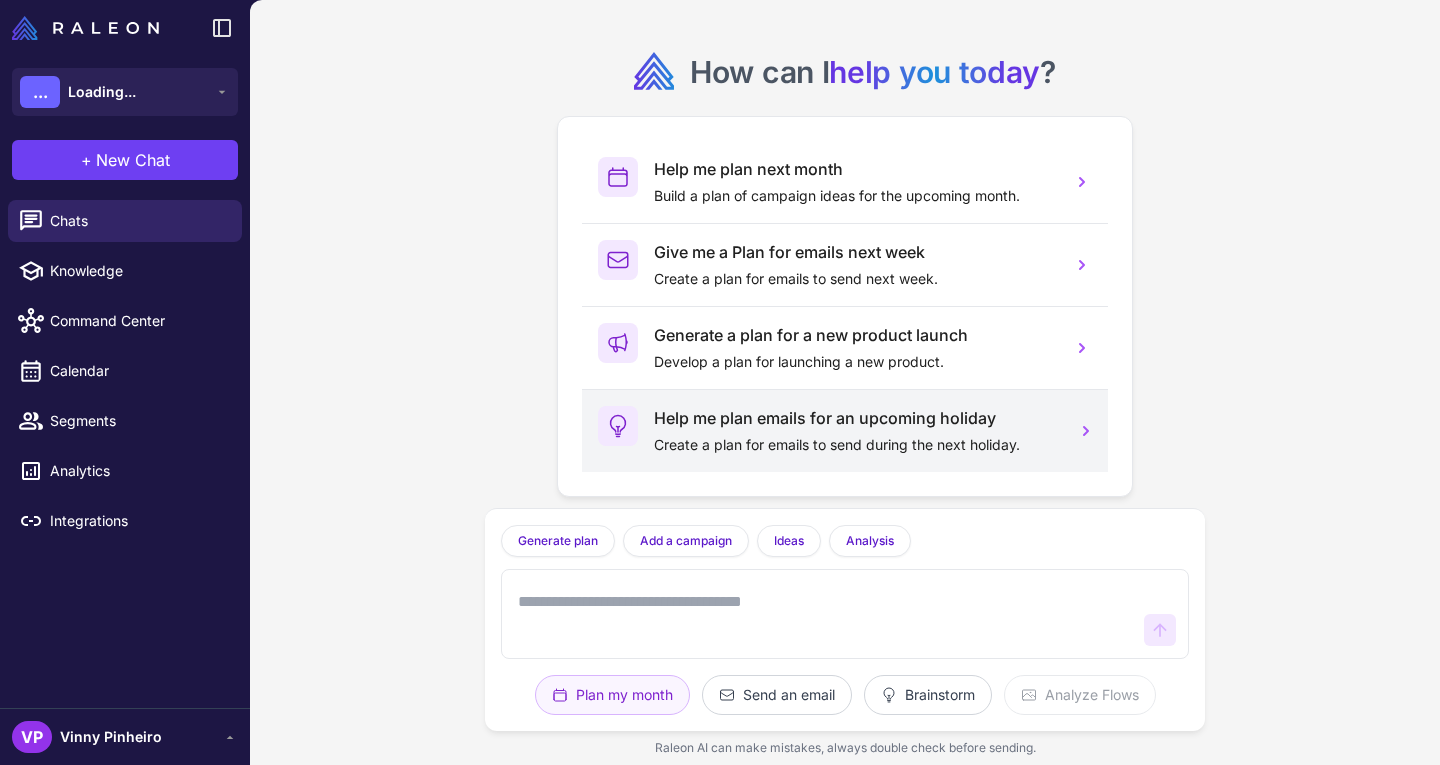 scroll, scrollTop: 0, scrollLeft: 0, axis: both 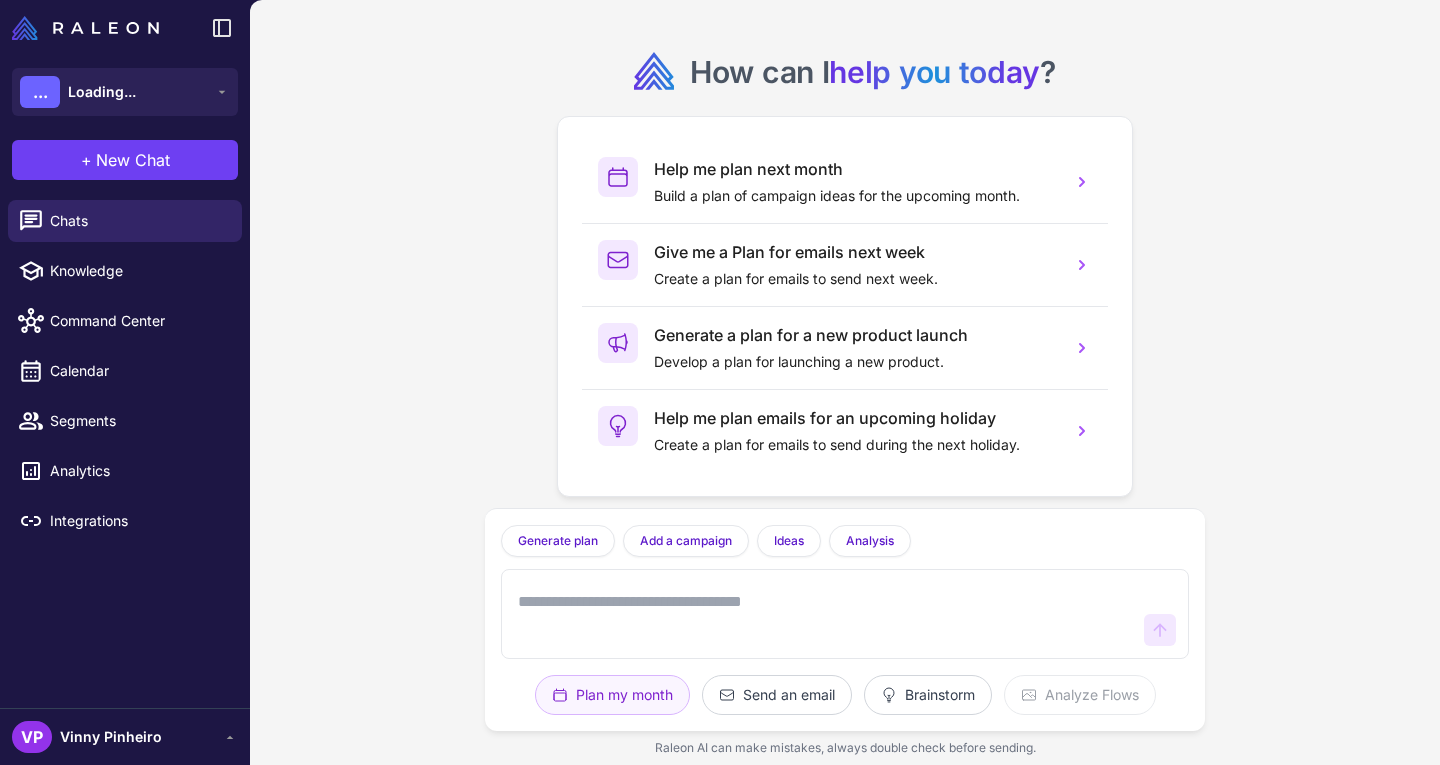 click at bounding box center (825, 614) 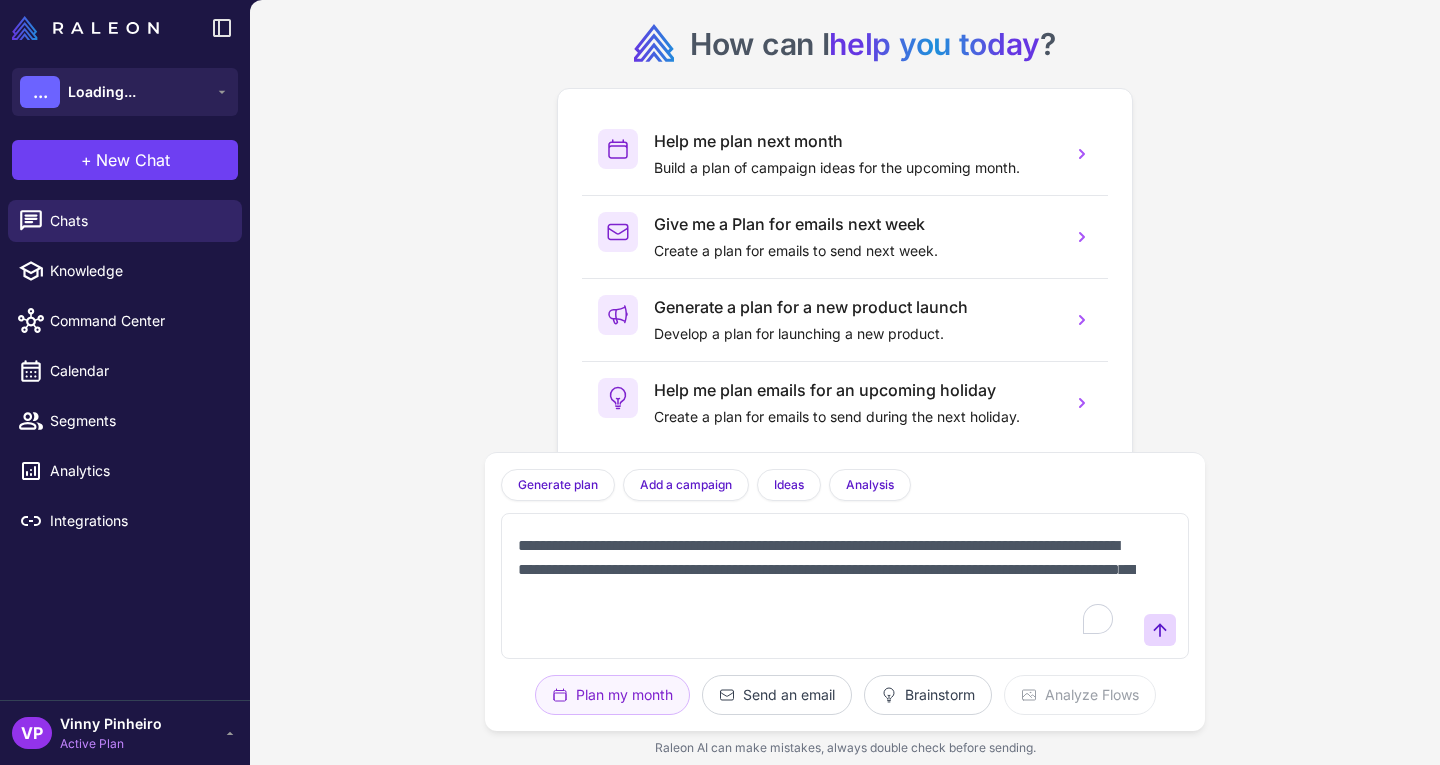 scroll, scrollTop: 29, scrollLeft: 0, axis: vertical 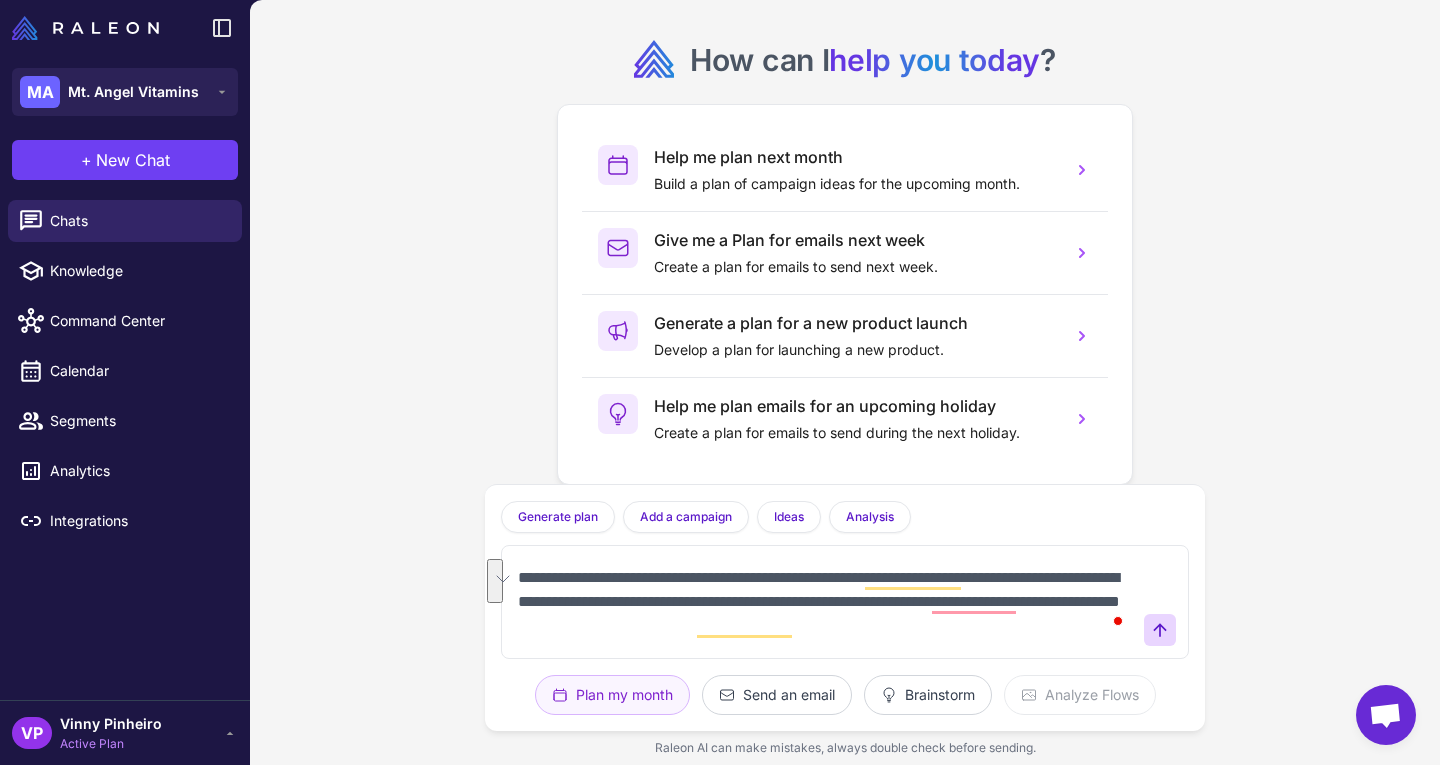 drag, startPoint x: 1091, startPoint y: 577, endPoint x: 552, endPoint y: 603, distance: 539.6267 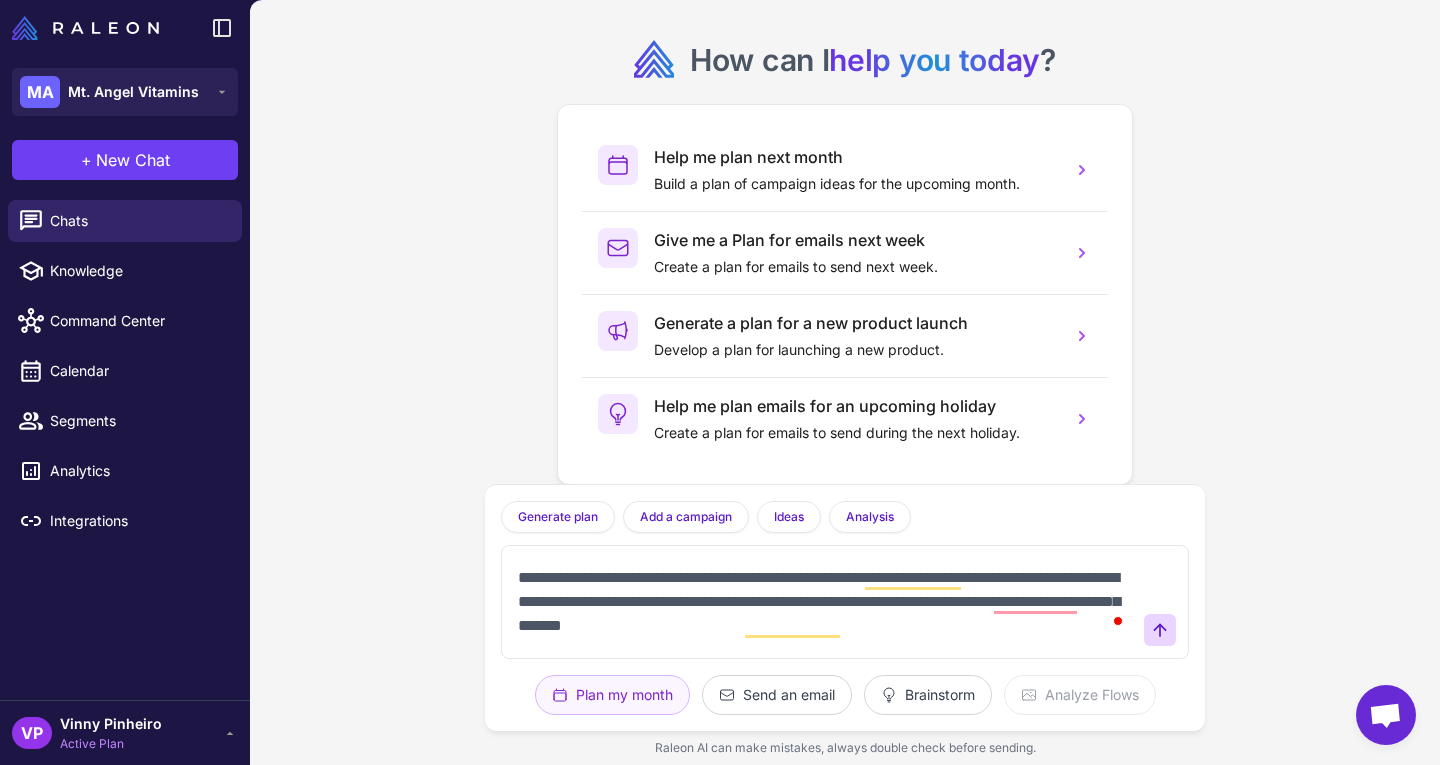 type on "**********" 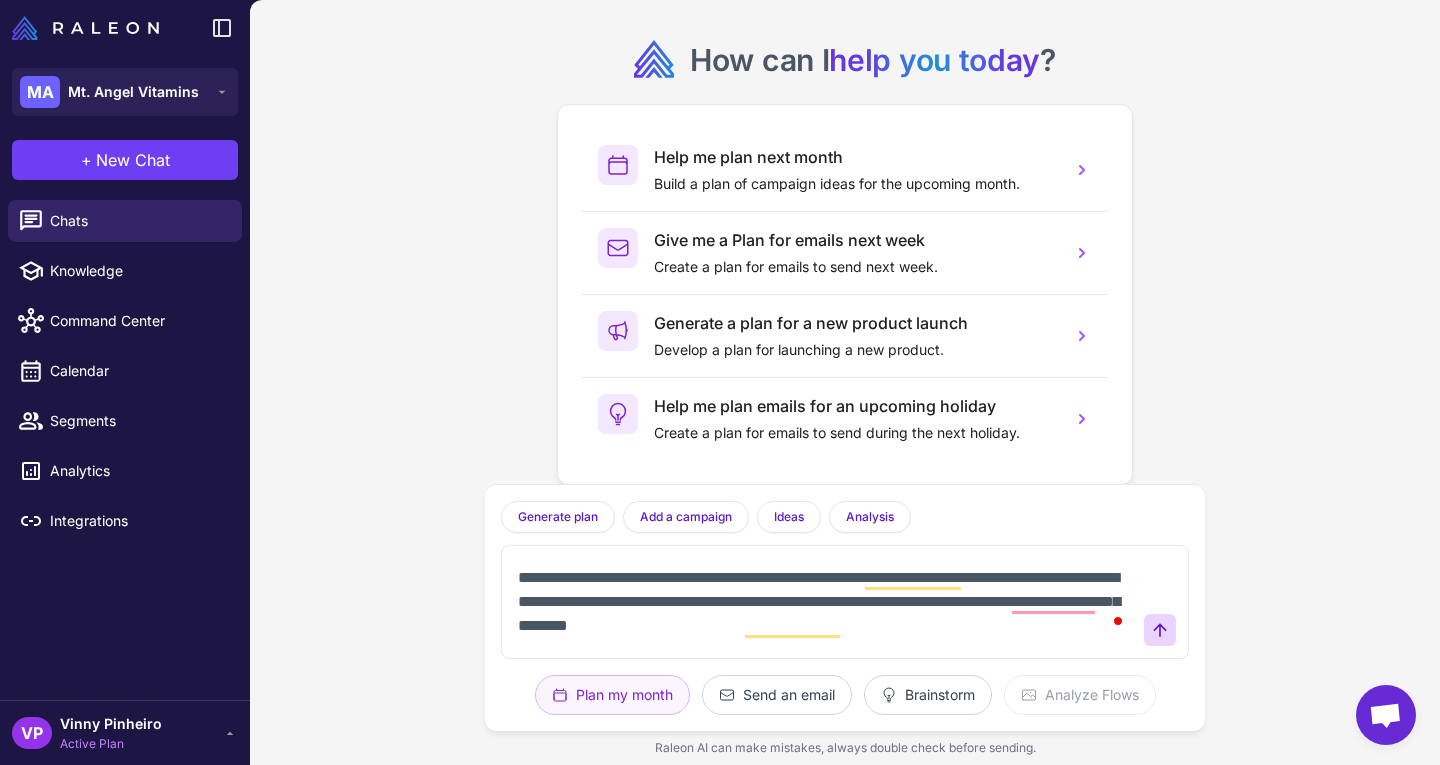 click on "**********" at bounding box center (825, 602) 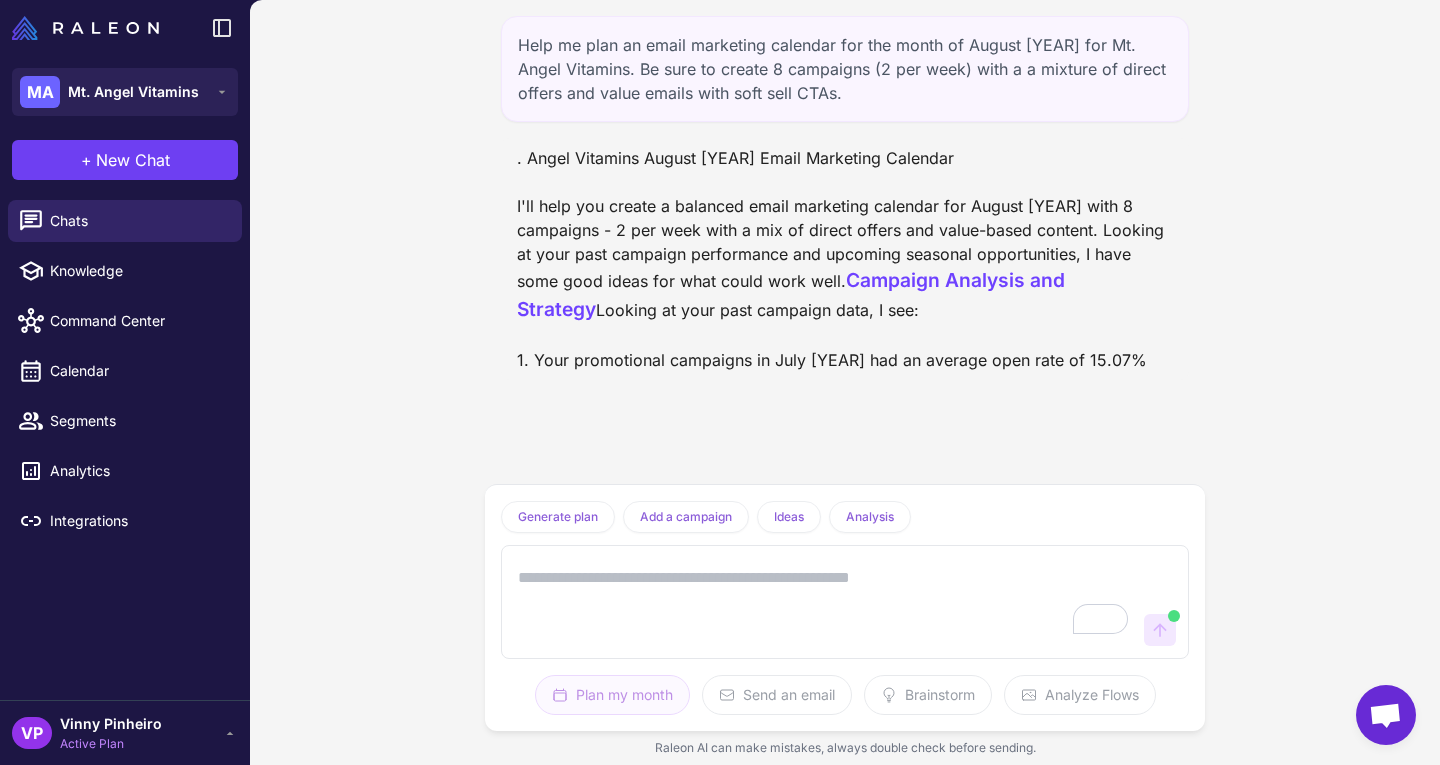 scroll, scrollTop: 3, scrollLeft: 0, axis: vertical 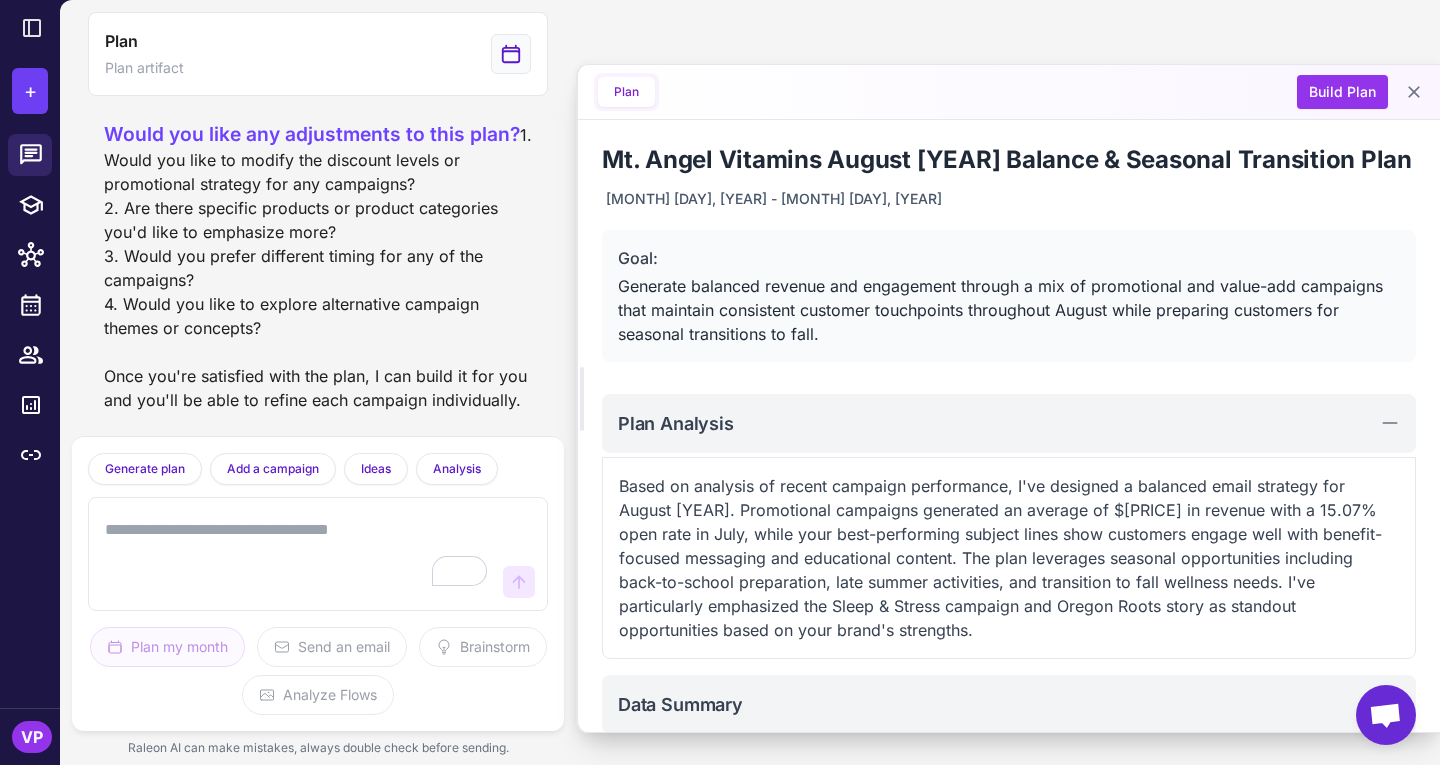 click at bounding box center (298, 554) 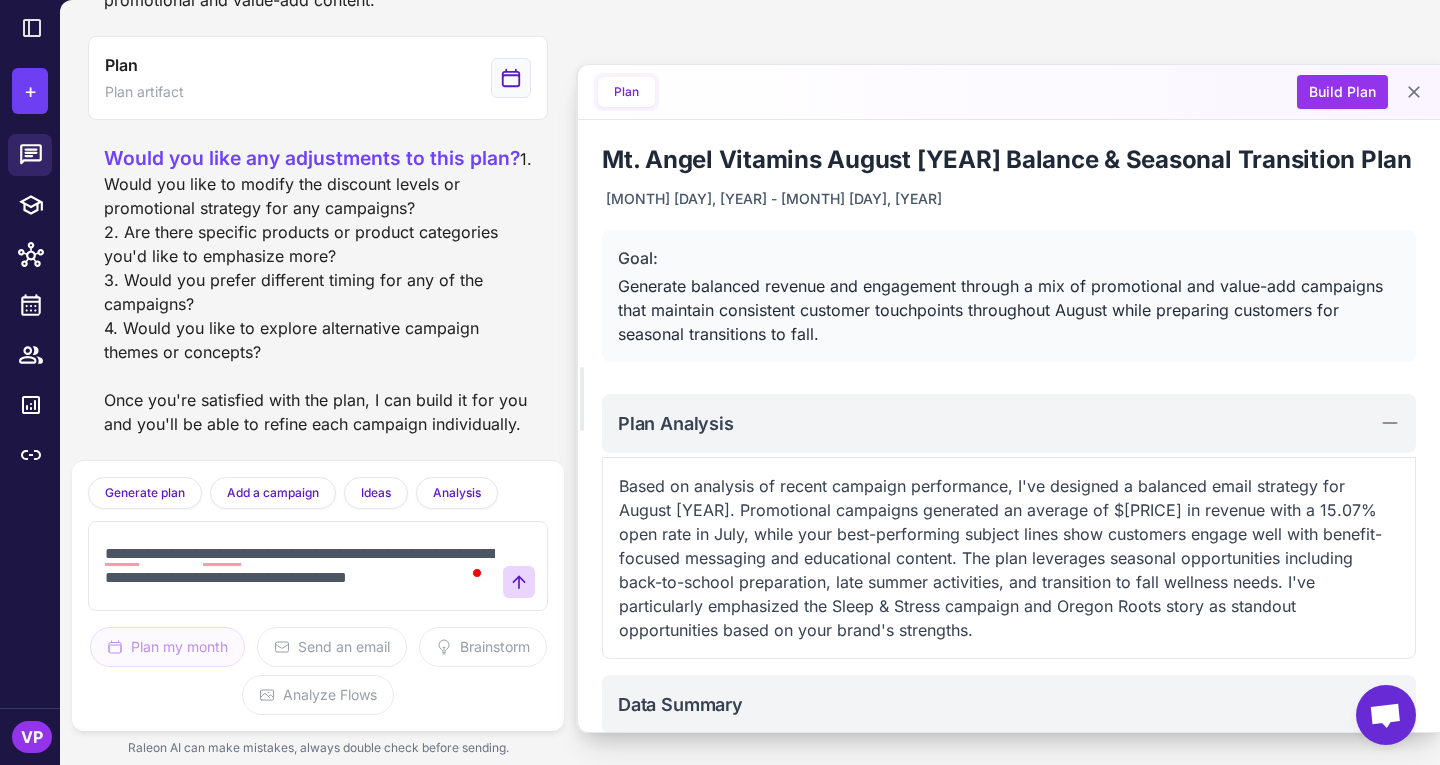 scroll, scrollTop: 979, scrollLeft: 0, axis: vertical 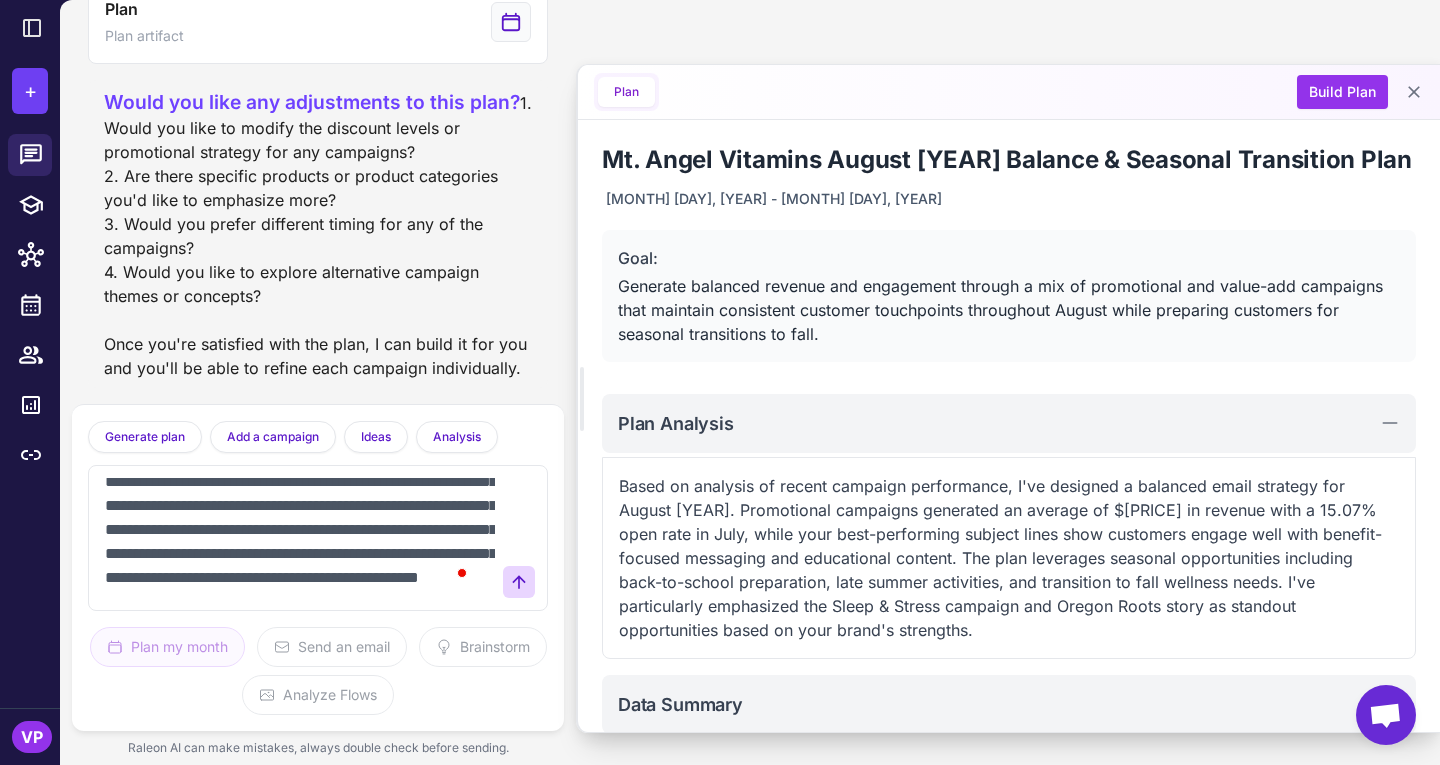 type on "**********" 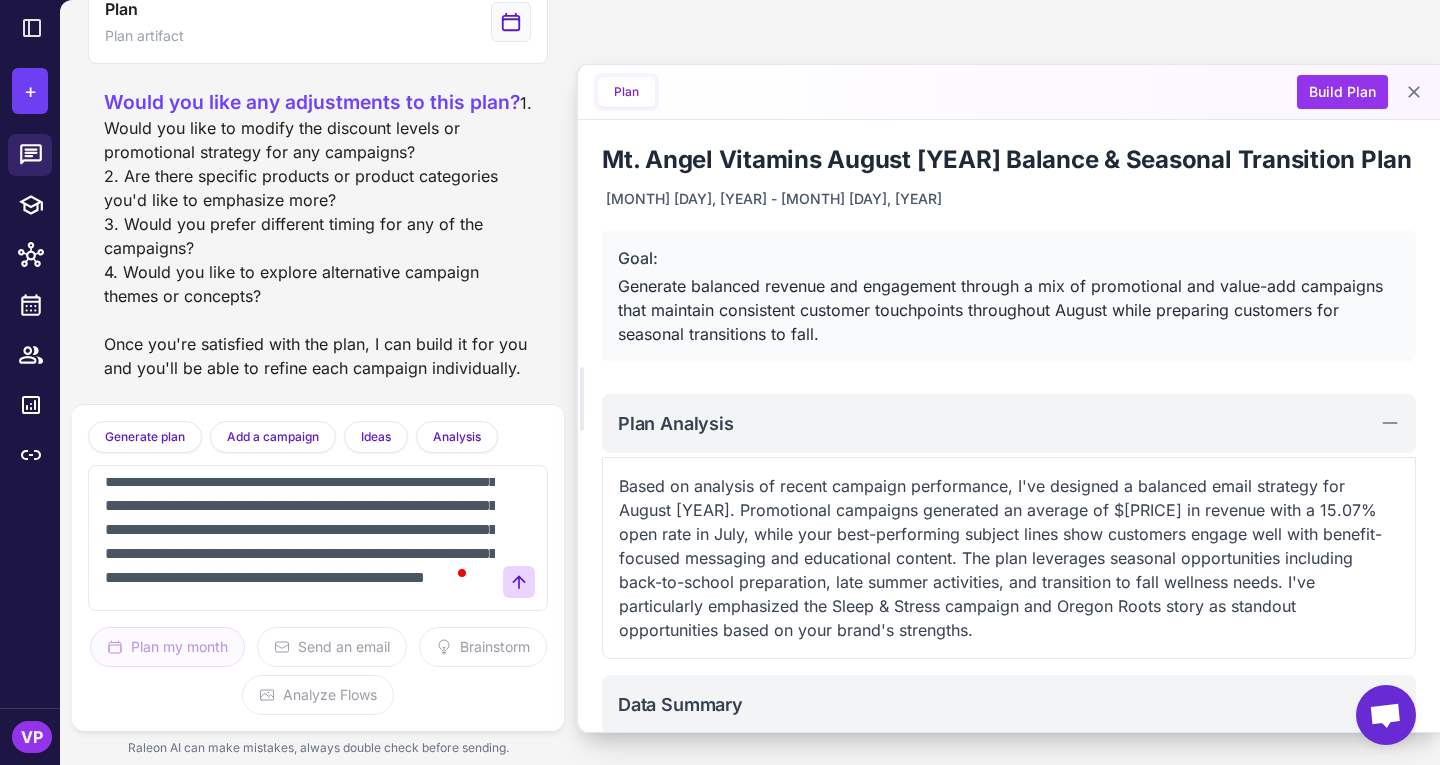 type 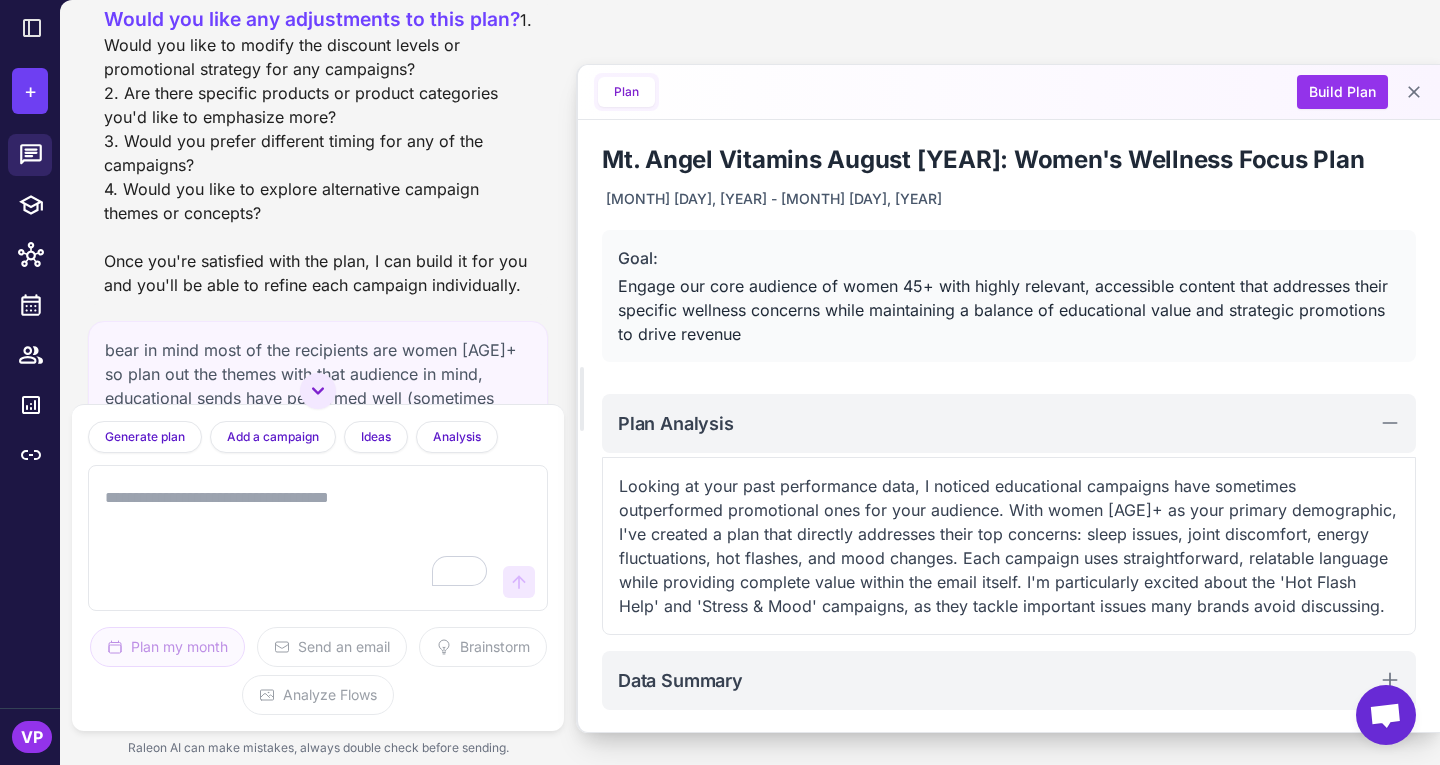 click at bounding box center (298, 538) 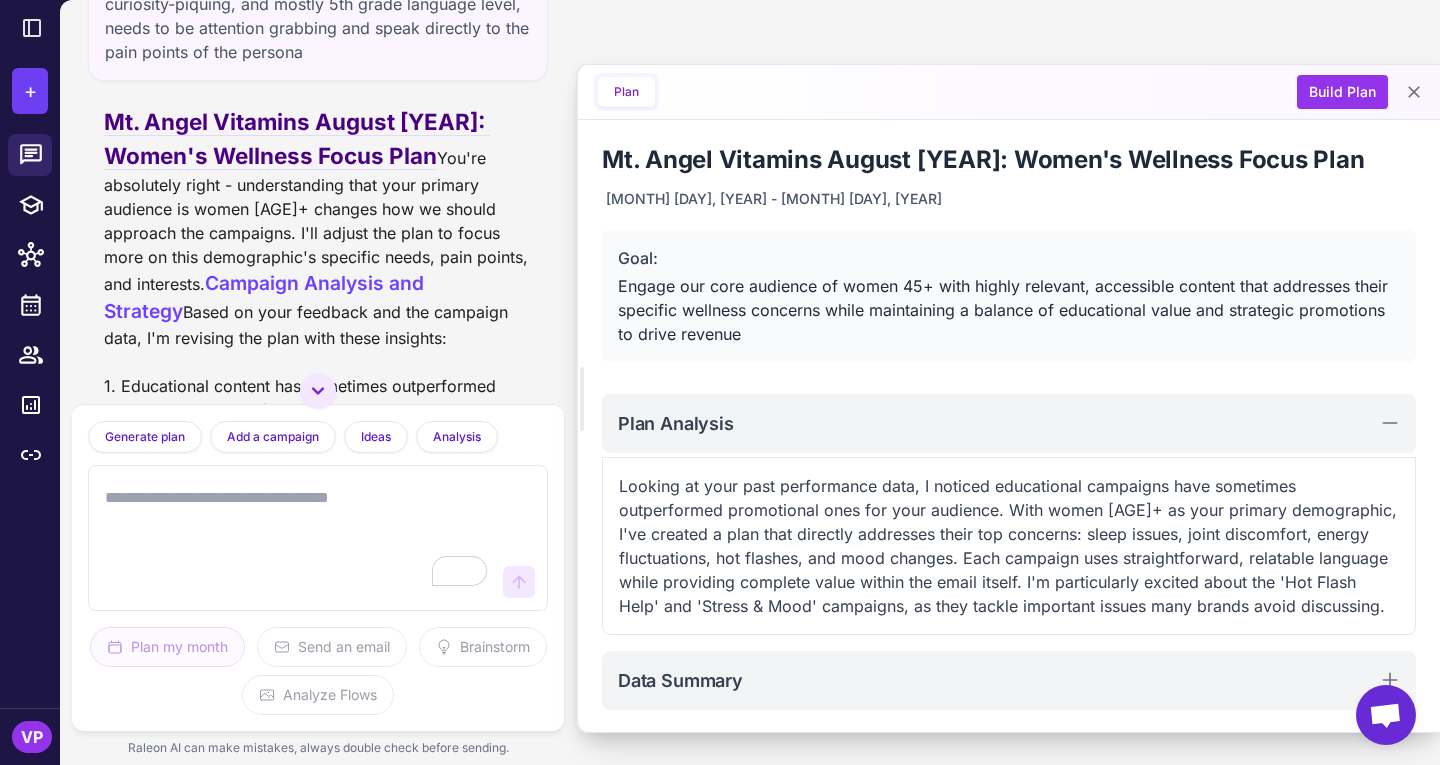scroll, scrollTop: 1469, scrollLeft: 0, axis: vertical 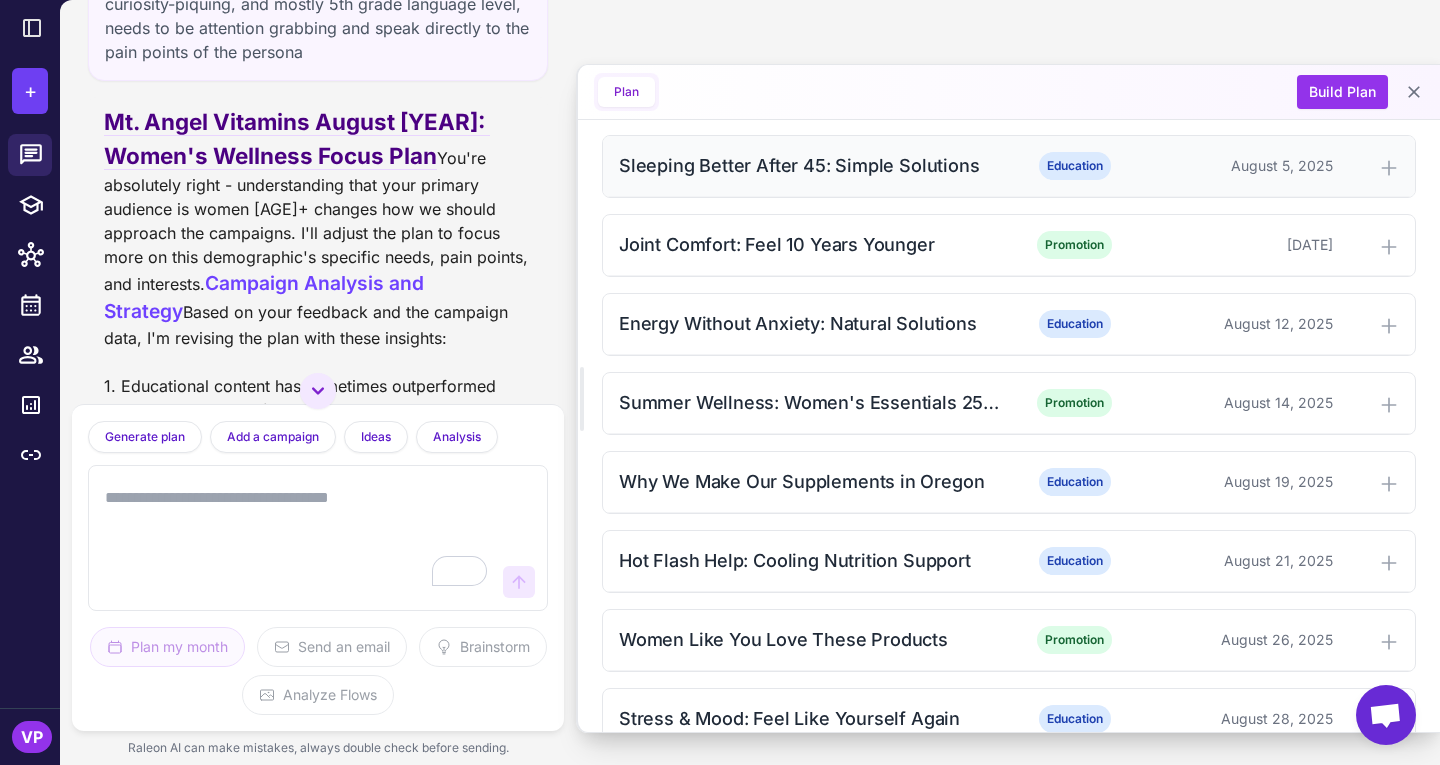 click on "Sleeping Better After 45: Simple Solutions" at bounding box center [812, 165] 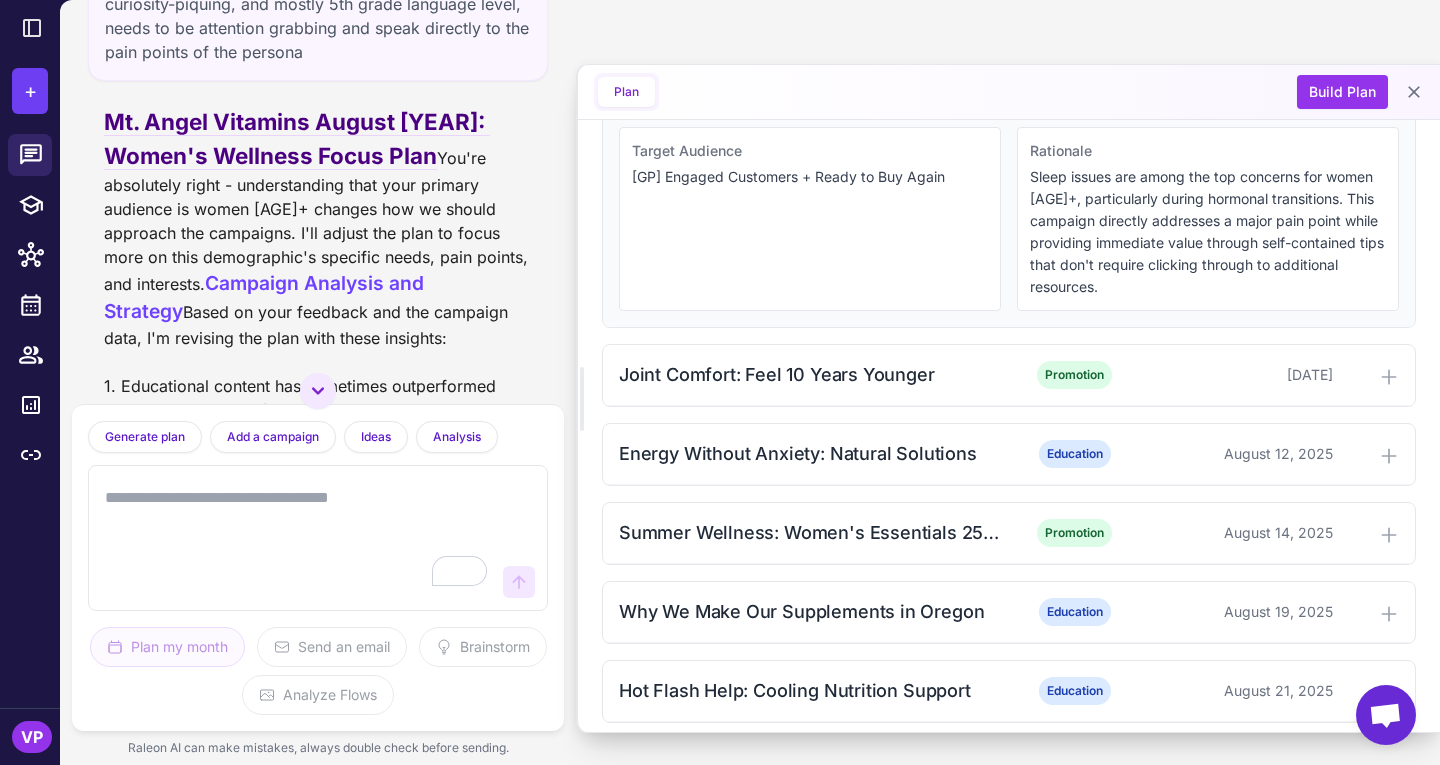 scroll, scrollTop: 857, scrollLeft: 0, axis: vertical 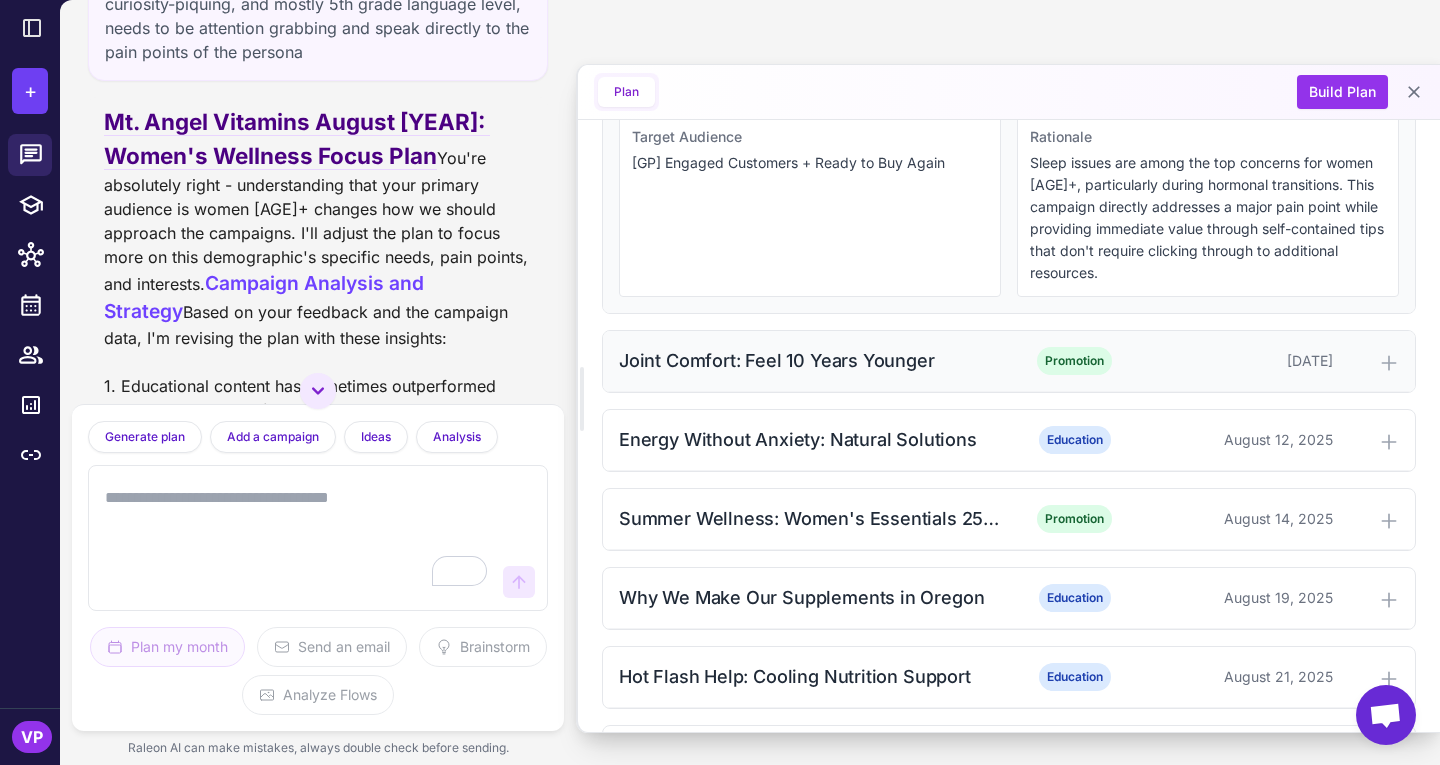 click on "Joint Comfort: Feel 10 Years Younger" at bounding box center [812, 360] 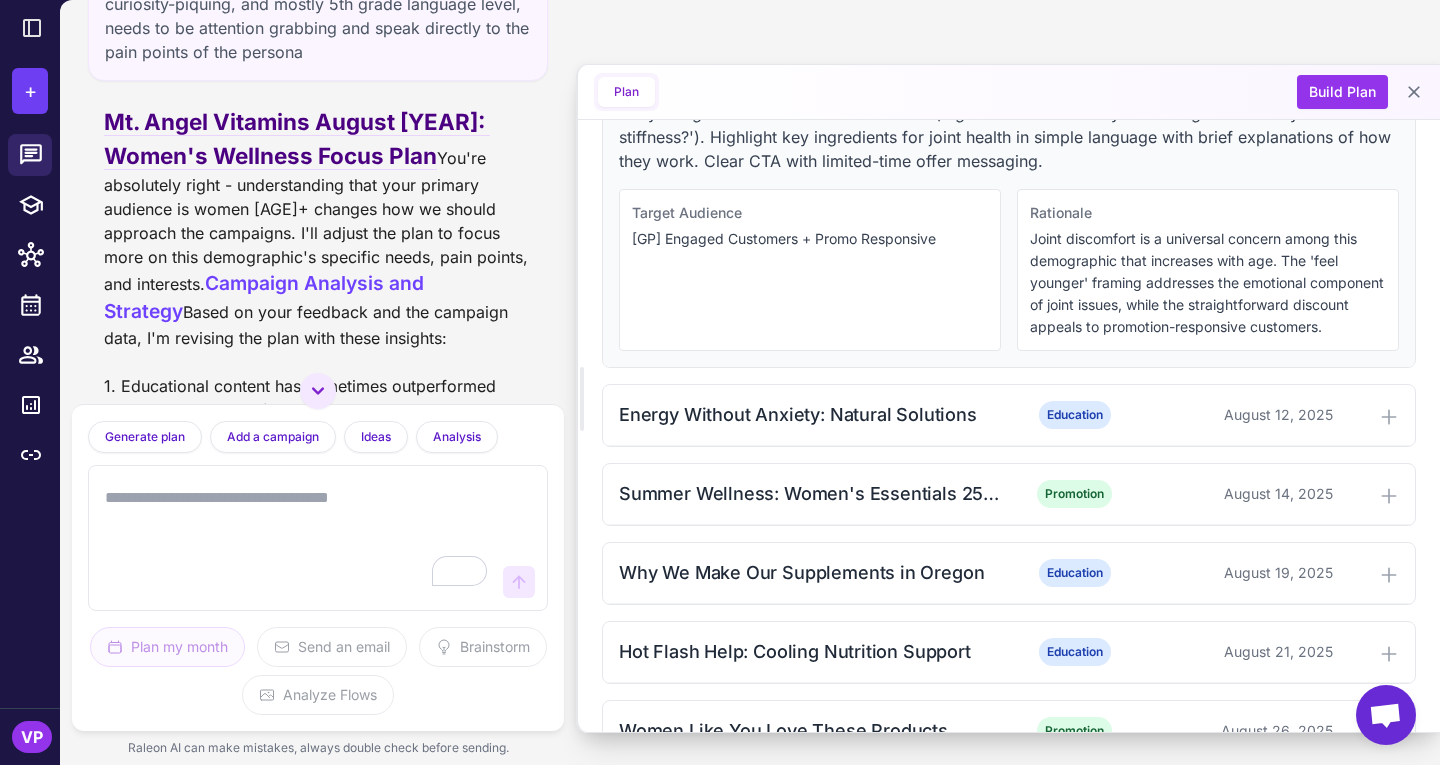scroll, scrollTop: 1188, scrollLeft: 0, axis: vertical 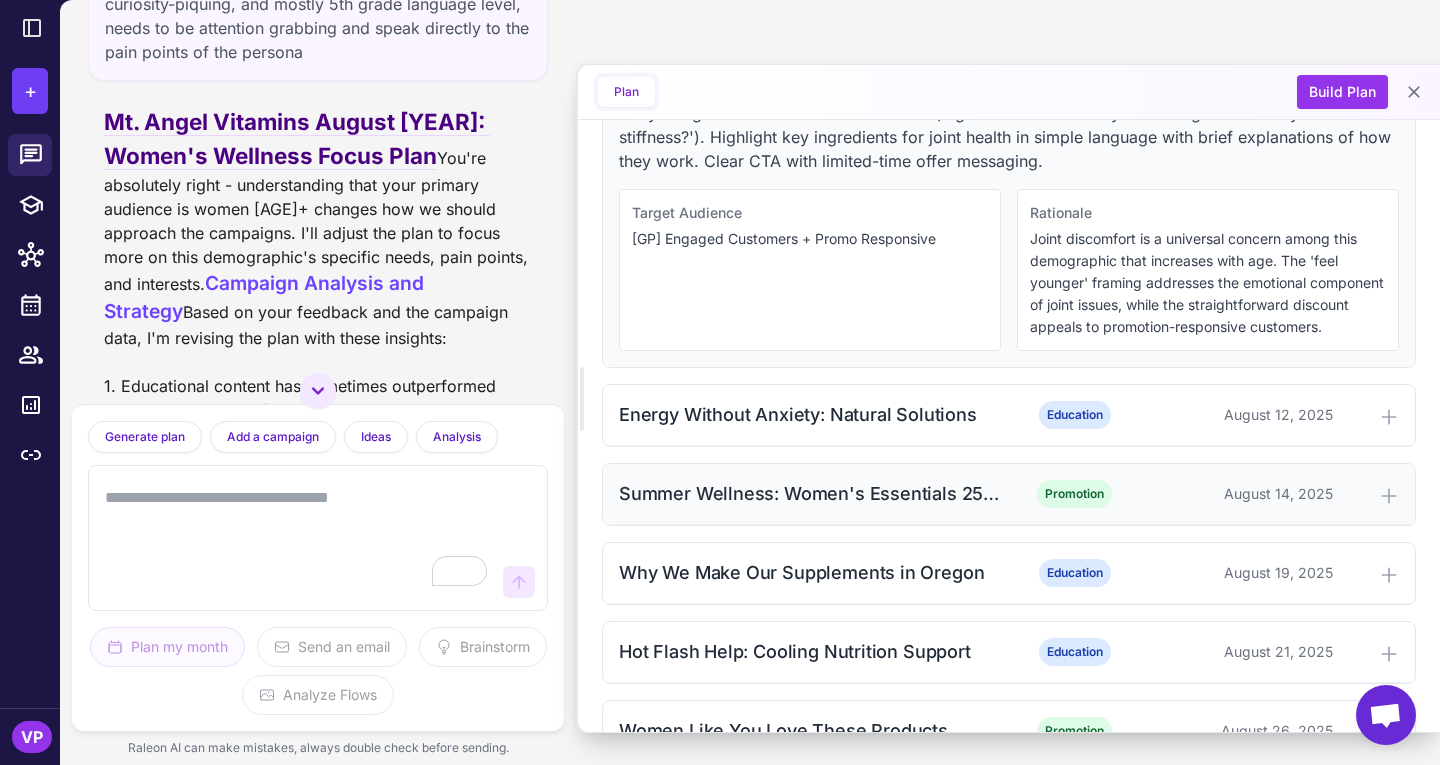 click on "Summer Wellness: Women's Essentials 25% Off" at bounding box center [812, 493] 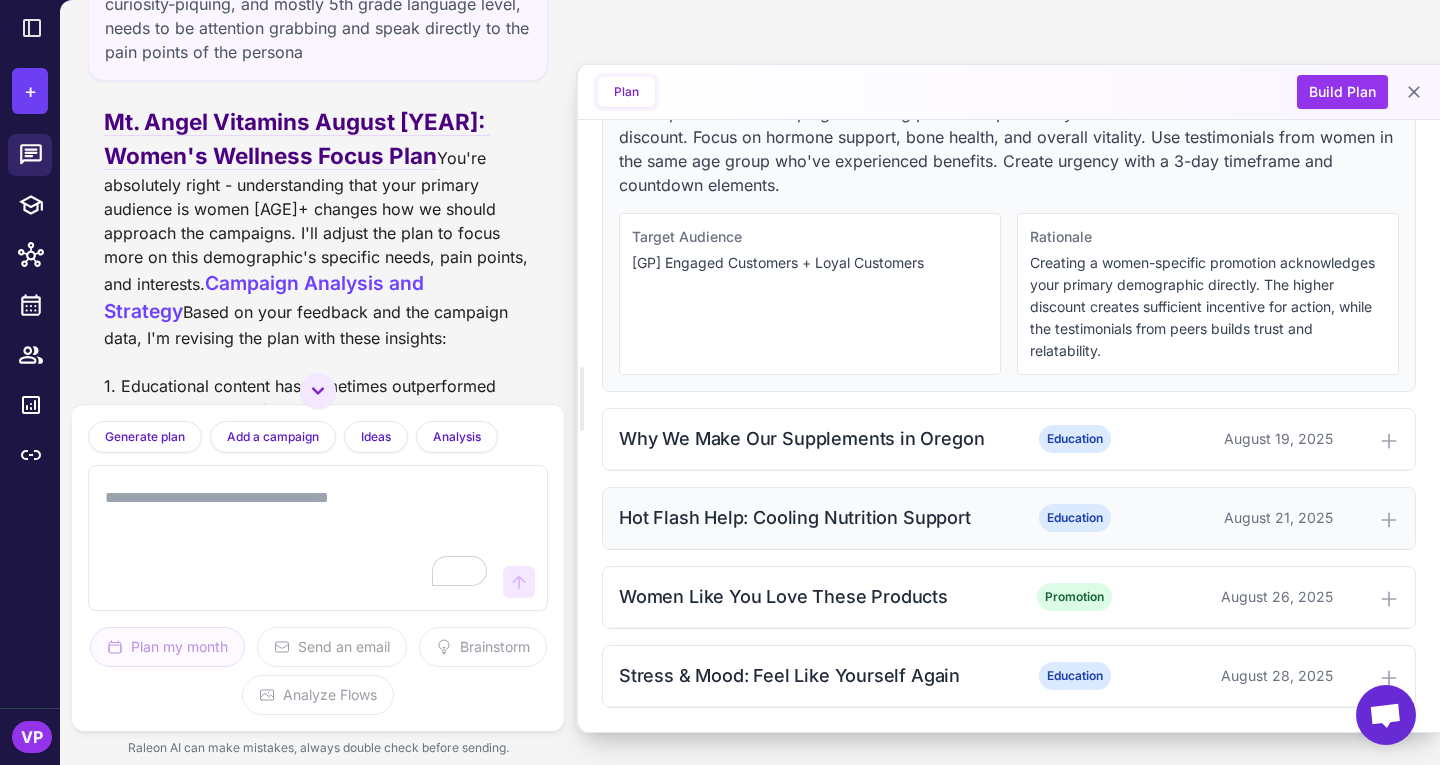scroll, scrollTop: 1650, scrollLeft: 0, axis: vertical 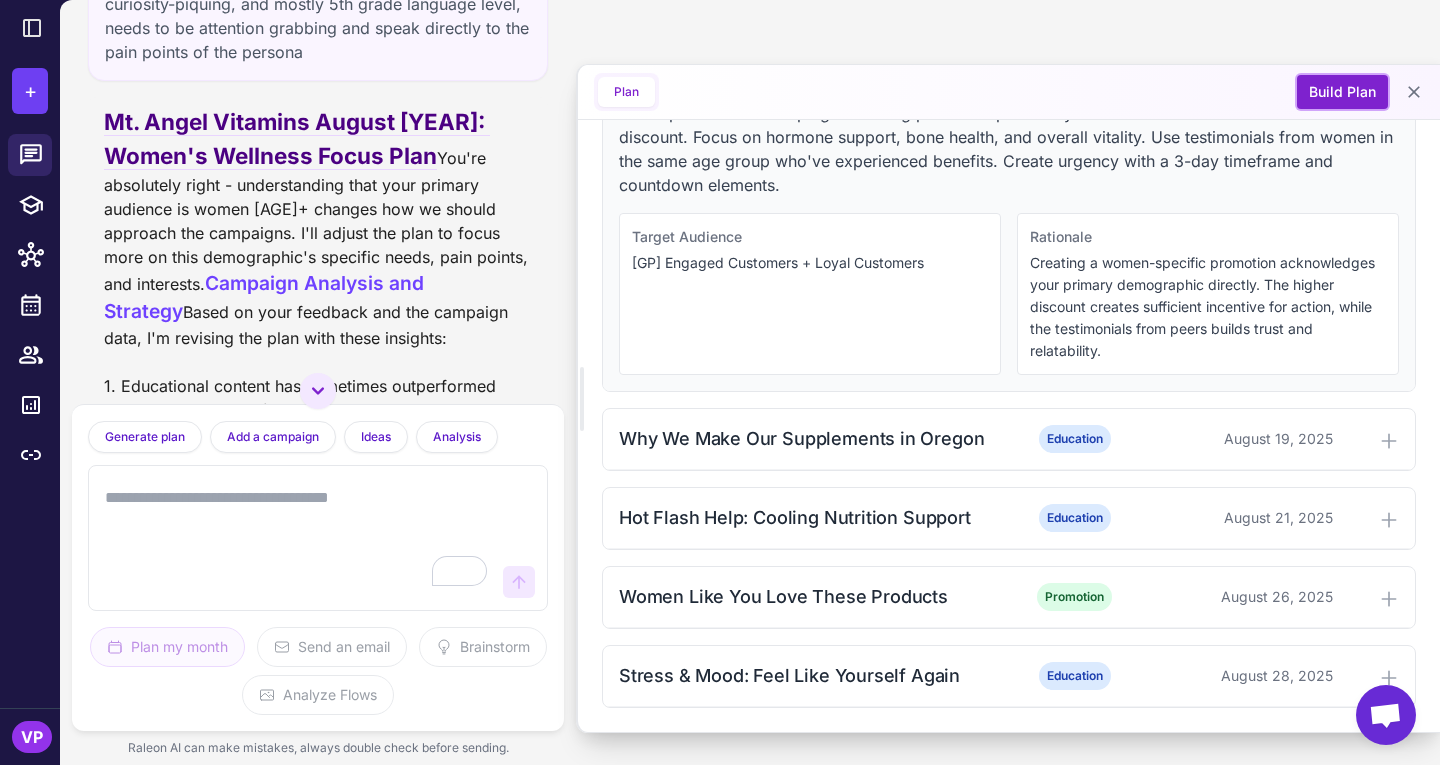 click on "Build Plan" at bounding box center [1342, 92] 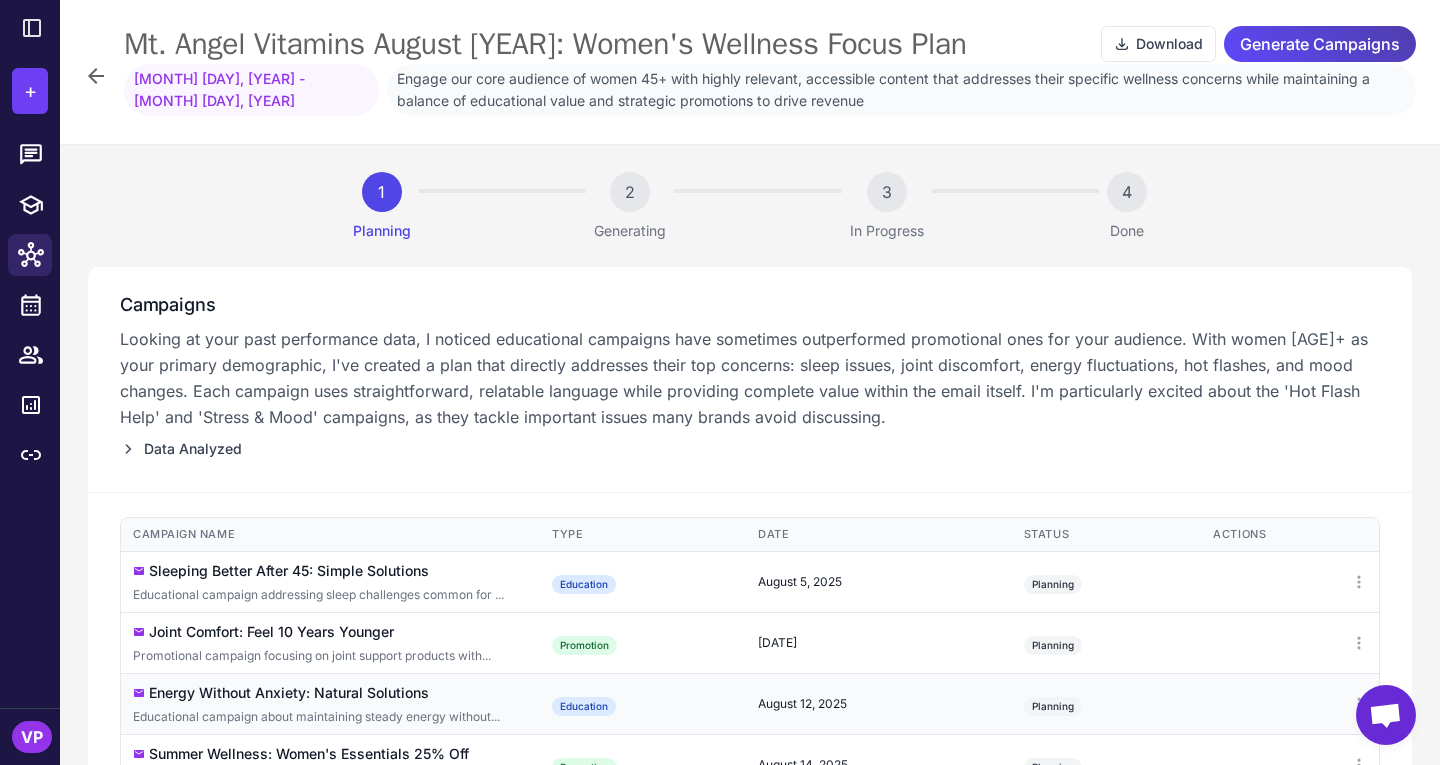 click on "Education" at bounding box center (643, 703) 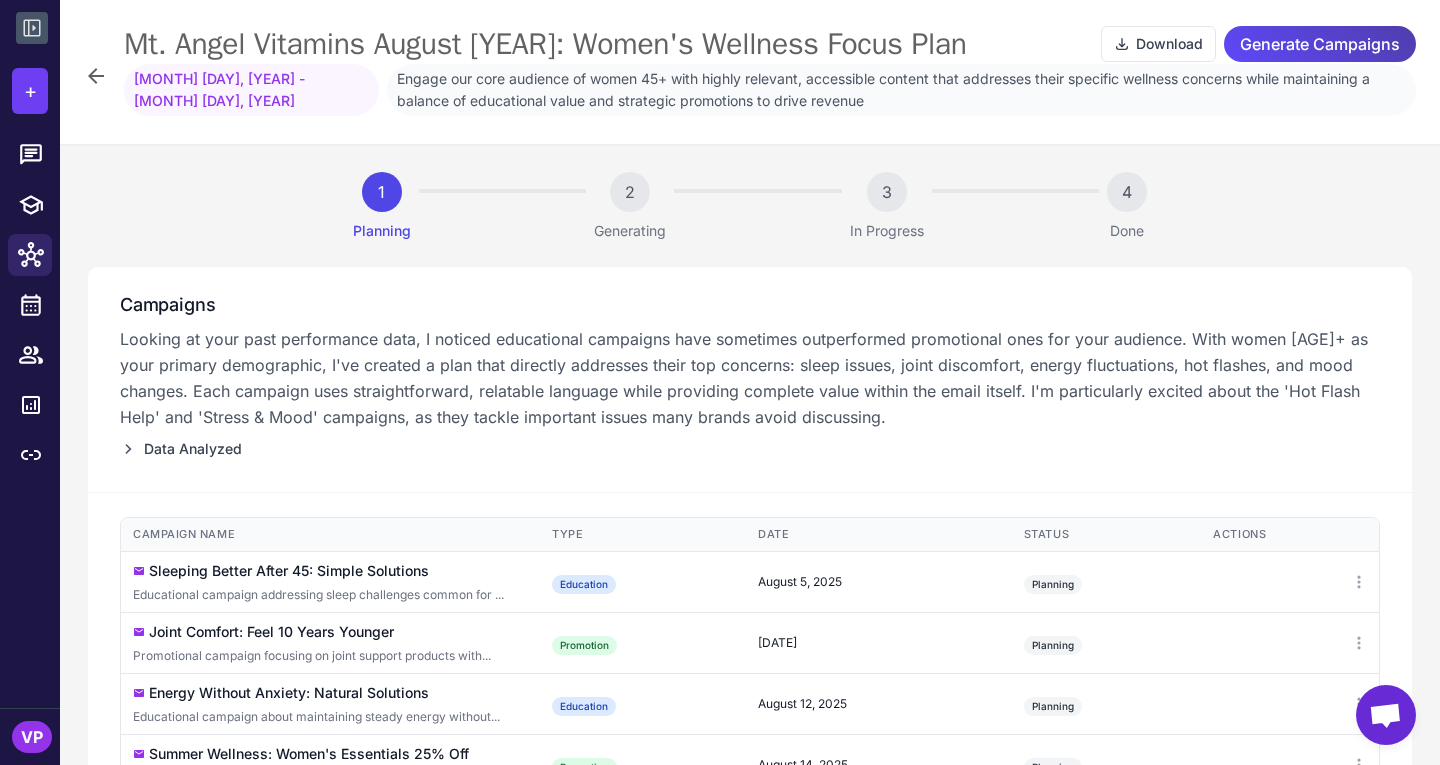 click 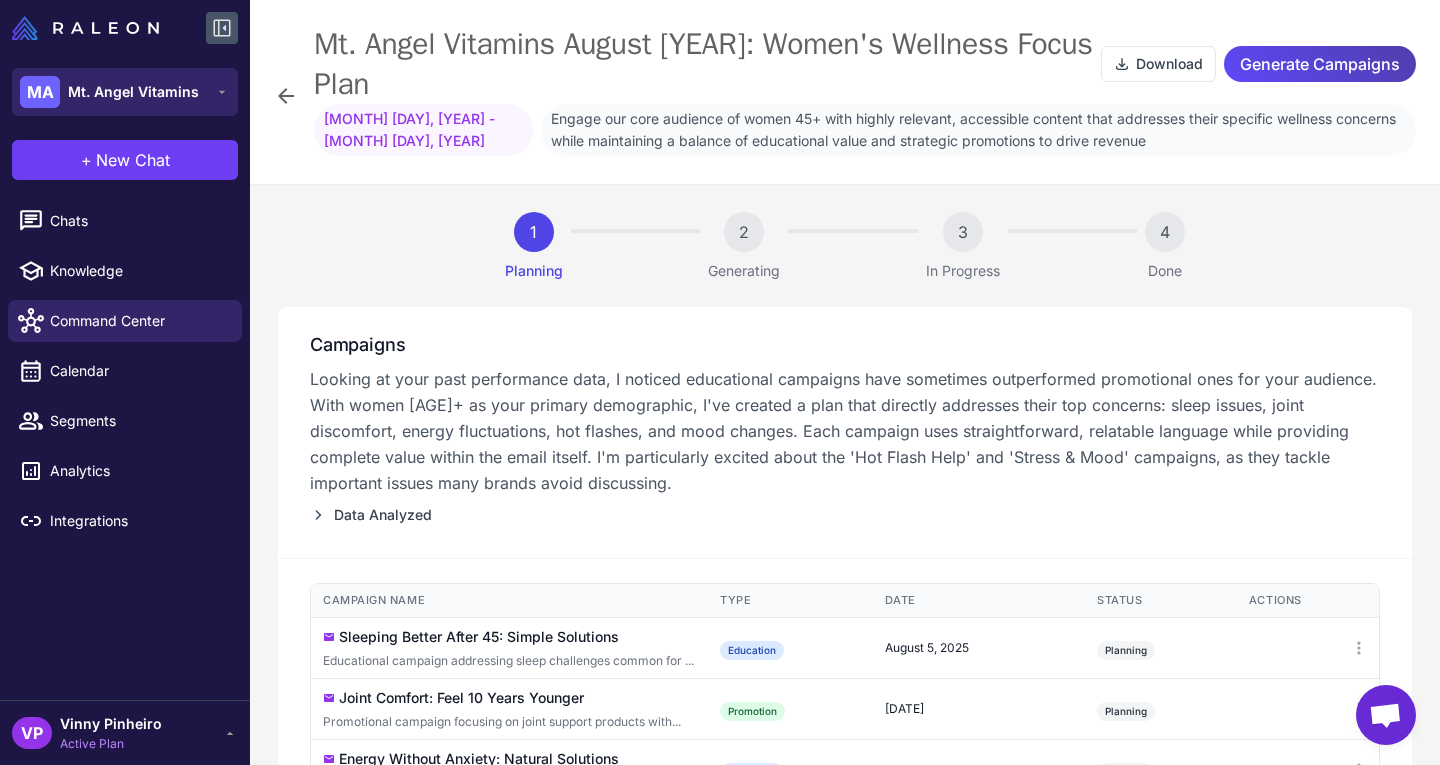 click on "MA Mt. Angel Vitamins" at bounding box center (109, 92) 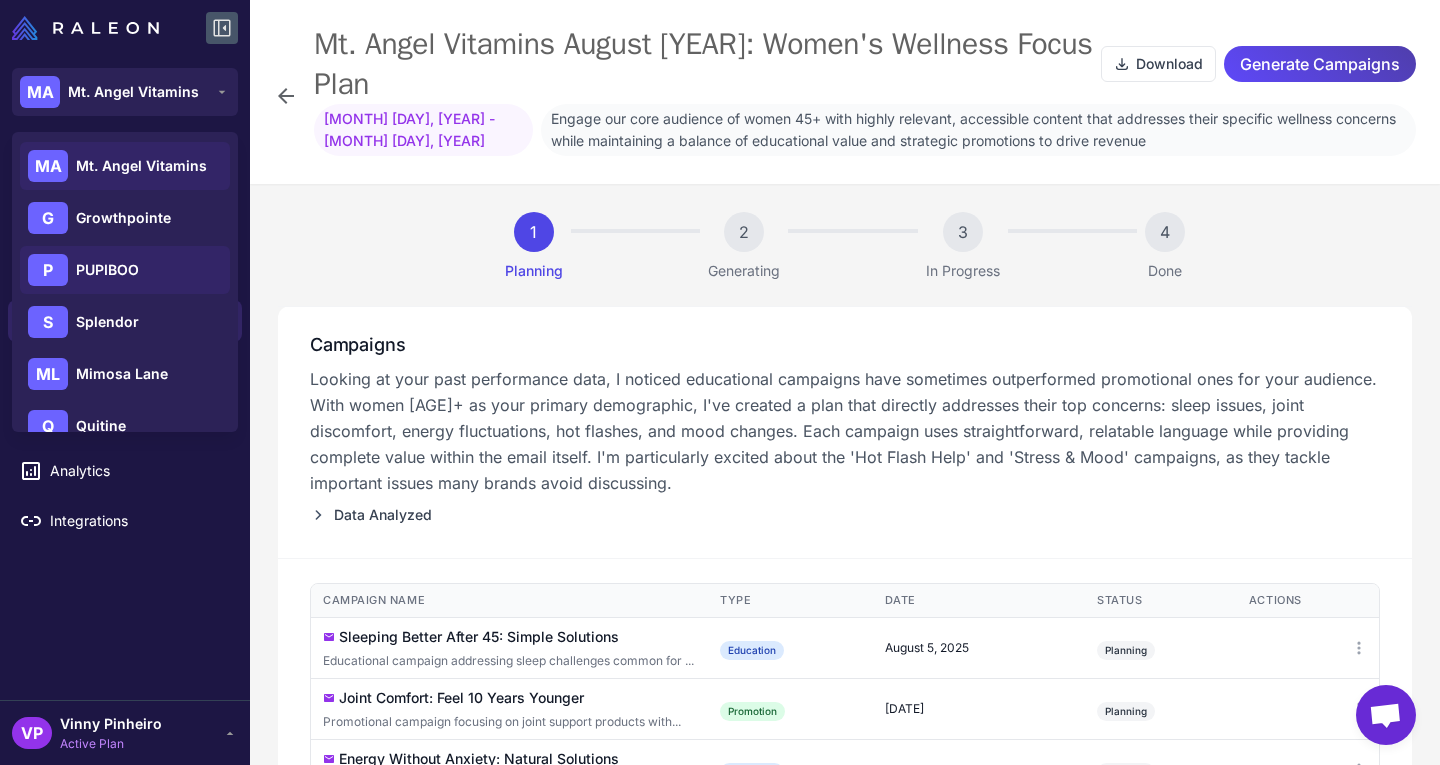 scroll, scrollTop: 268, scrollLeft: 0, axis: vertical 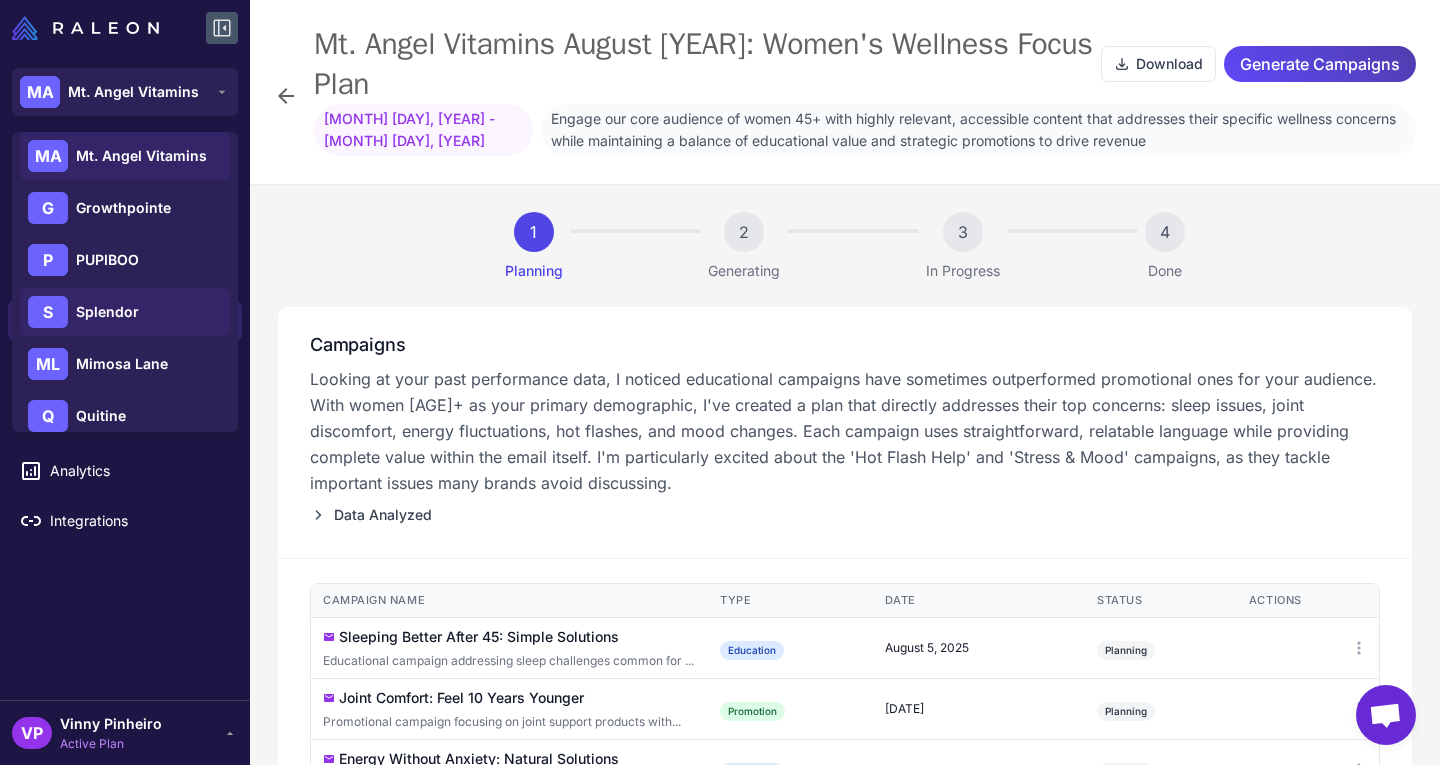 click on "Splendor" at bounding box center (107, 312) 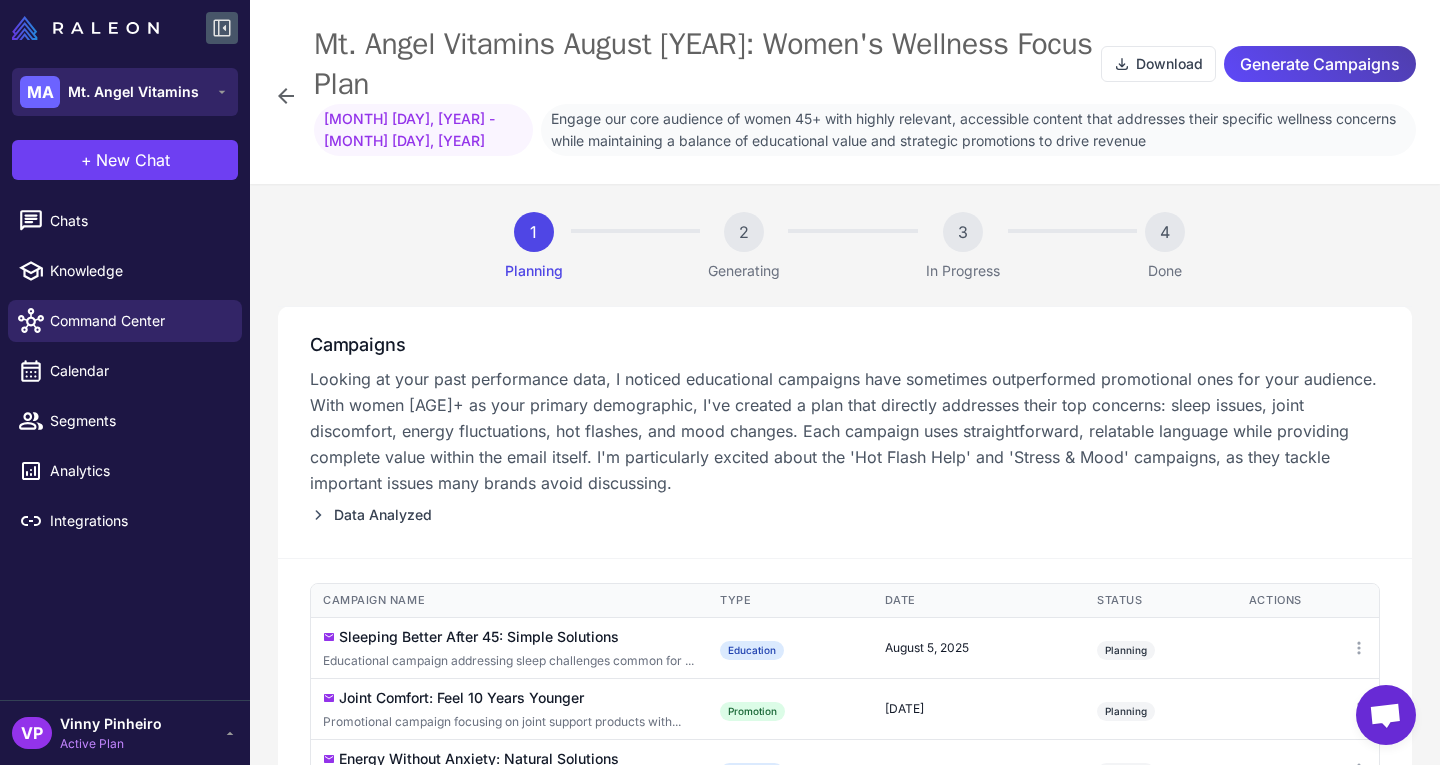 click on "Mt. Angel Vitamins" at bounding box center (133, 92) 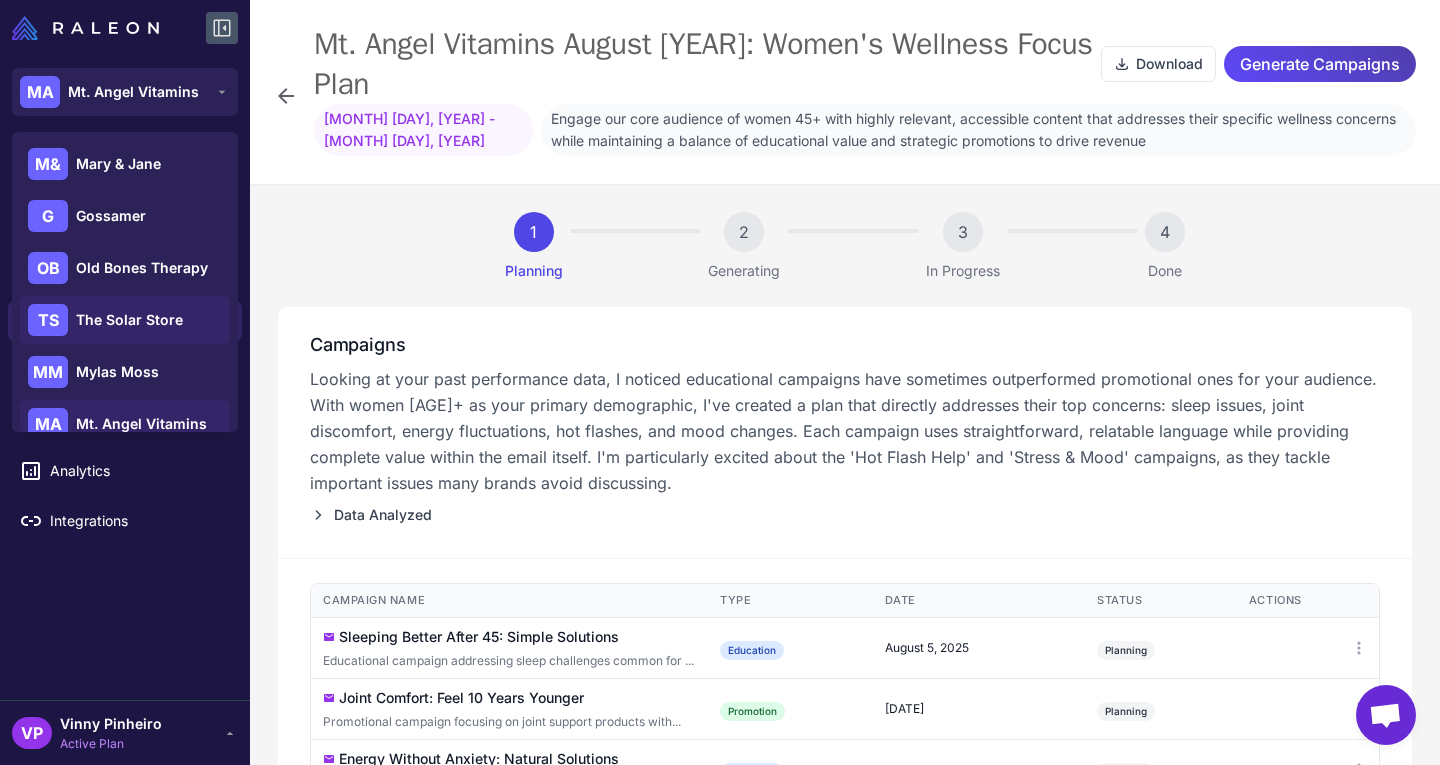 scroll, scrollTop: 288, scrollLeft: 0, axis: vertical 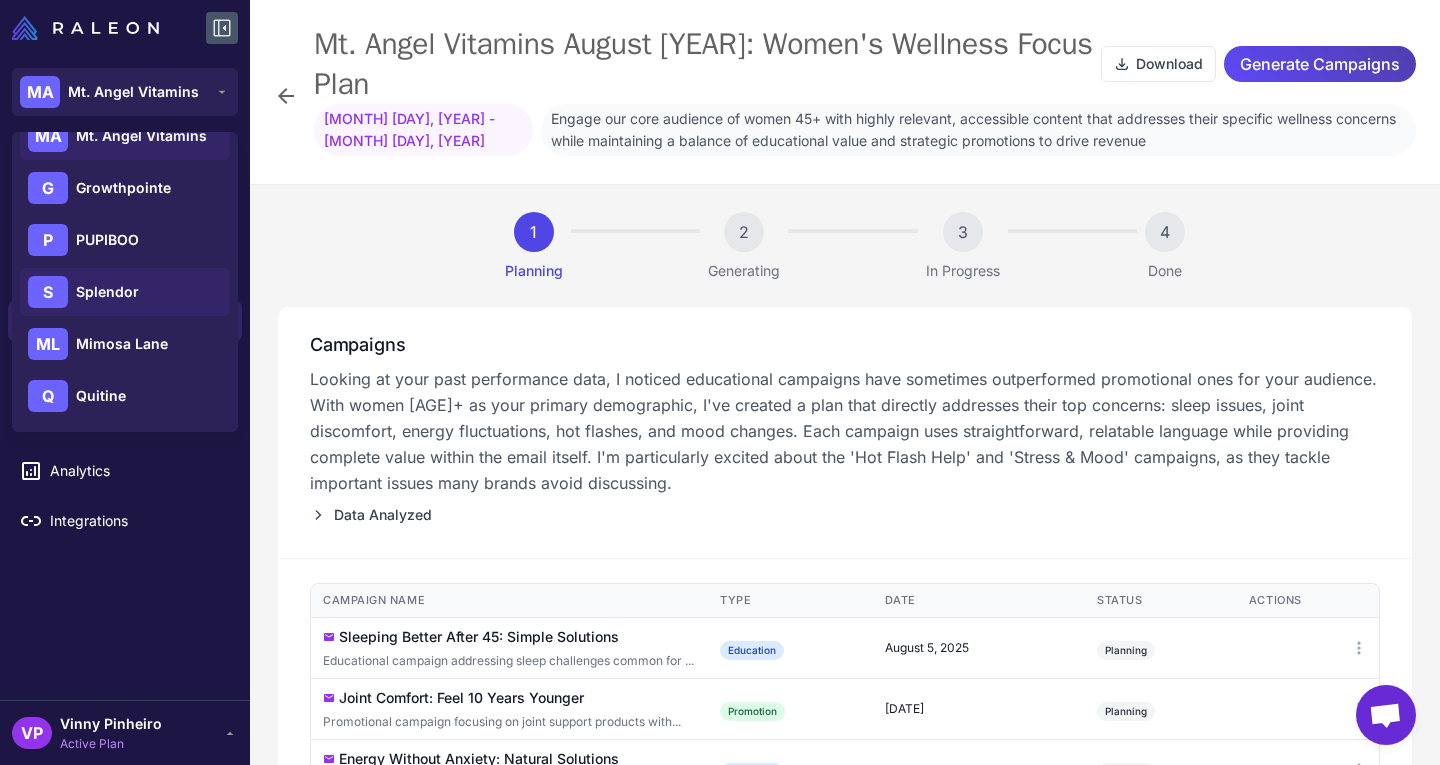 click on "Splendor" at bounding box center (107, 292) 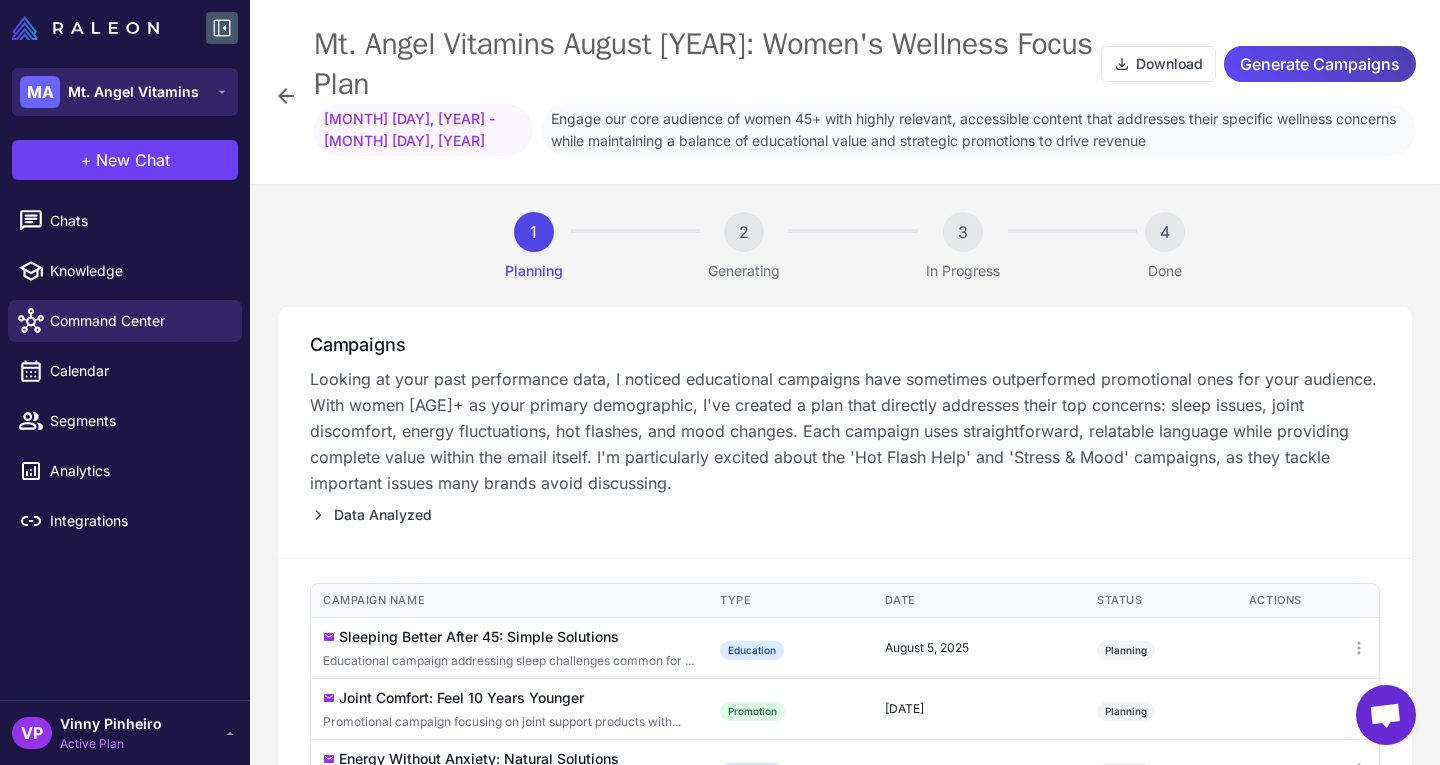 click on "Mt. Angel Vitamins" at bounding box center (133, 92) 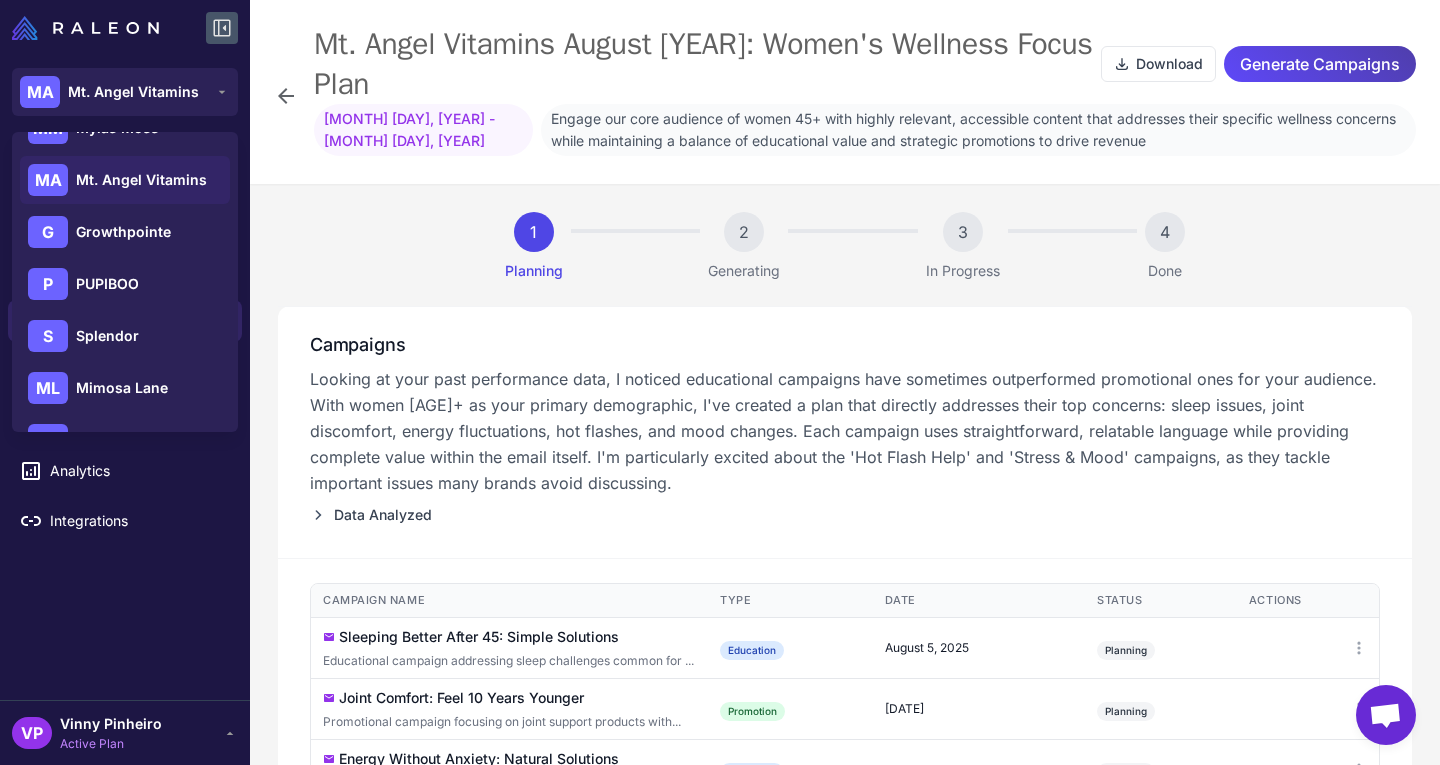 scroll, scrollTop: 246, scrollLeft: 0, axis: vertical 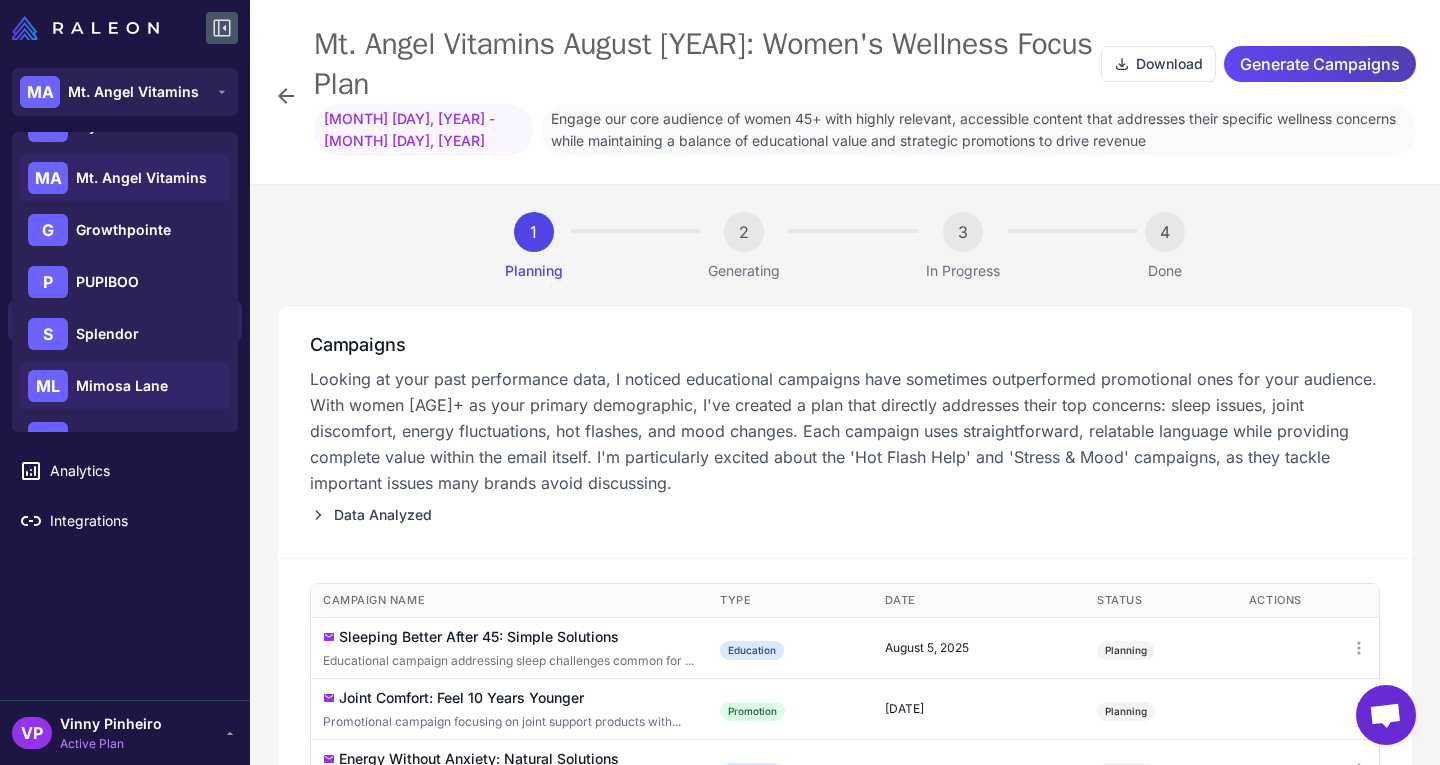 click on "Mimosa Lane" at bounding box center [122, 386] 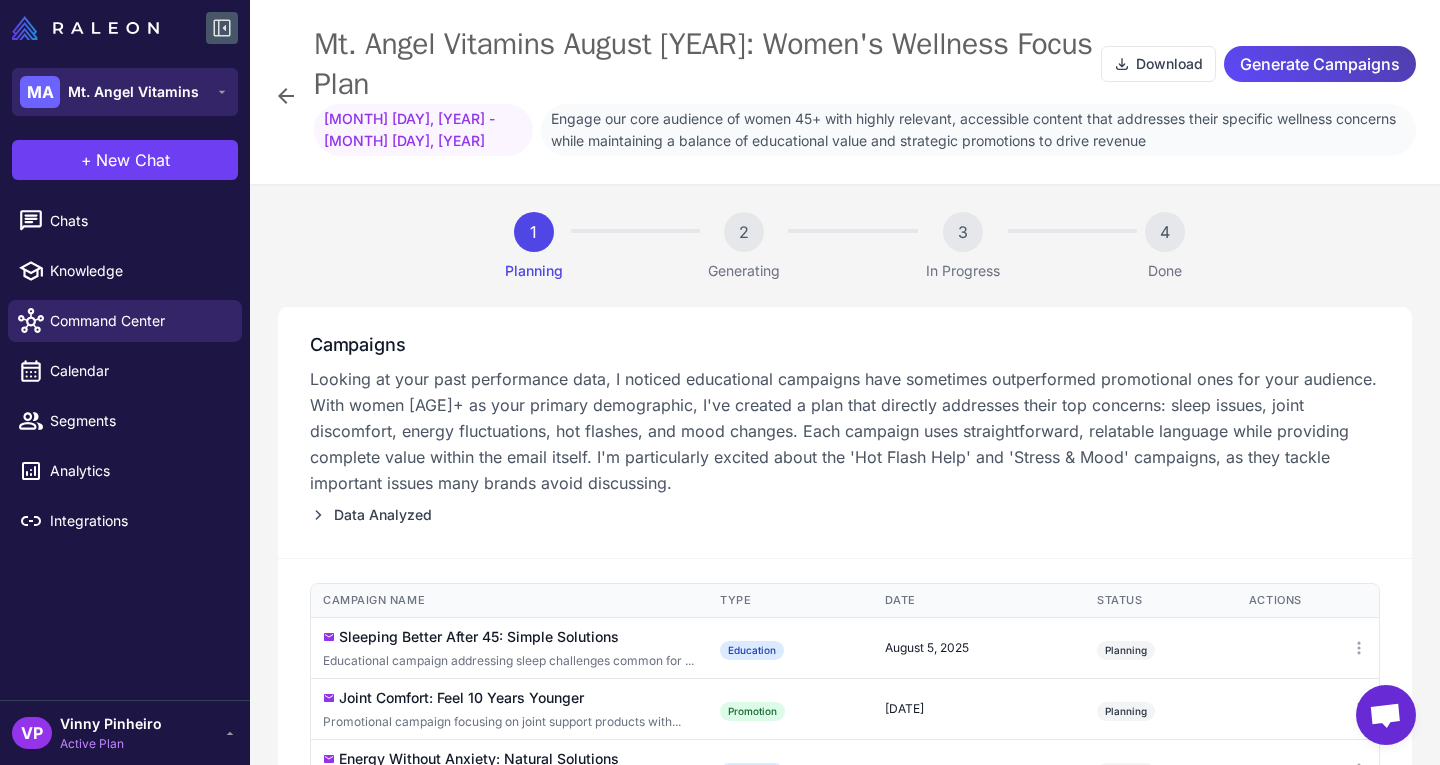 click on "Mt. Angel Vitamins" at bounding box center [133, 92] 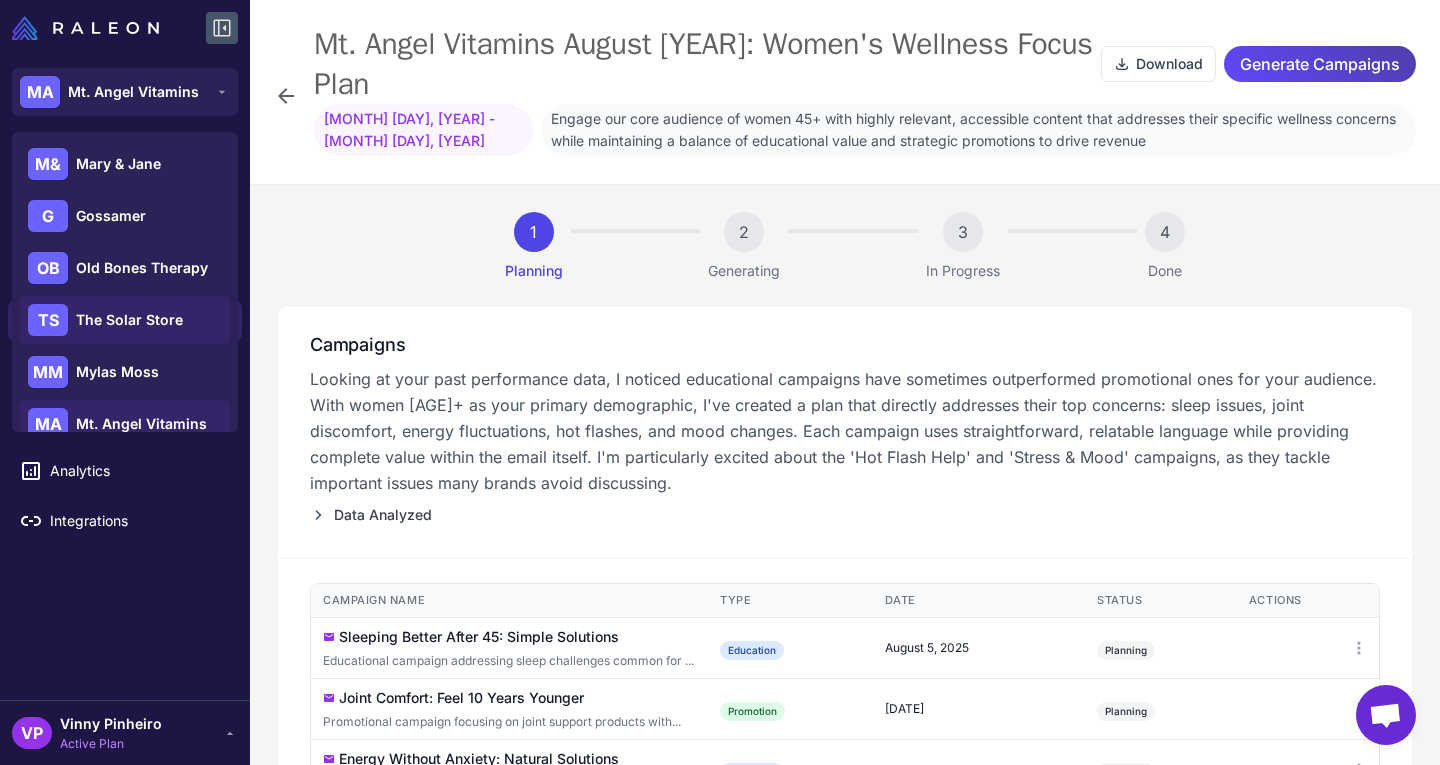 scroll, scrollTop: 288, scrollLeft: 0, axis: vertical 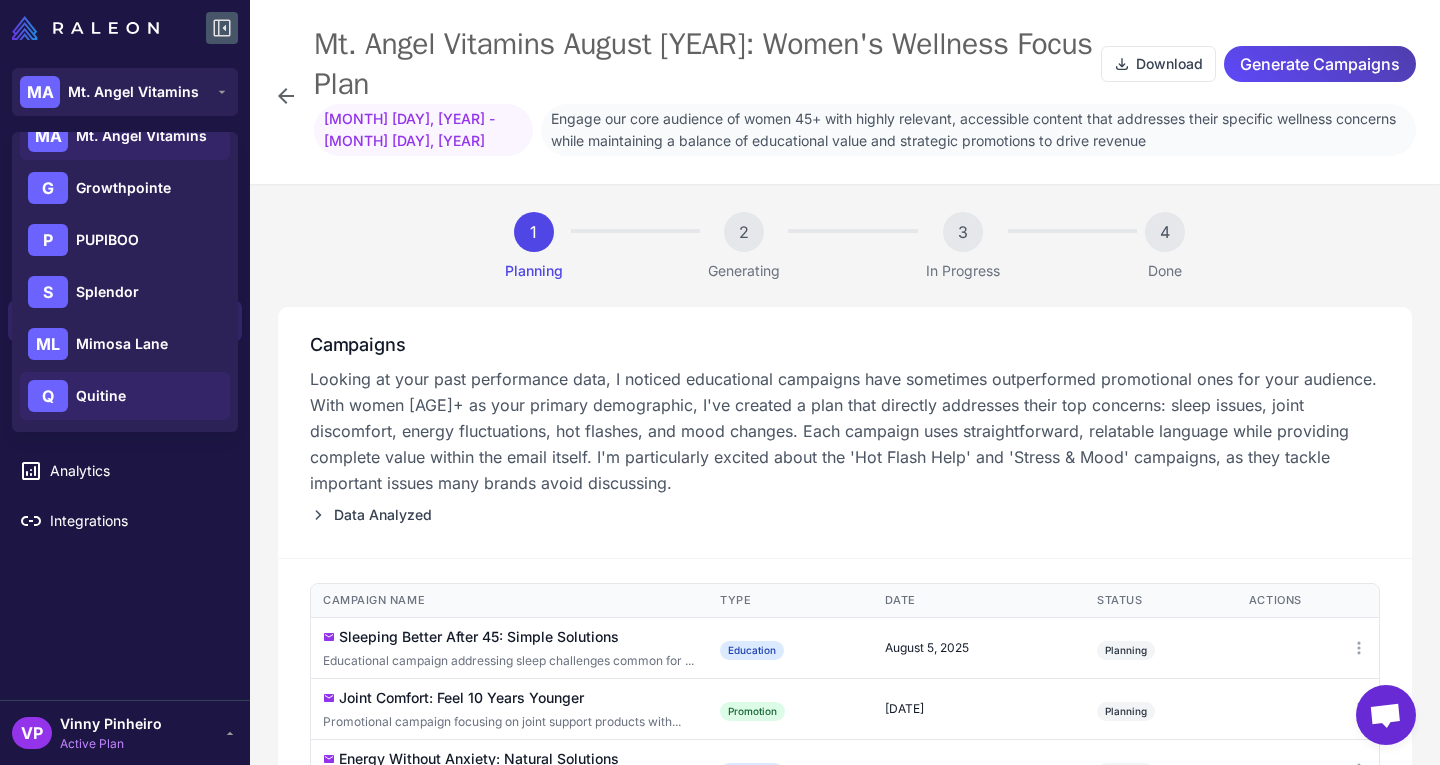 click on "Q Quitine" 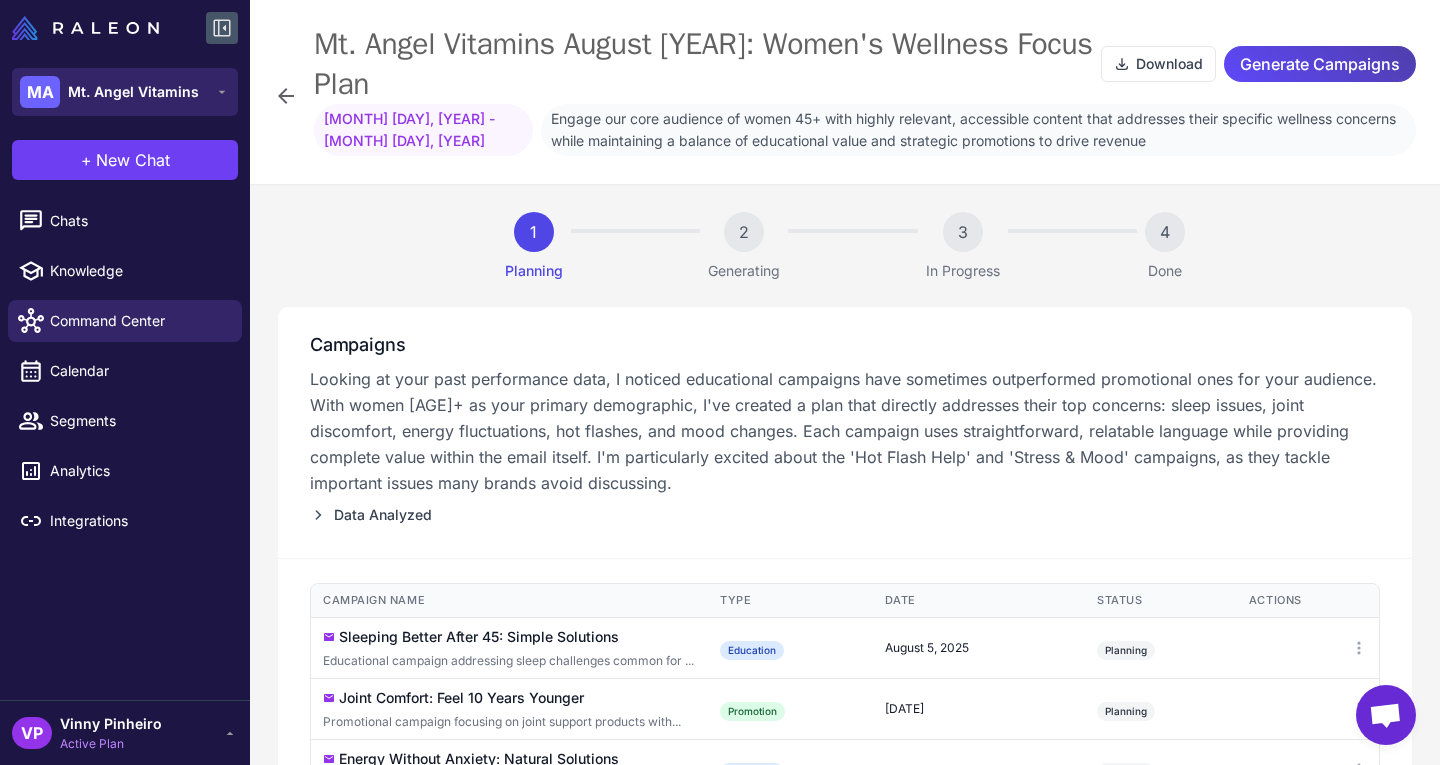 click on "MA Mt. Angel Vitamins" at bounding box center [125, 92] 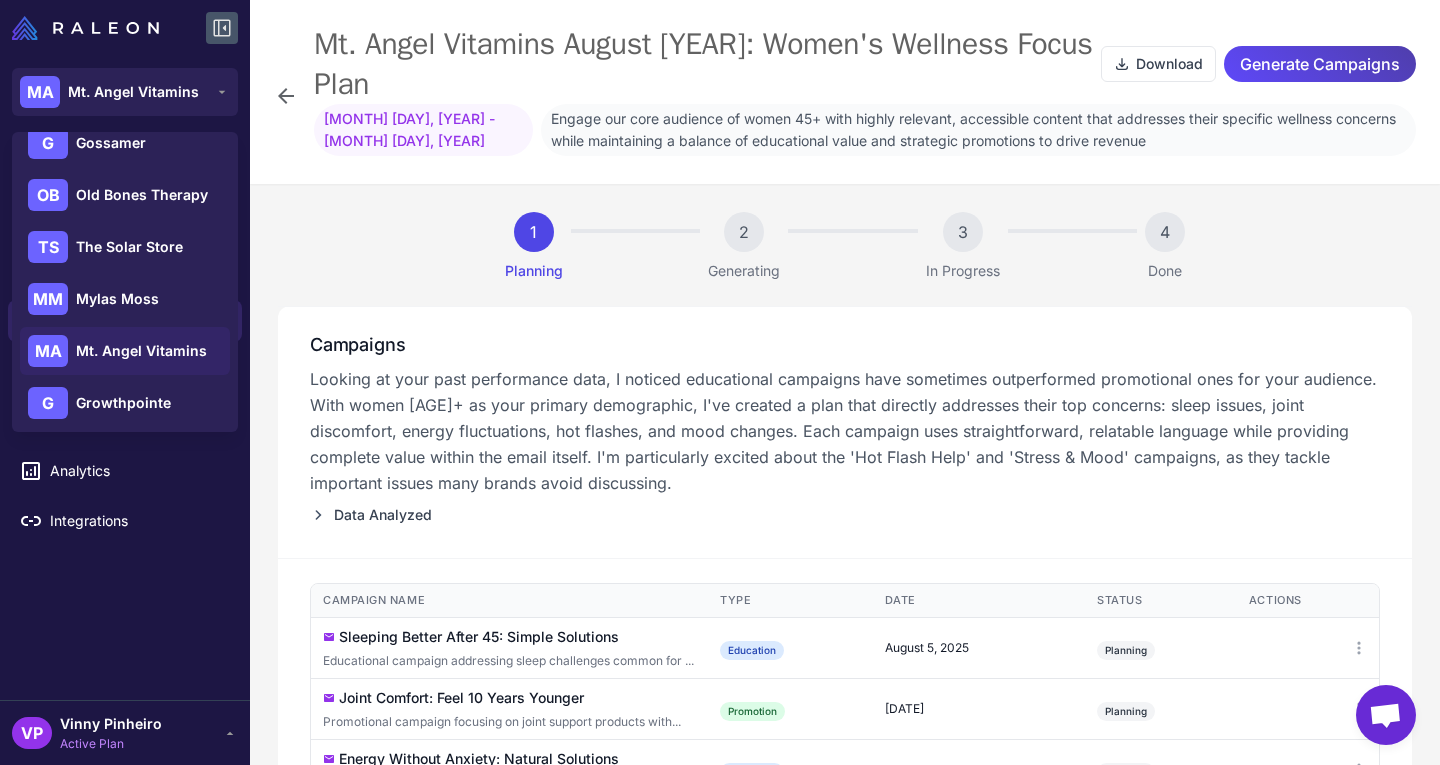 scroll, scrollTop: 72, scrollLeft: 0, axis: vertical 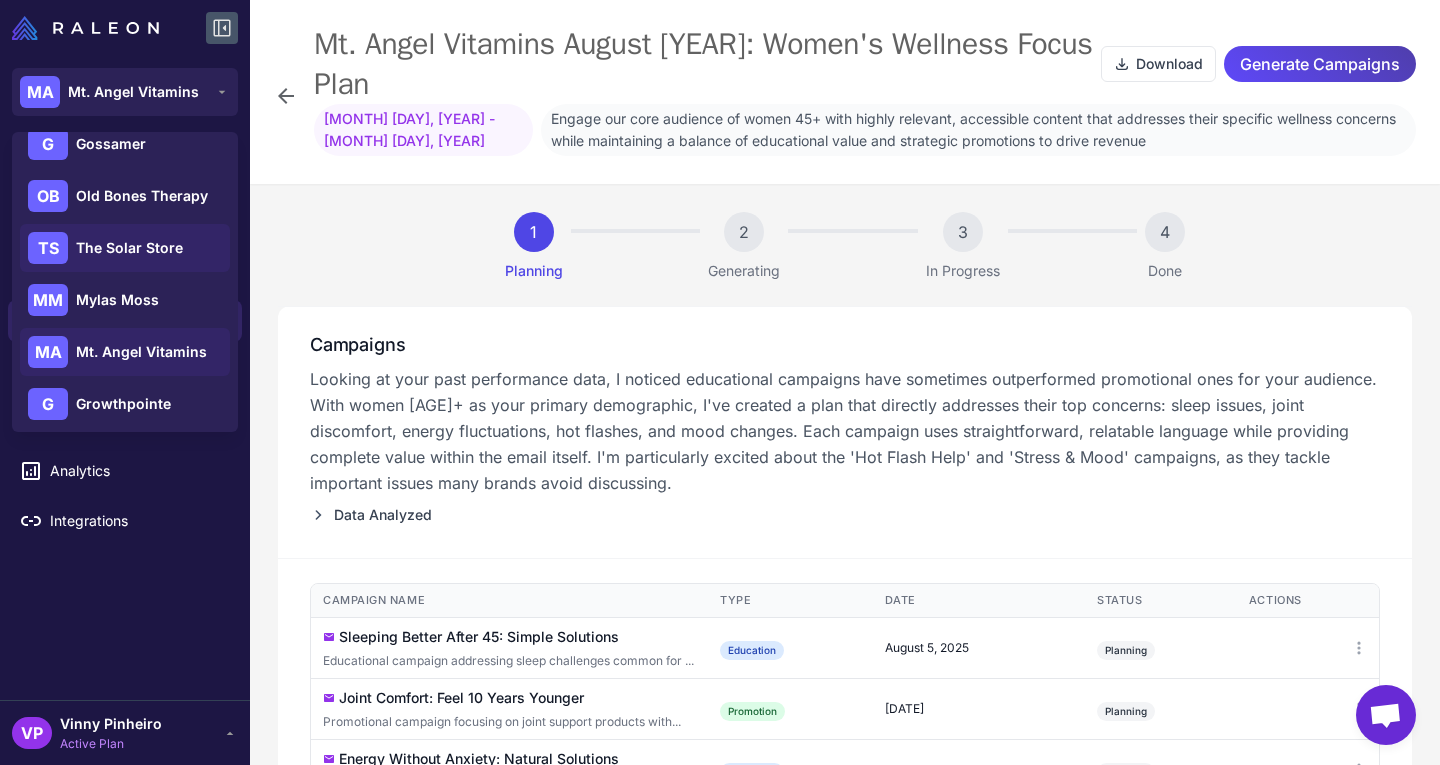 click on "The Solar Store" at bounding box center (129, 248) 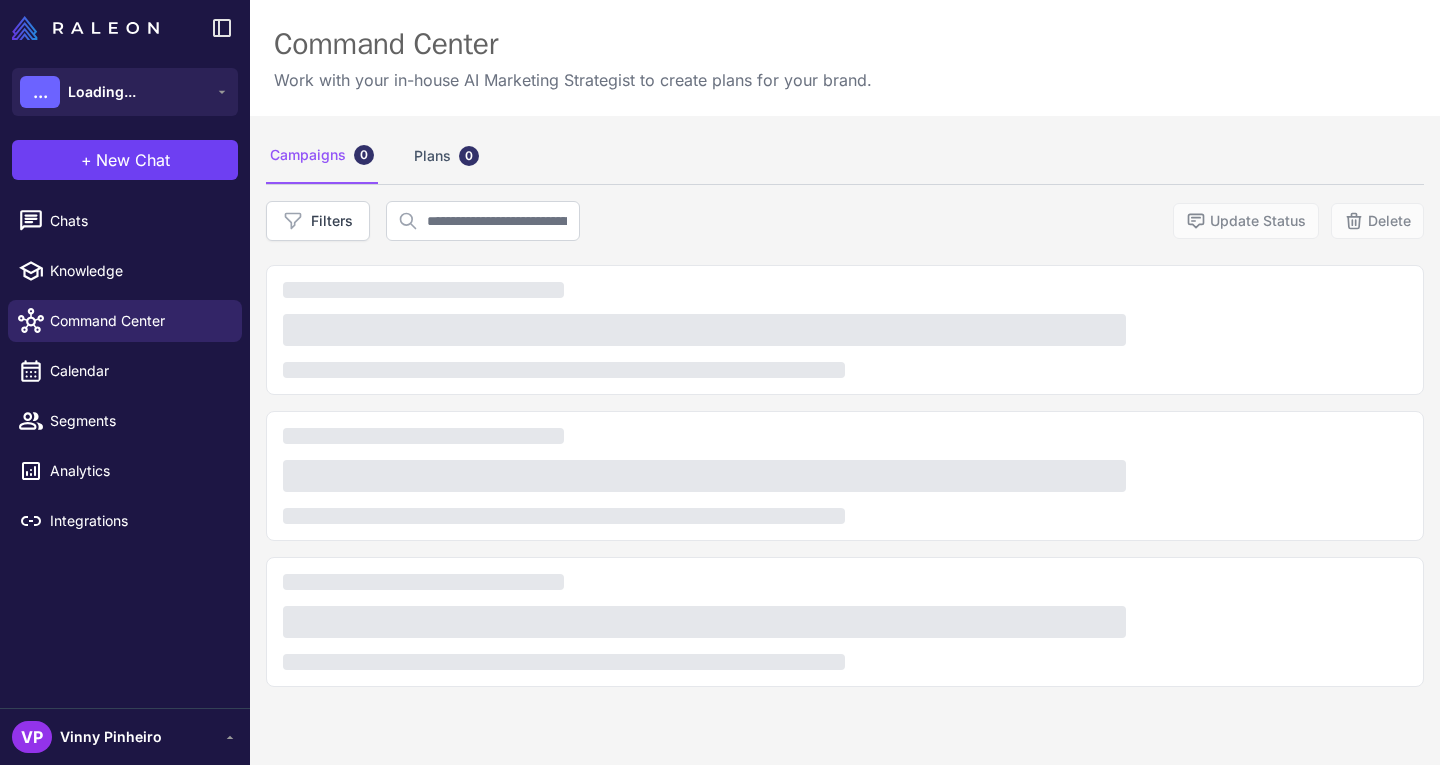 scroll, scrollTop: 0, scrollLeft: 0, axis: both 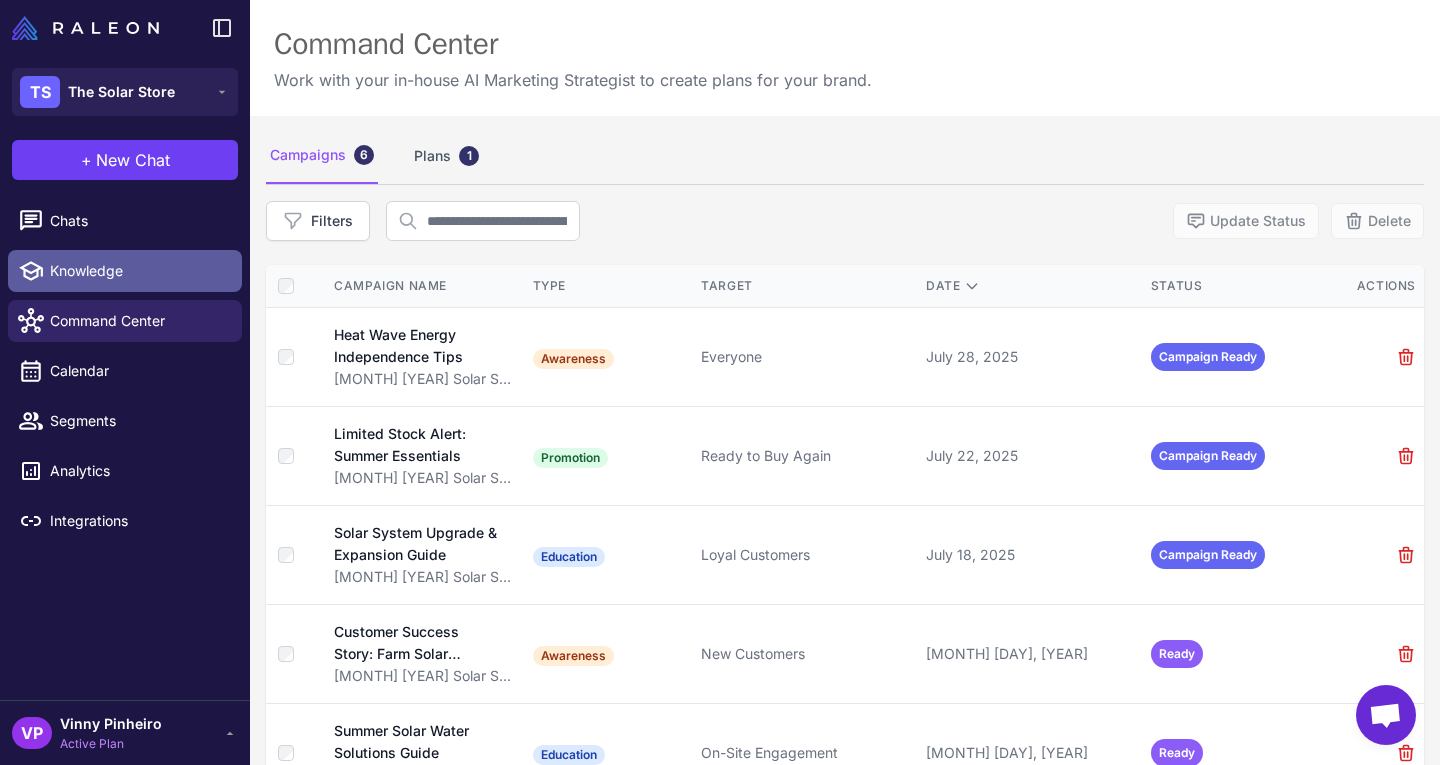 click on "Knowledge" at bounding box center (138, 271) 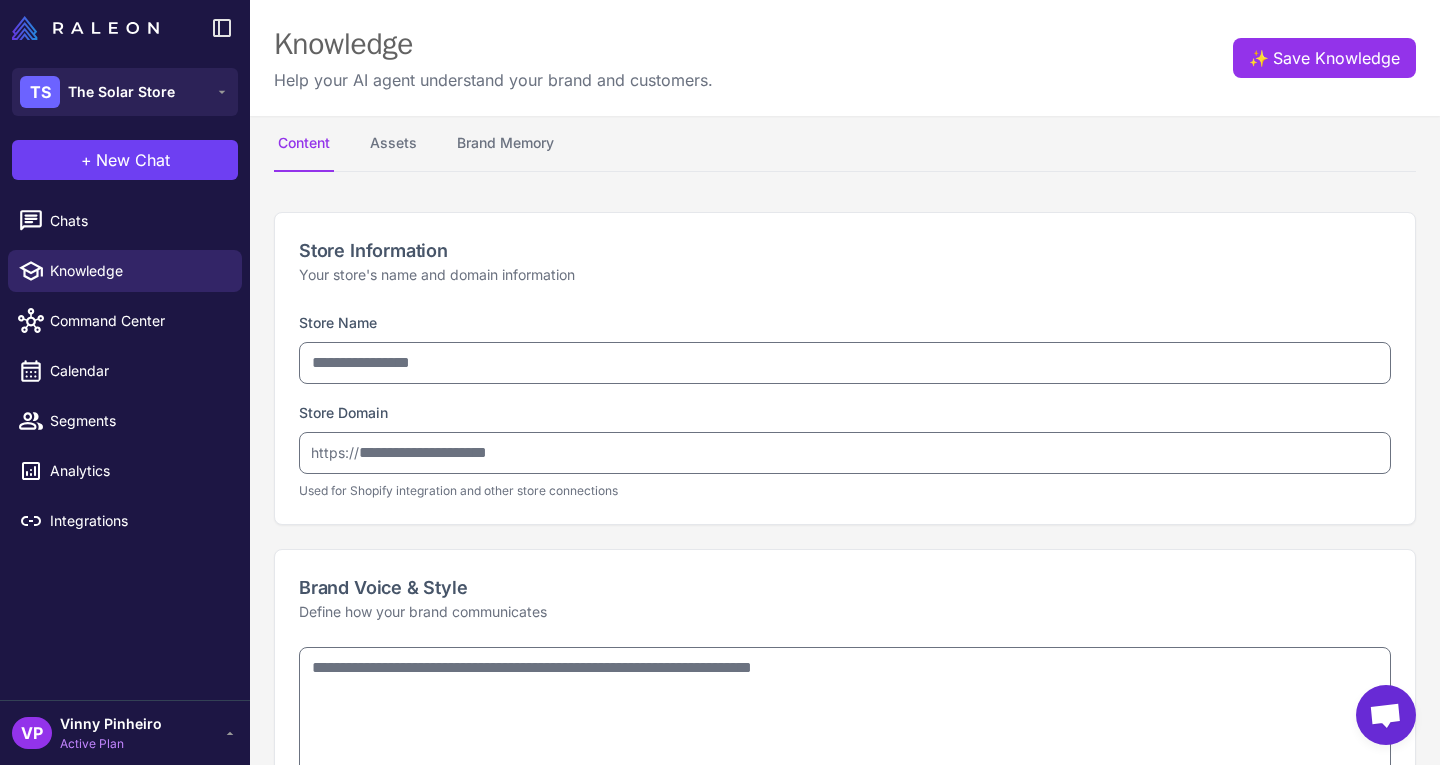 type on "**********" 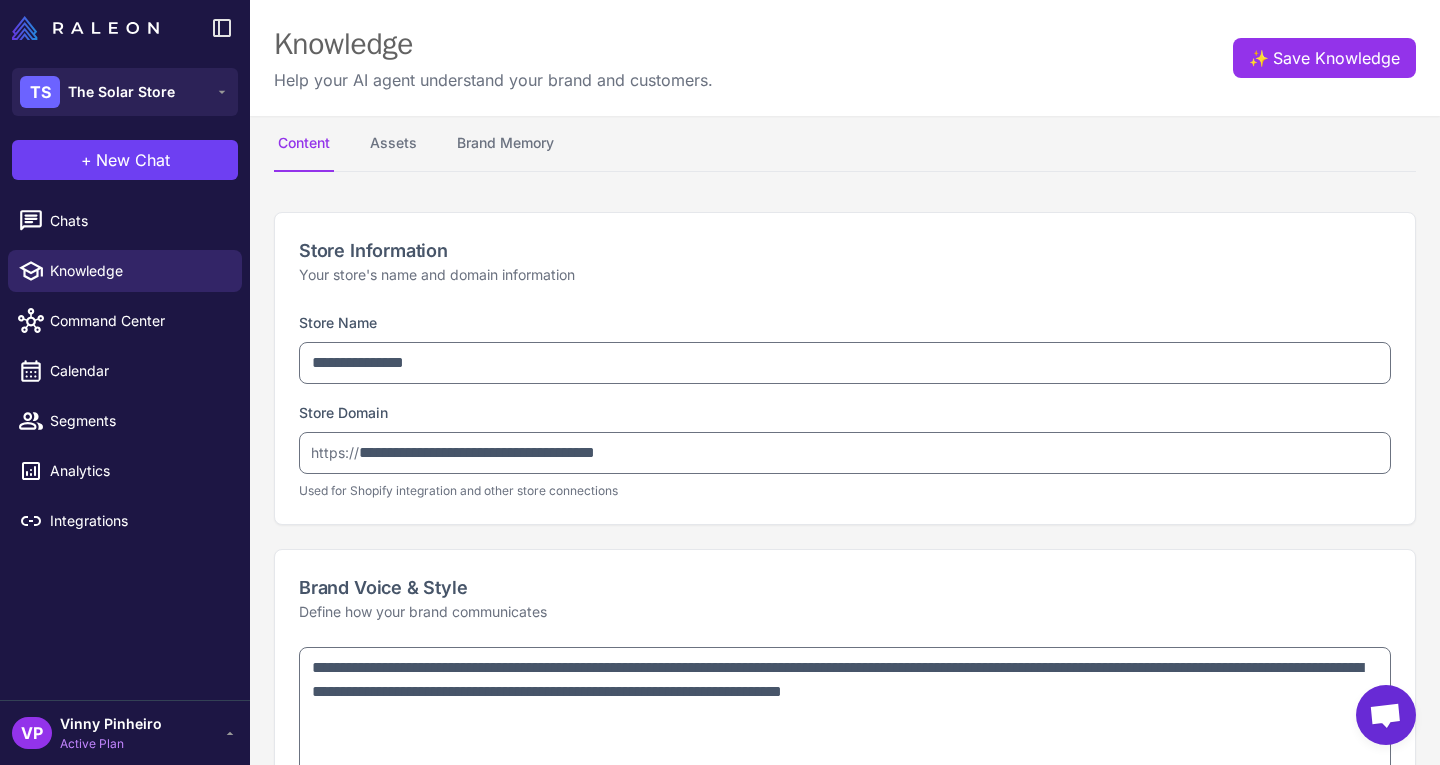 type on "**********" 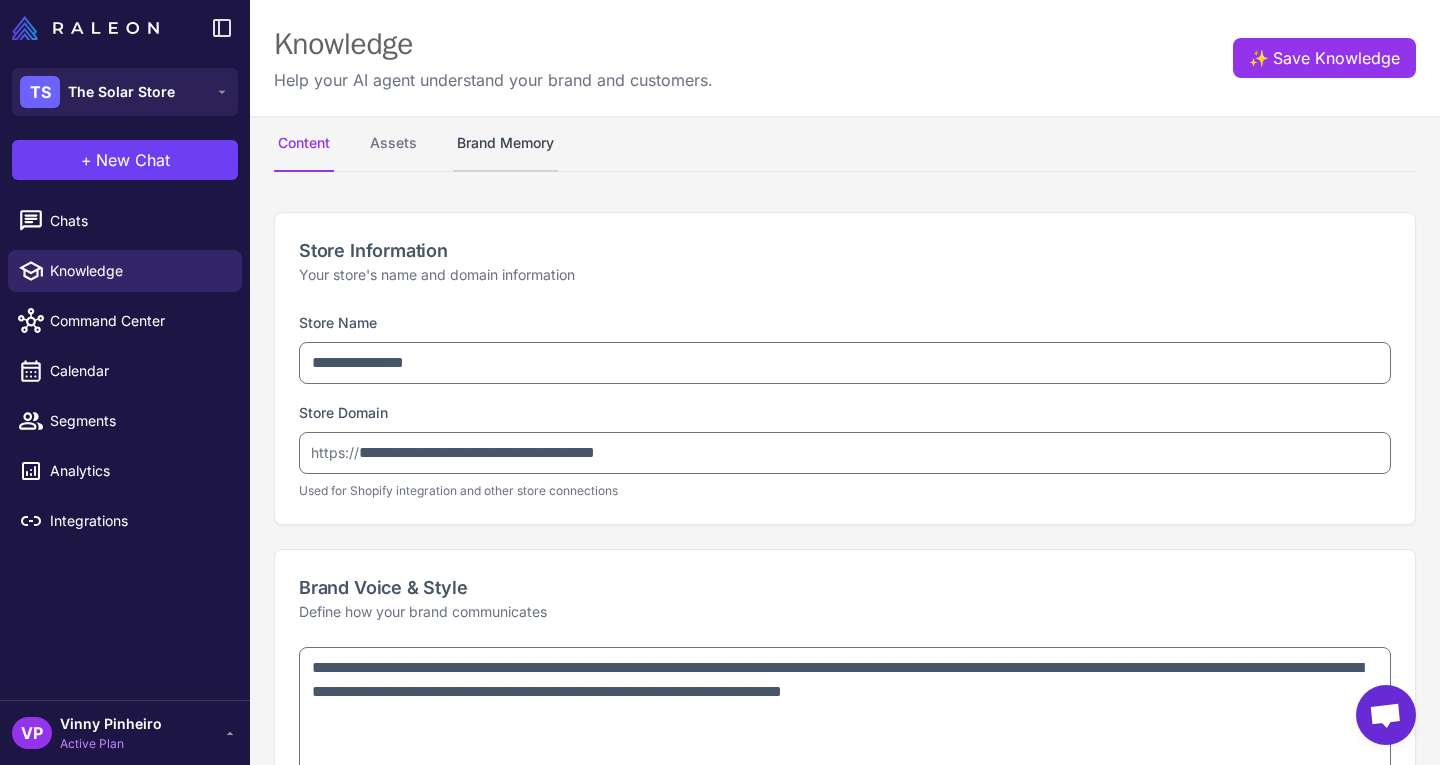 click on "Brand Memory" at bounding box center [505, 144] 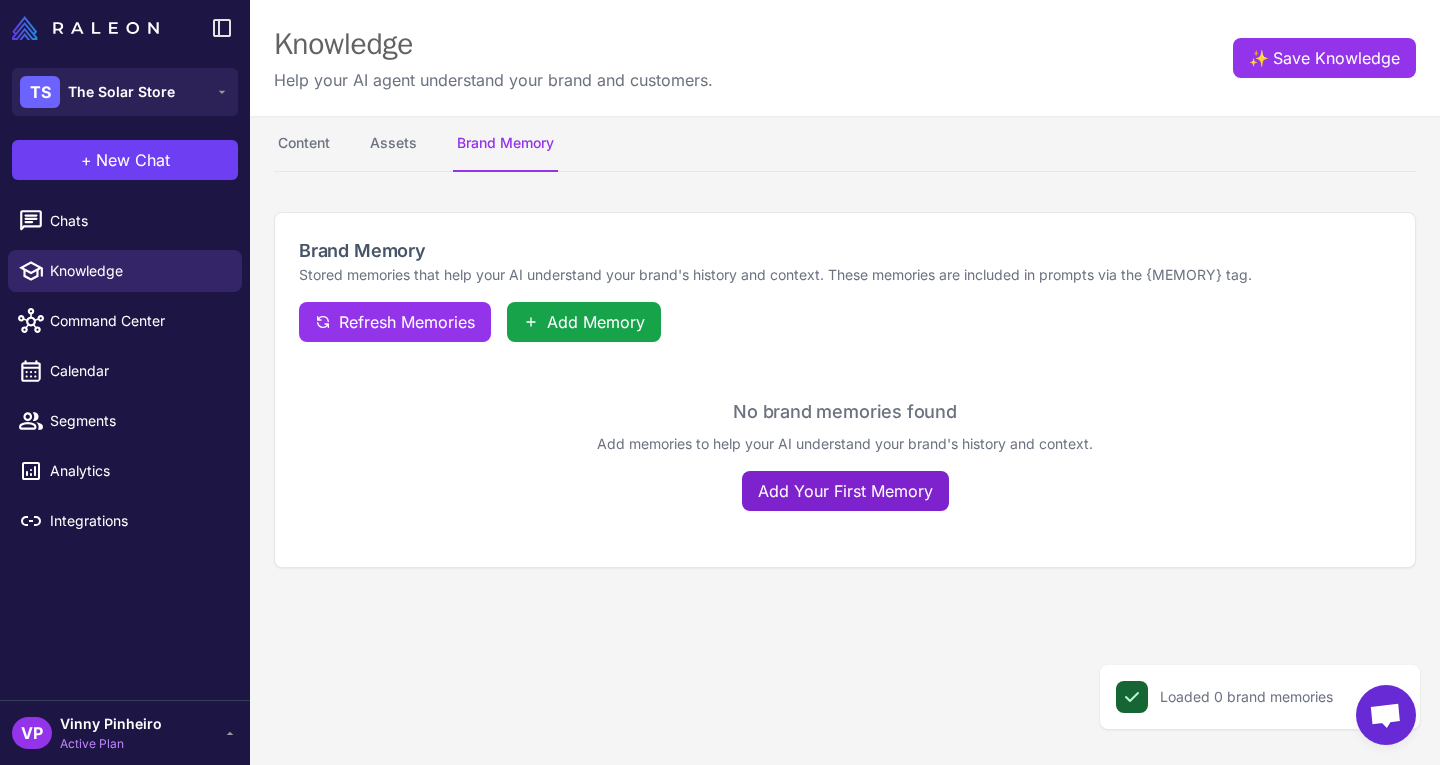 click on "Add Your First Memory" at bounding box center (845, 491) 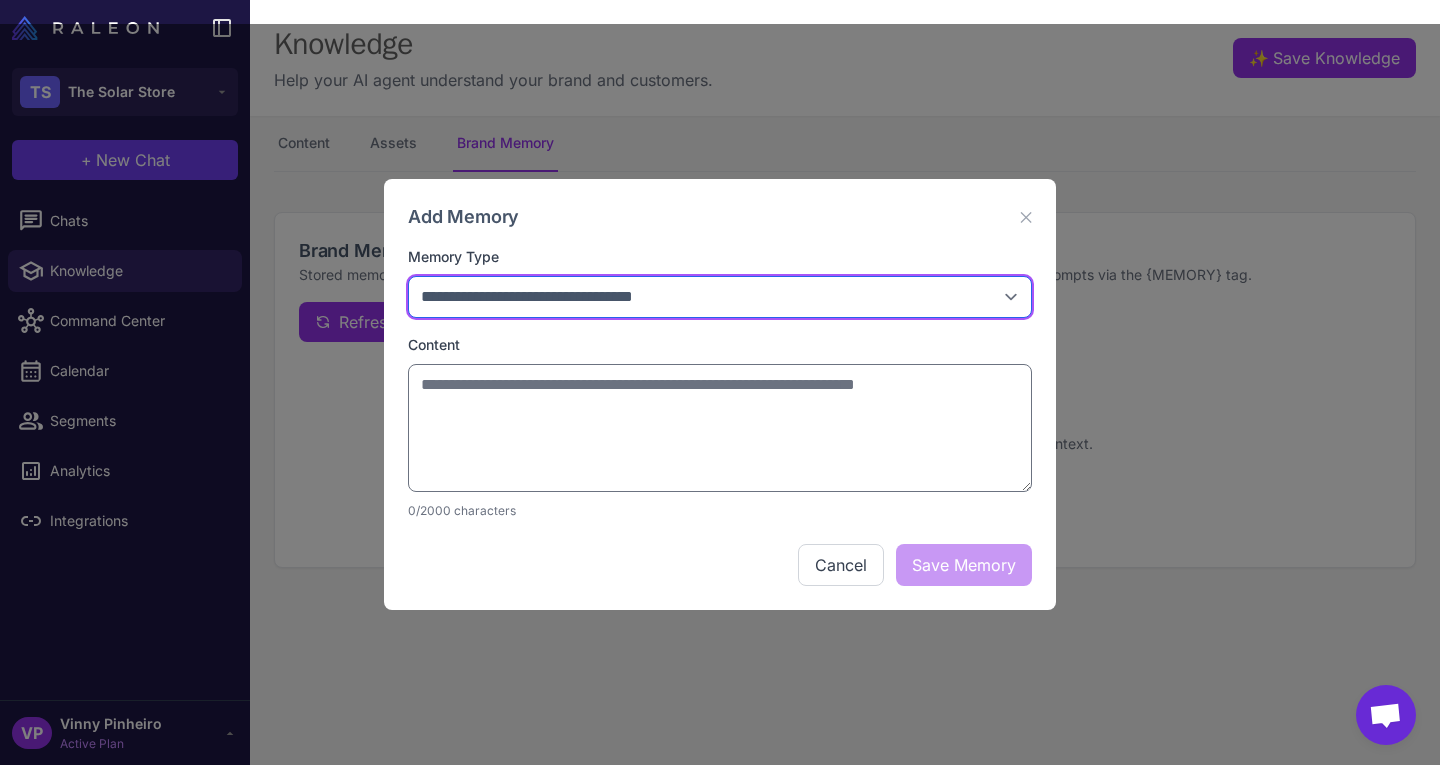 select on "*********" 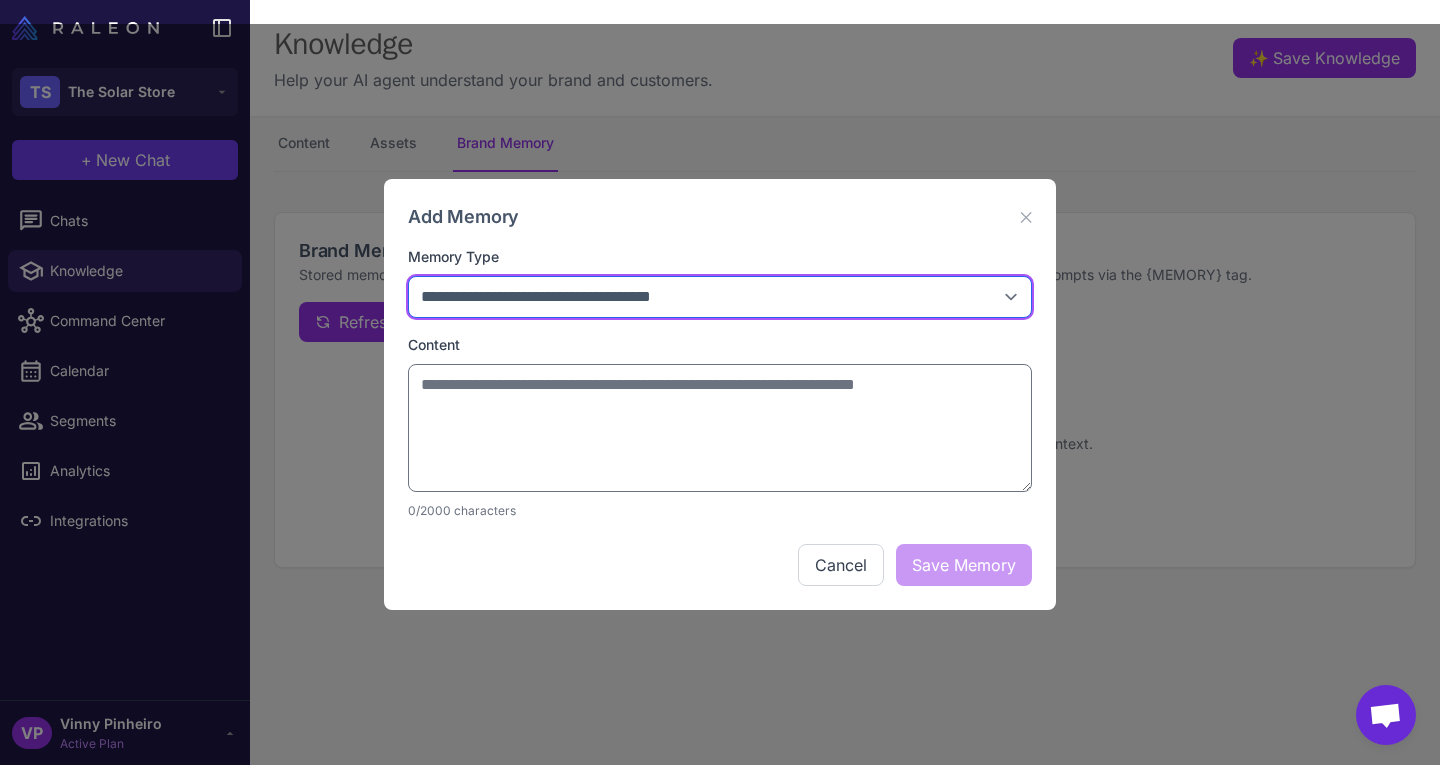 click on "**********" at bounding box center (720, 297) 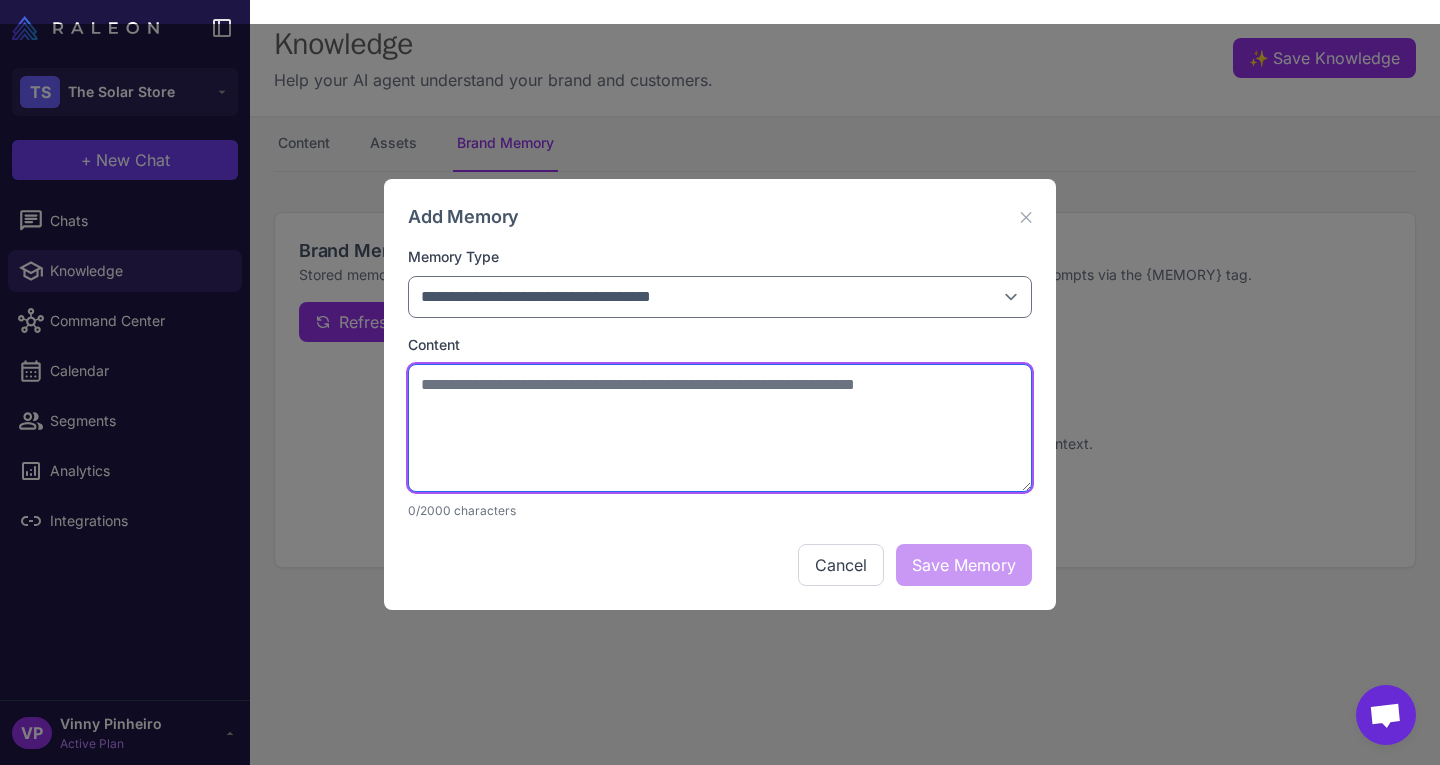 click at bounding box center (720, 428) 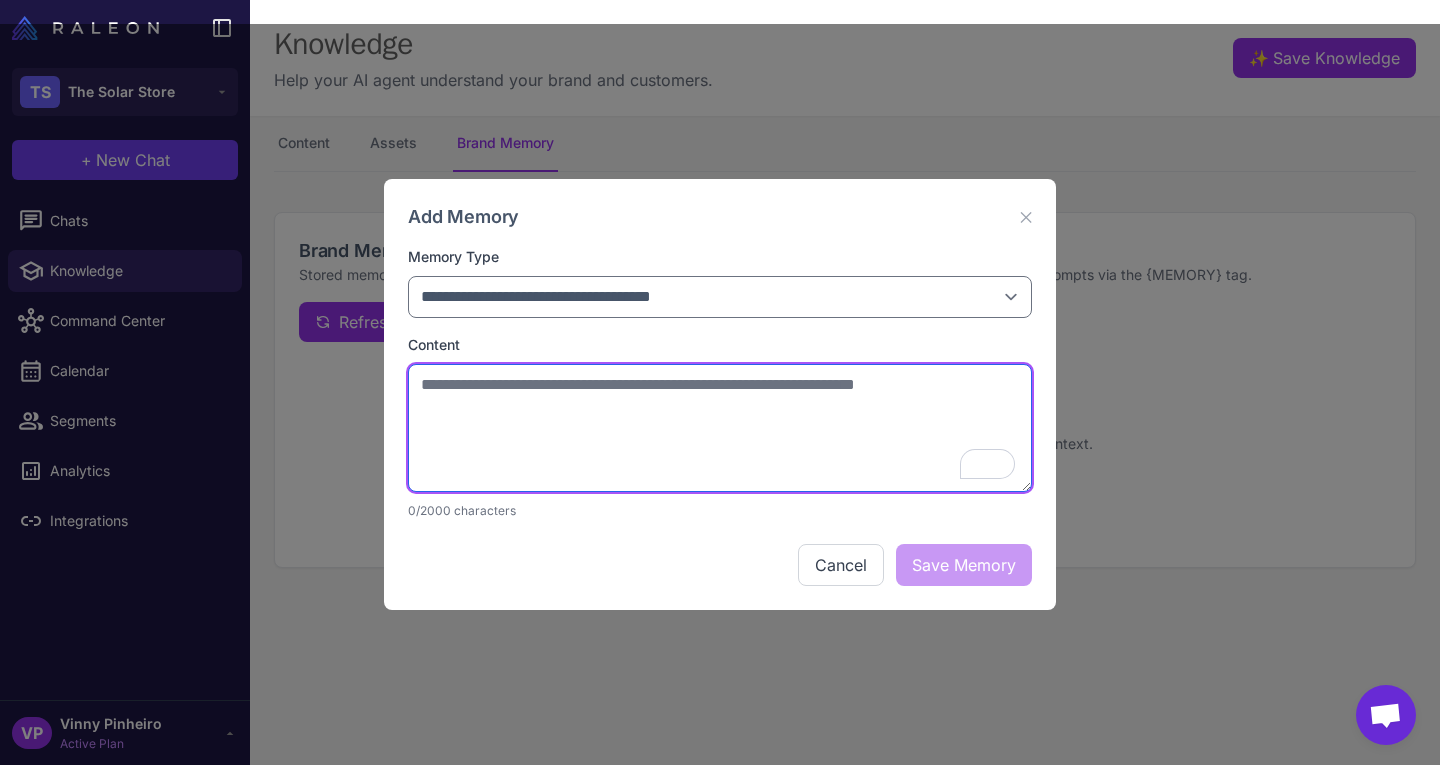 click at bounding box center [720, 428] 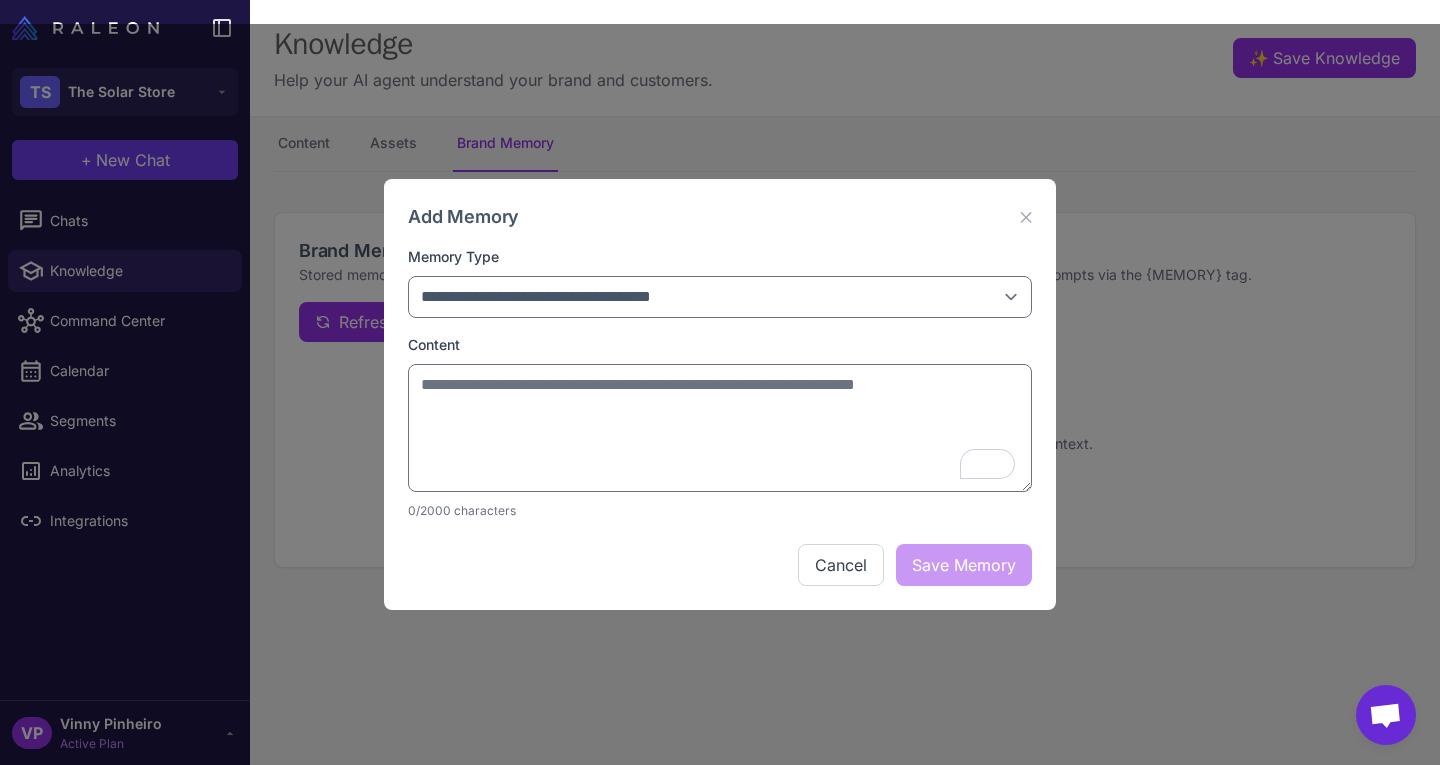 click on "**********" at bounding box center (720, 394) 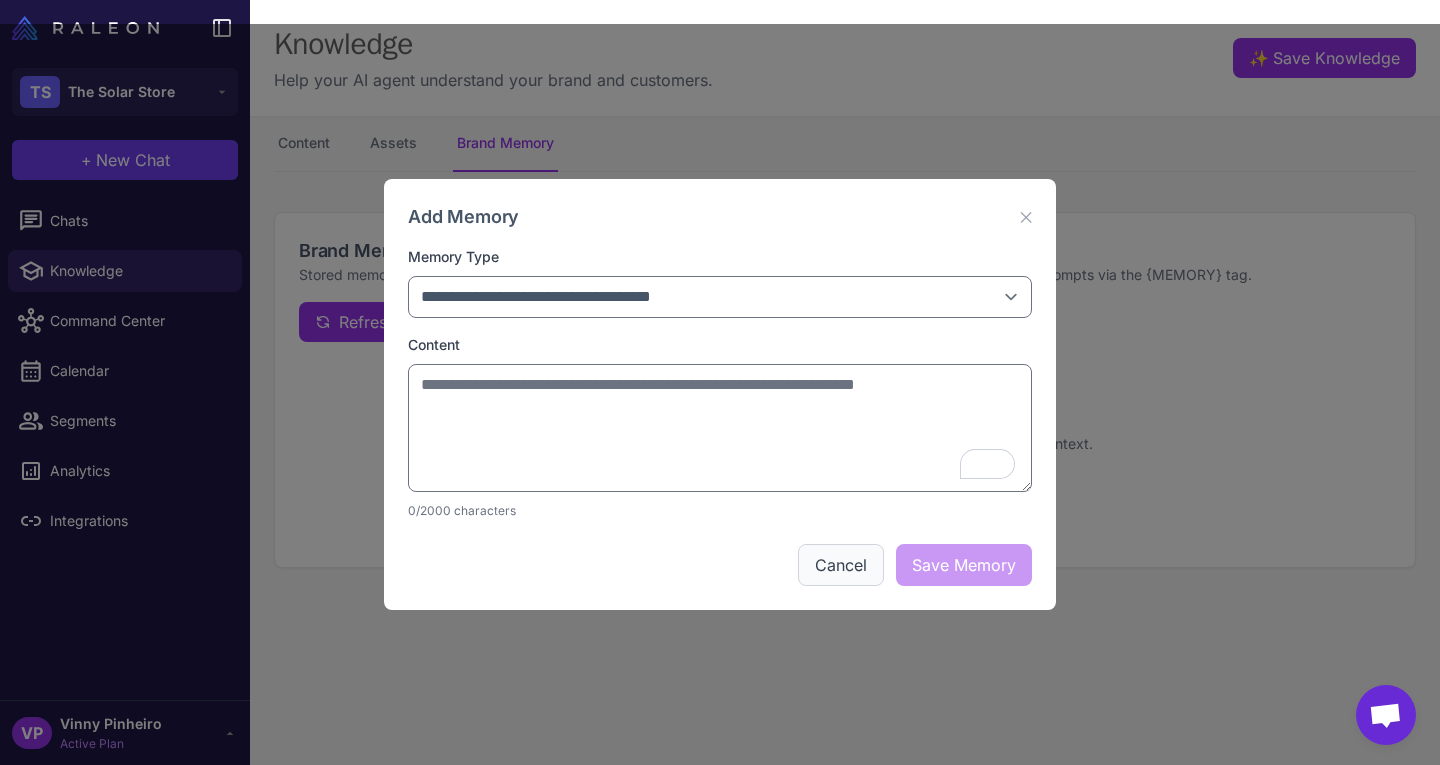 click on "Cancel" at bounding box center [841, 565] 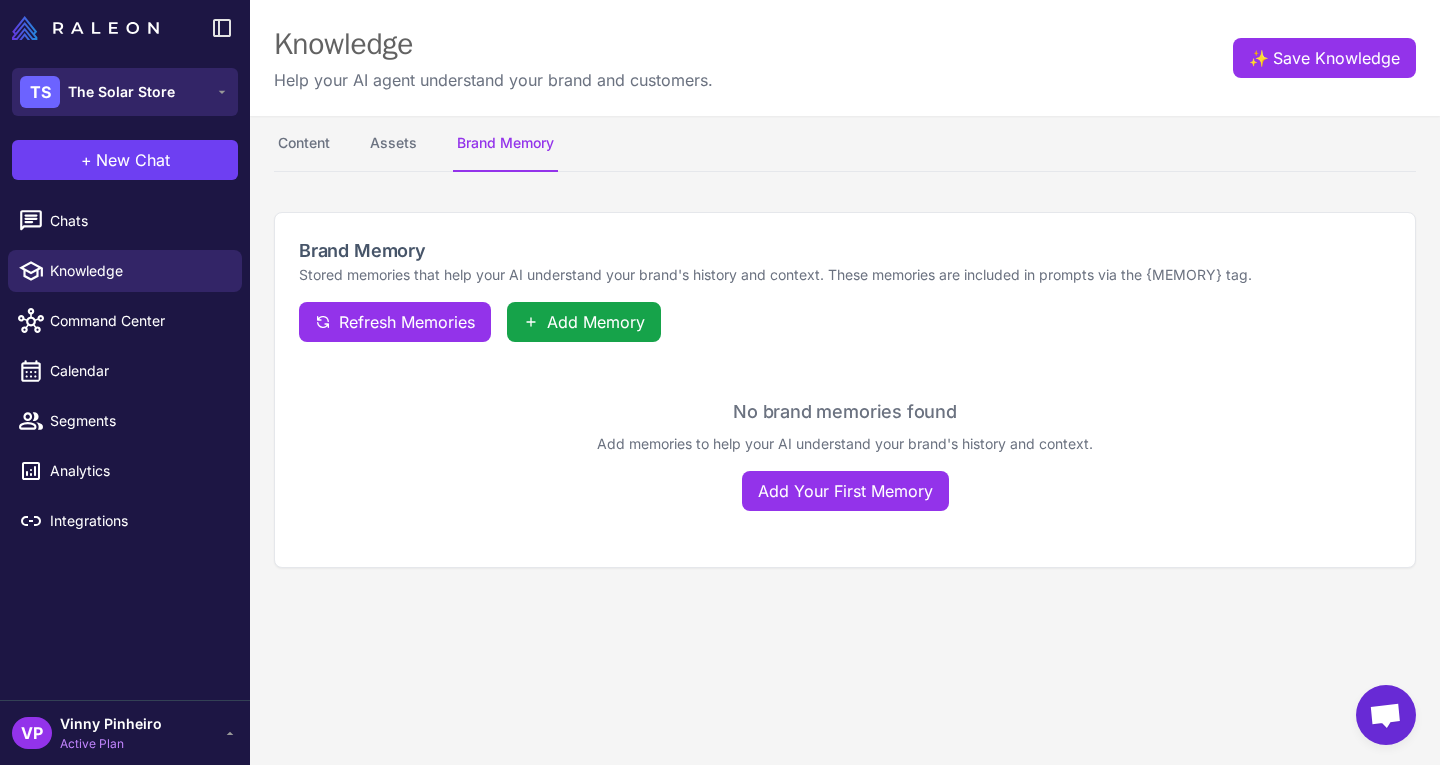click on "TS The Solar Store" at bounding box center (125, 92) 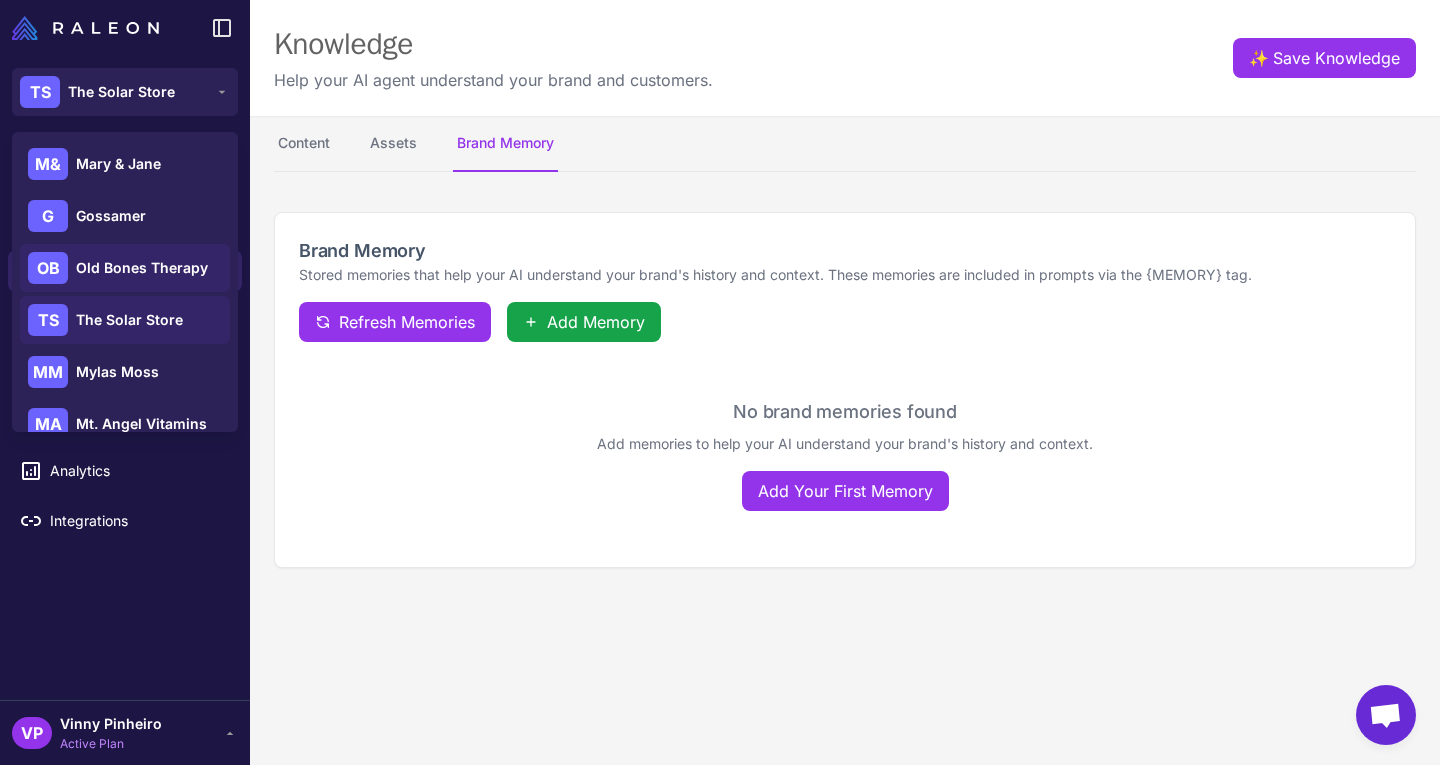 scroll, scrollTop: 1, scrollLeft: 0, axis: vertical 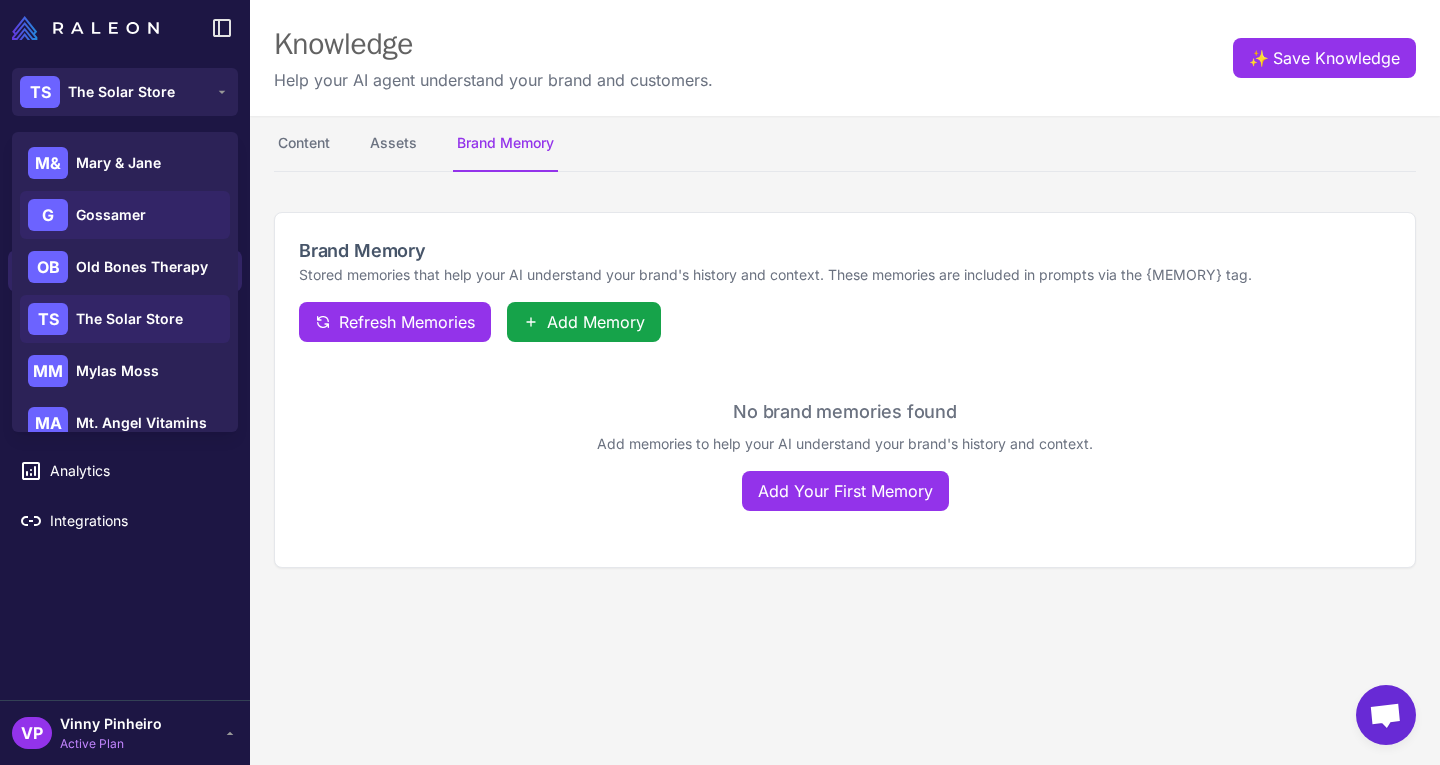 click on "G Gossamer" 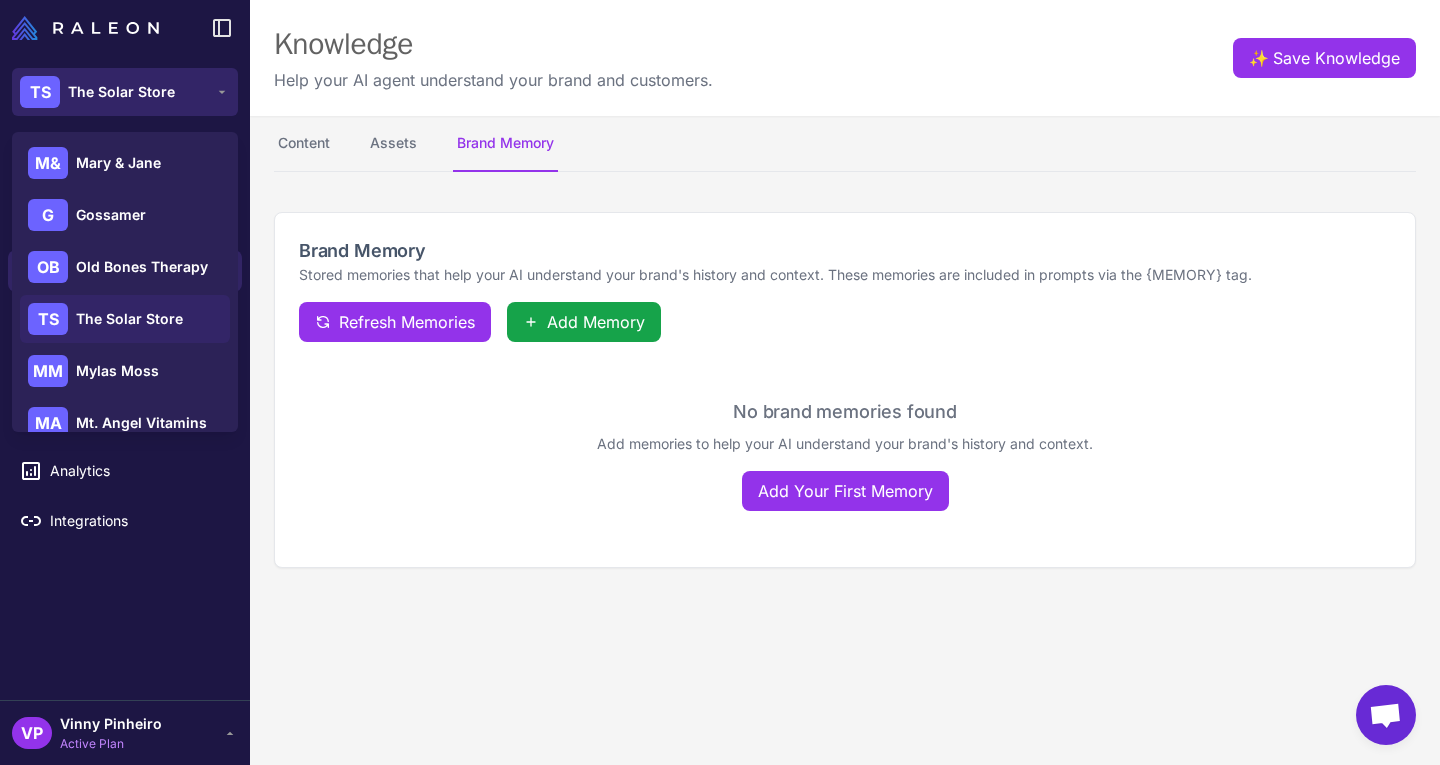 click on "TS The Solar Store" at bounding box center (125, 92) 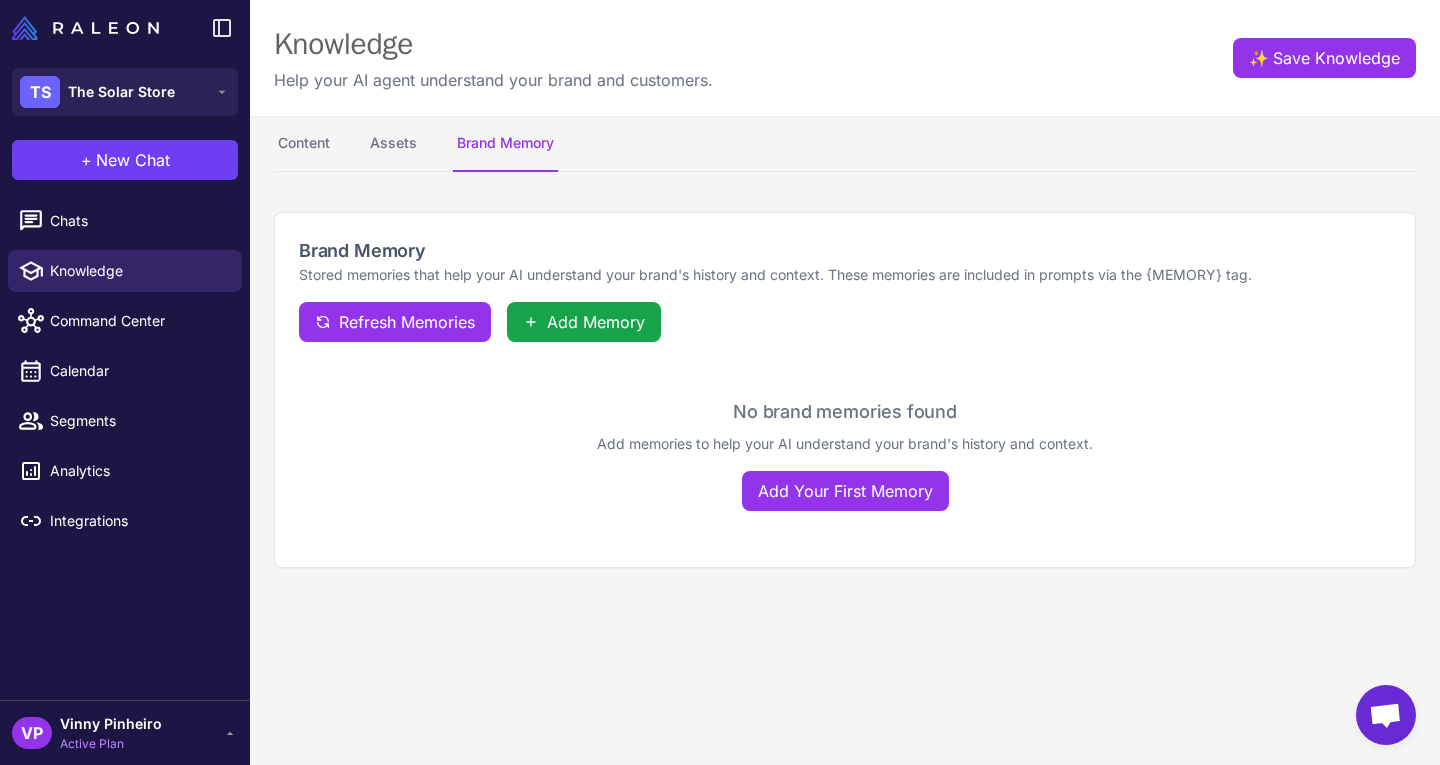 click on "TS The Solar Store" at bounding box center [125, 92] 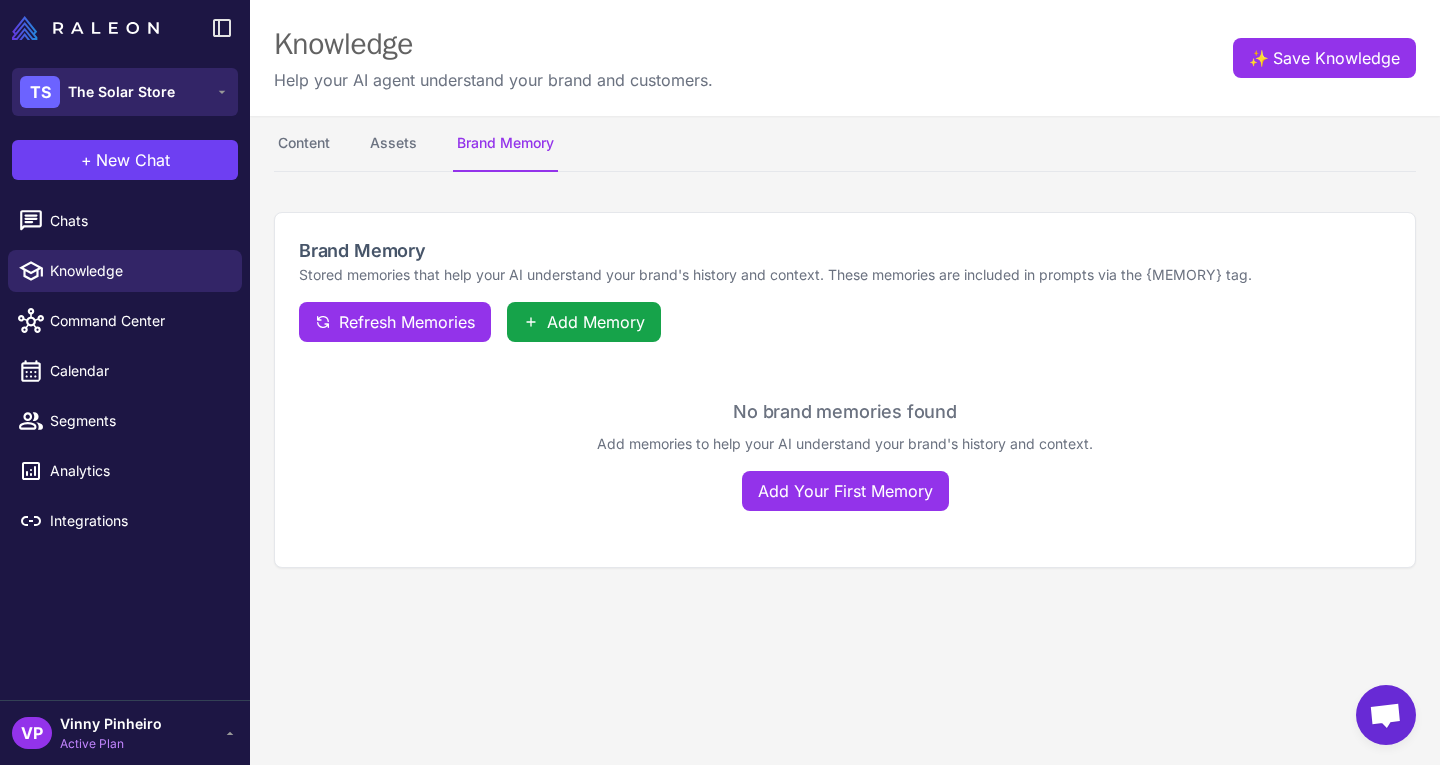 click on "TS The Solar Store" at bounding box center [125, 92] 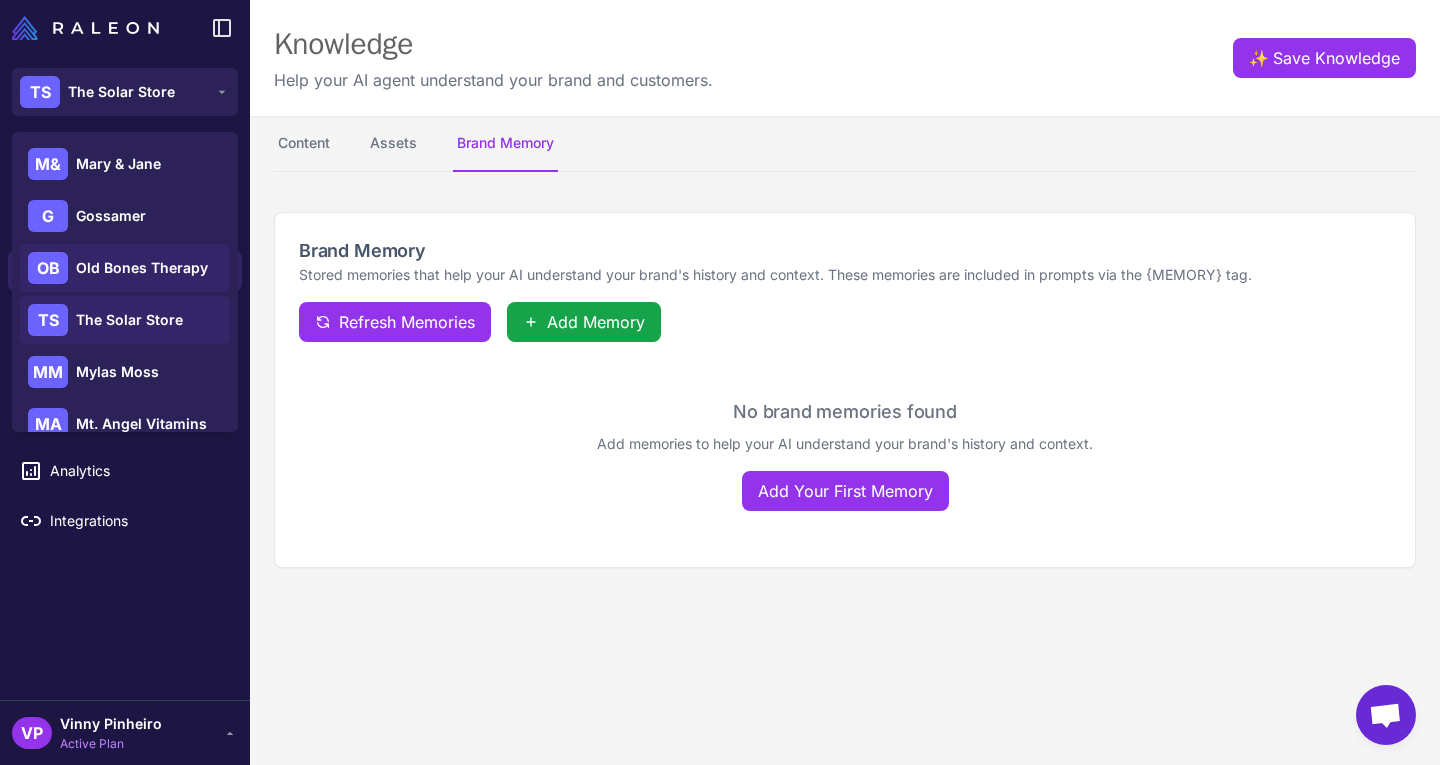 scroll, scrollTop: 288, scrollLeft: 0, axis: vertical 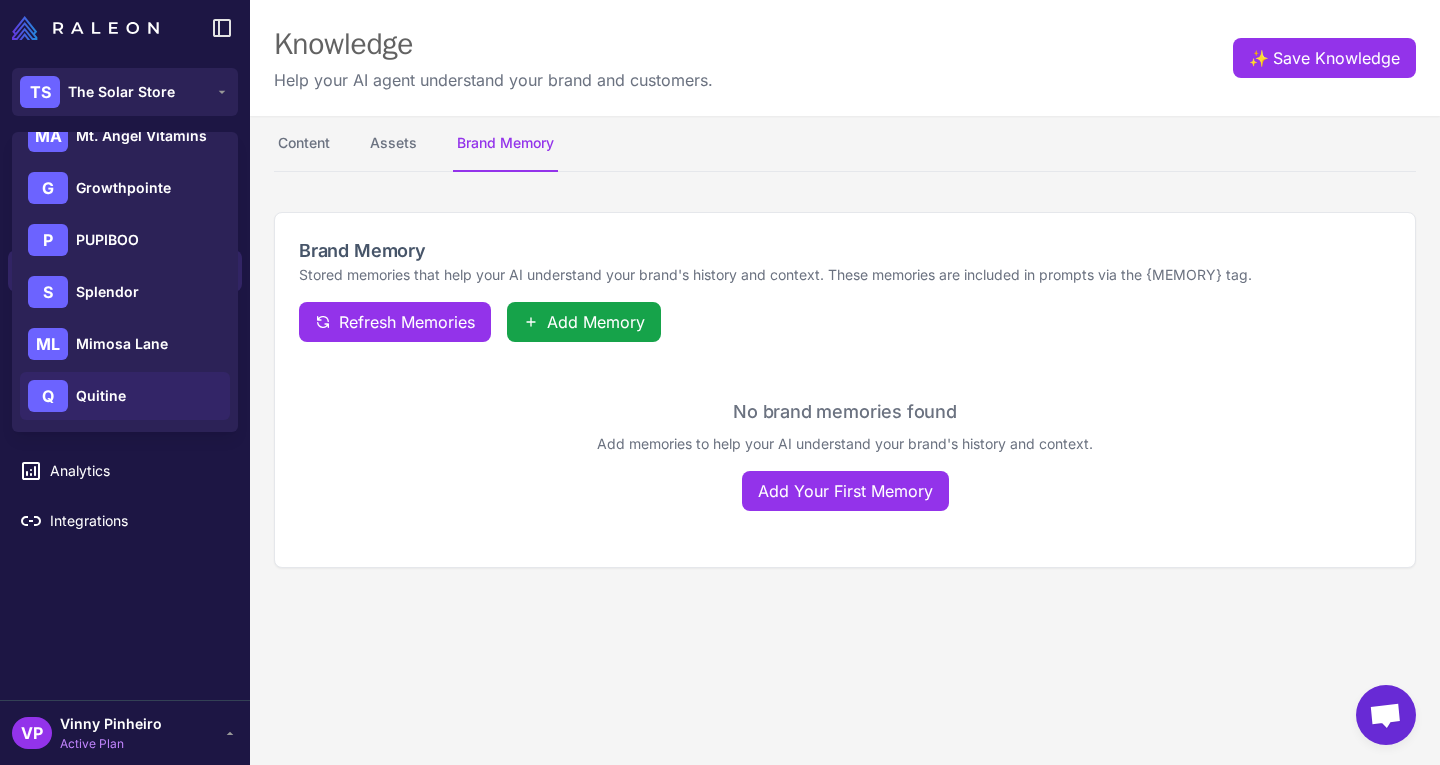 click on "Q Quitine" 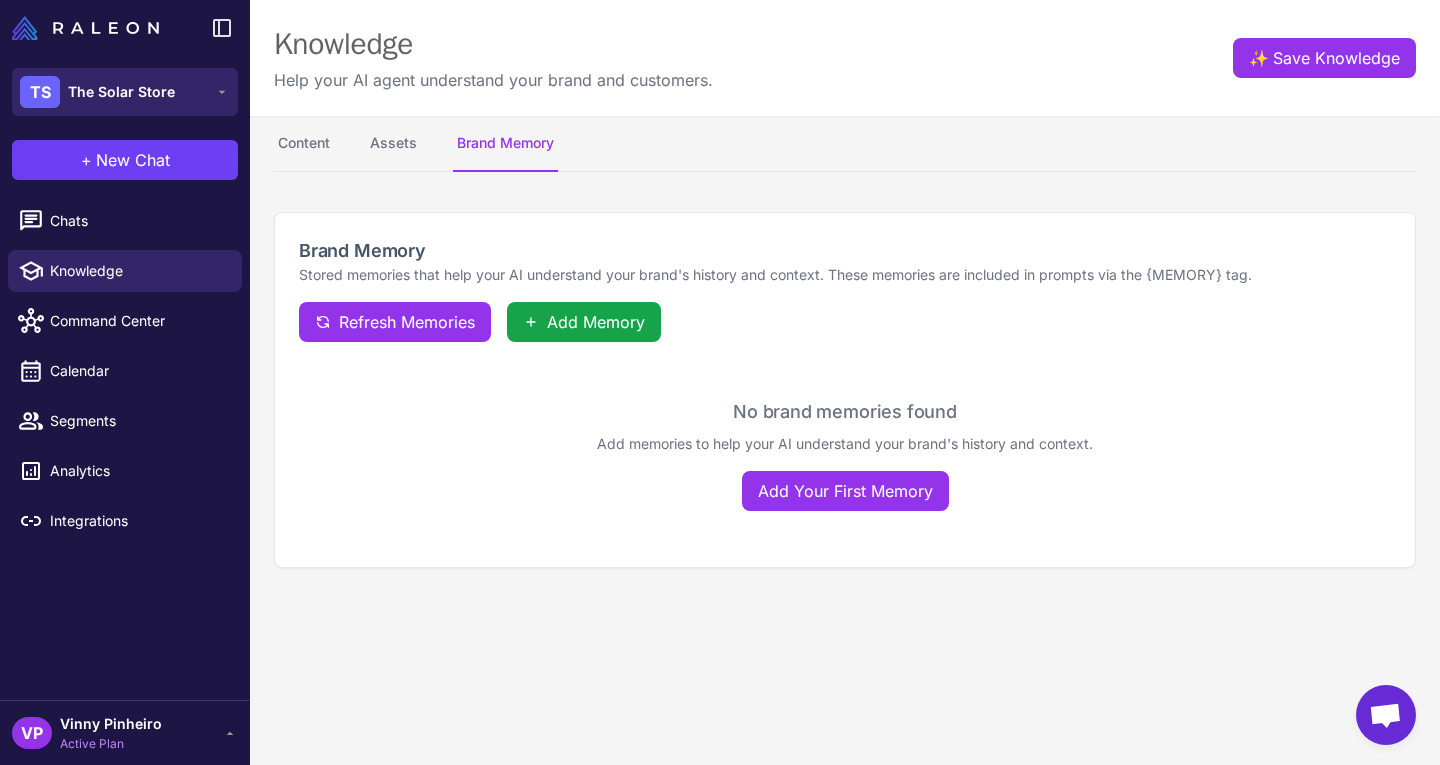 click on "TS The Solar Store" at bounding box center [125, 92] 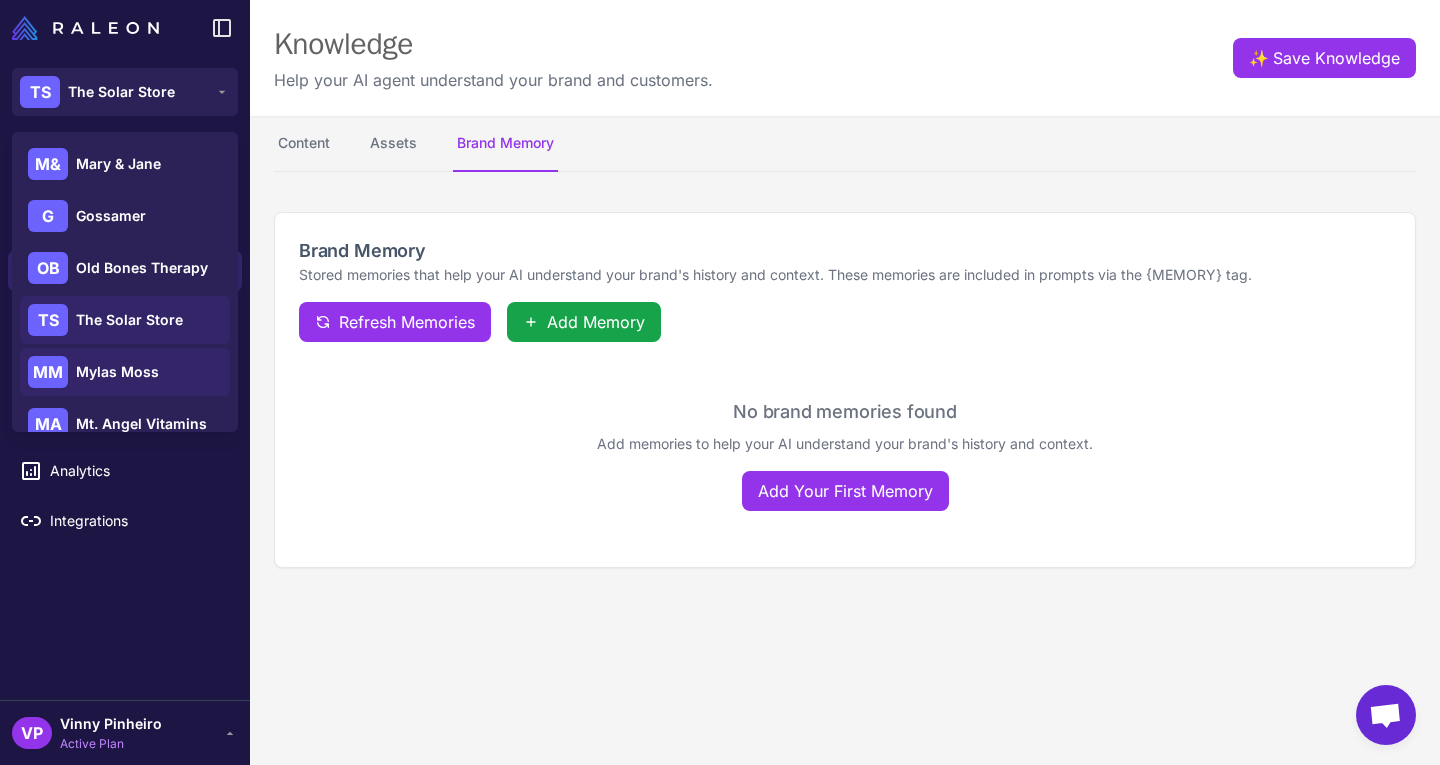 scroll, scrollTop: 288, scrollLeft: 0, axis: vertical 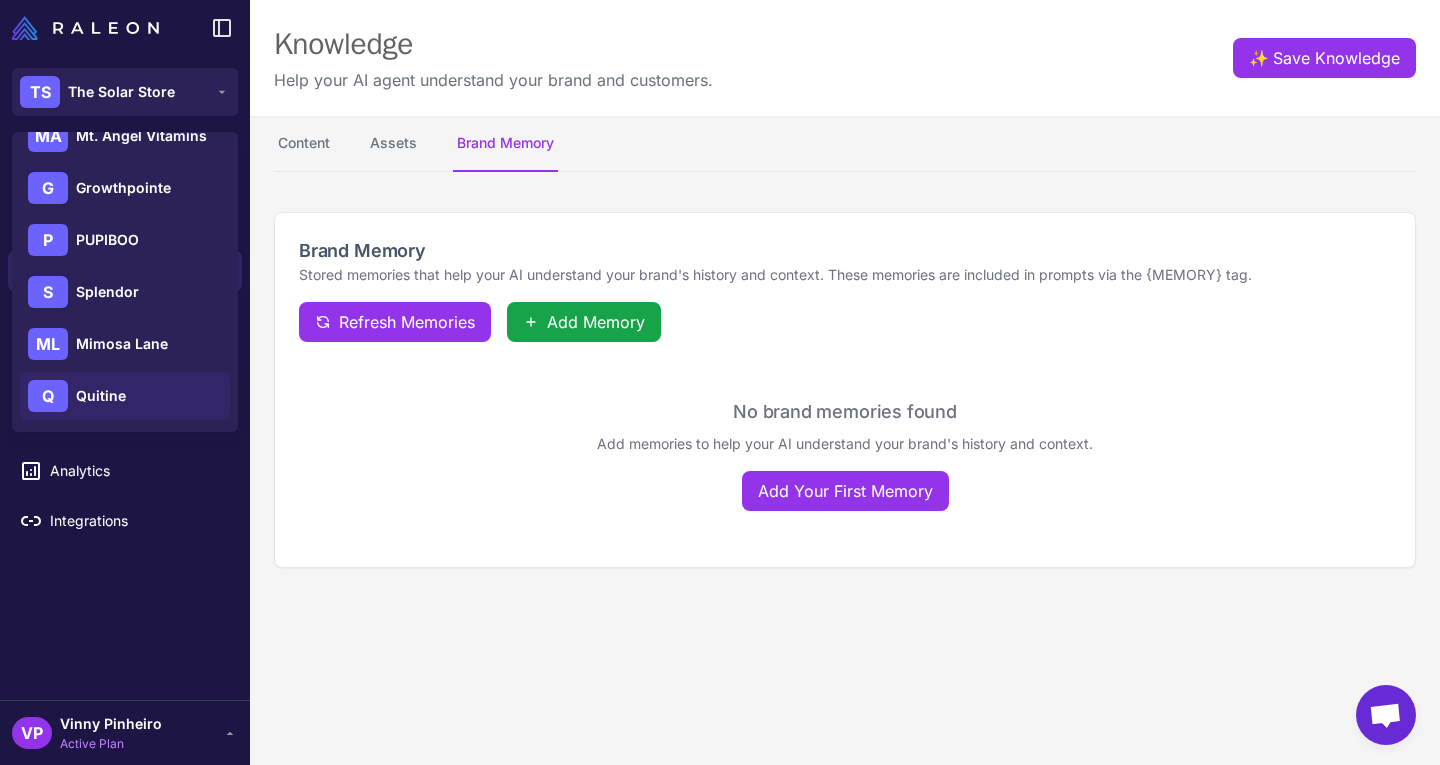click on "Q Quitine" 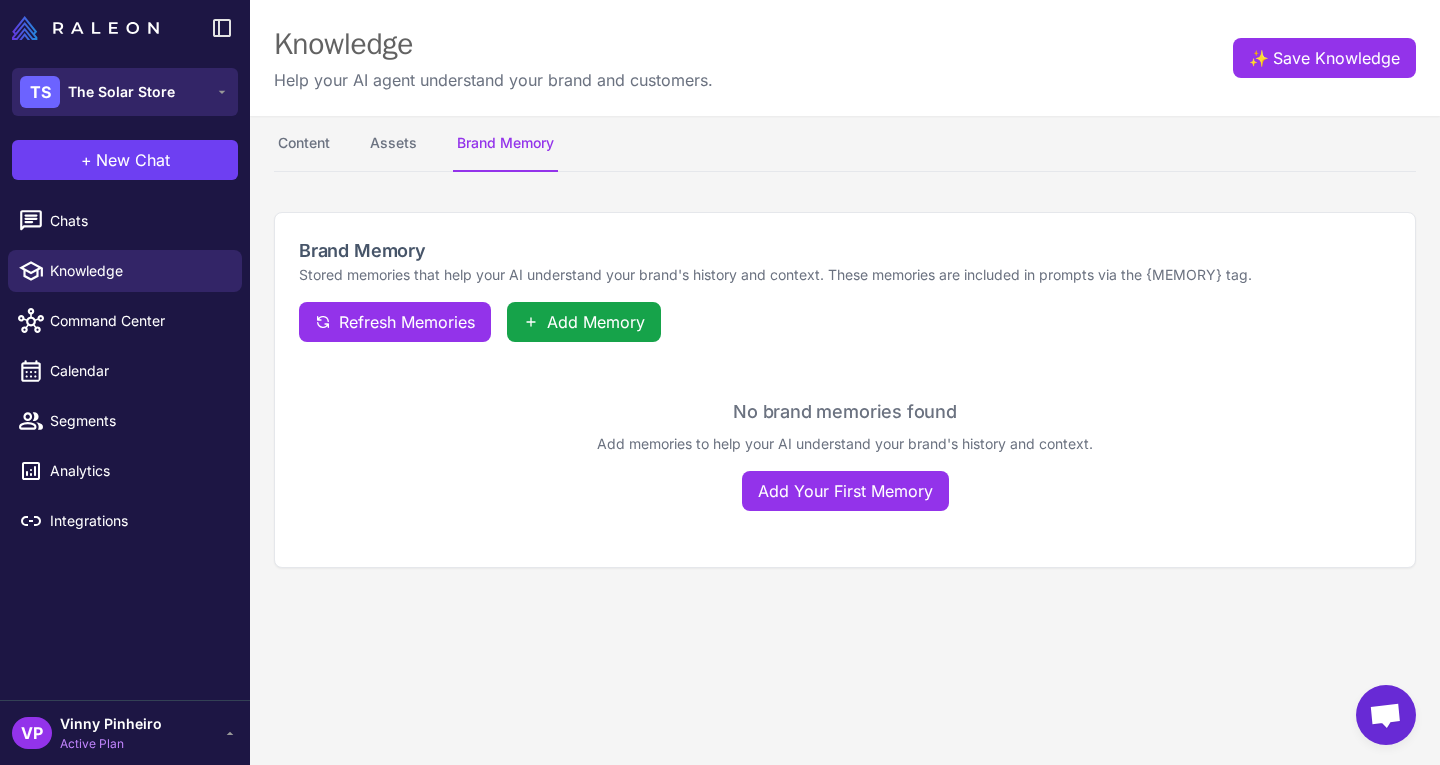 click on "TS The Solar Store" at bounding box center (125, 92) 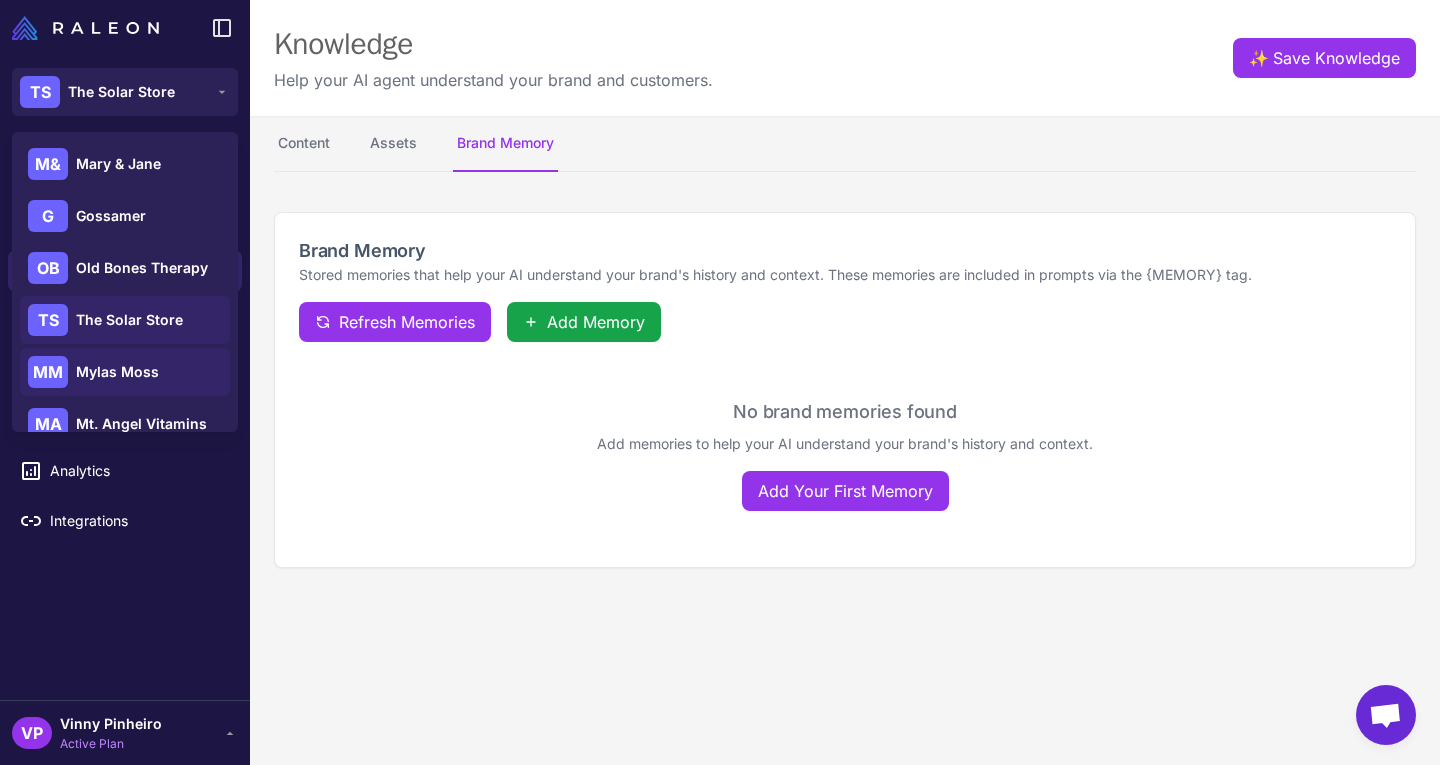 scroll, scrollTop: 288, scrollLeft: 0, axis: vertical 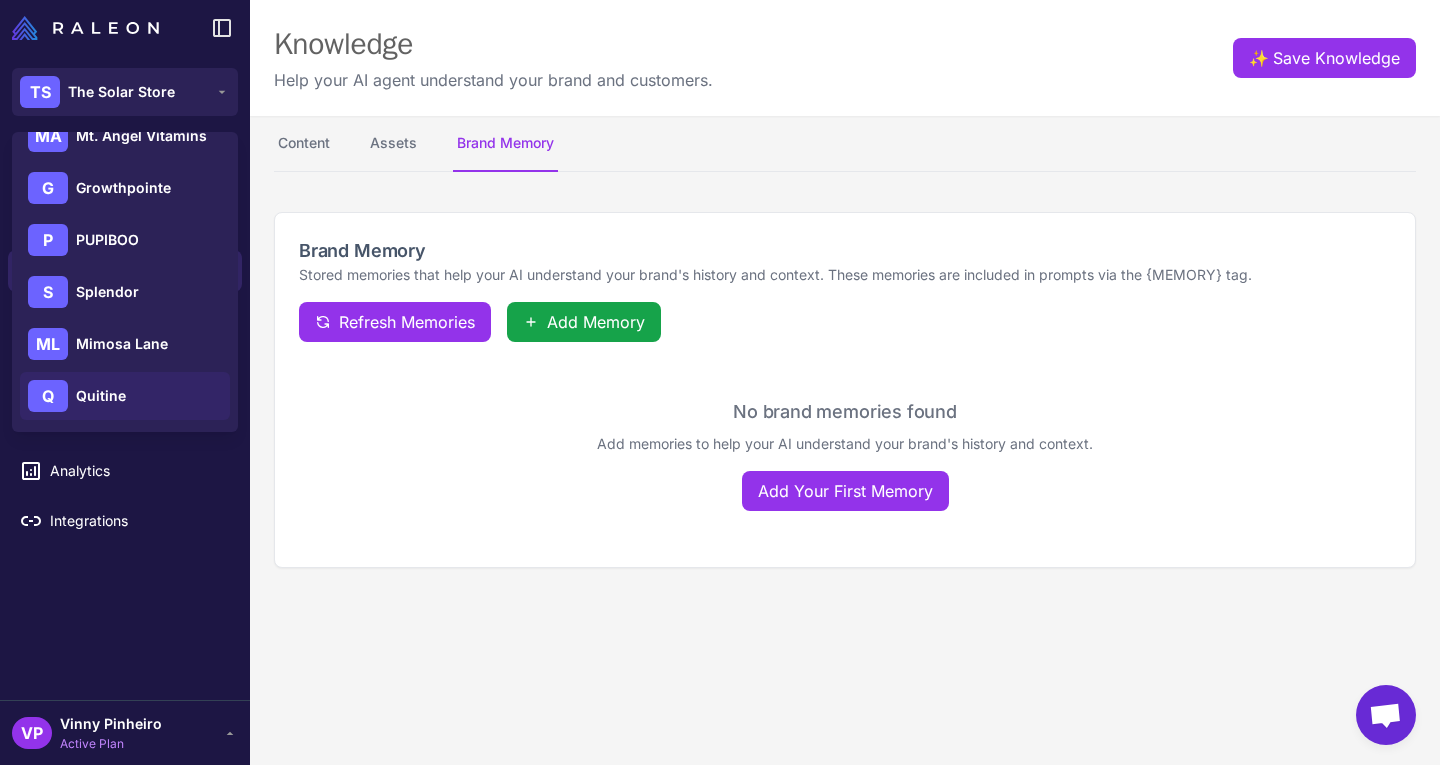 click on "Quitine" at bounding box center [101, 396] 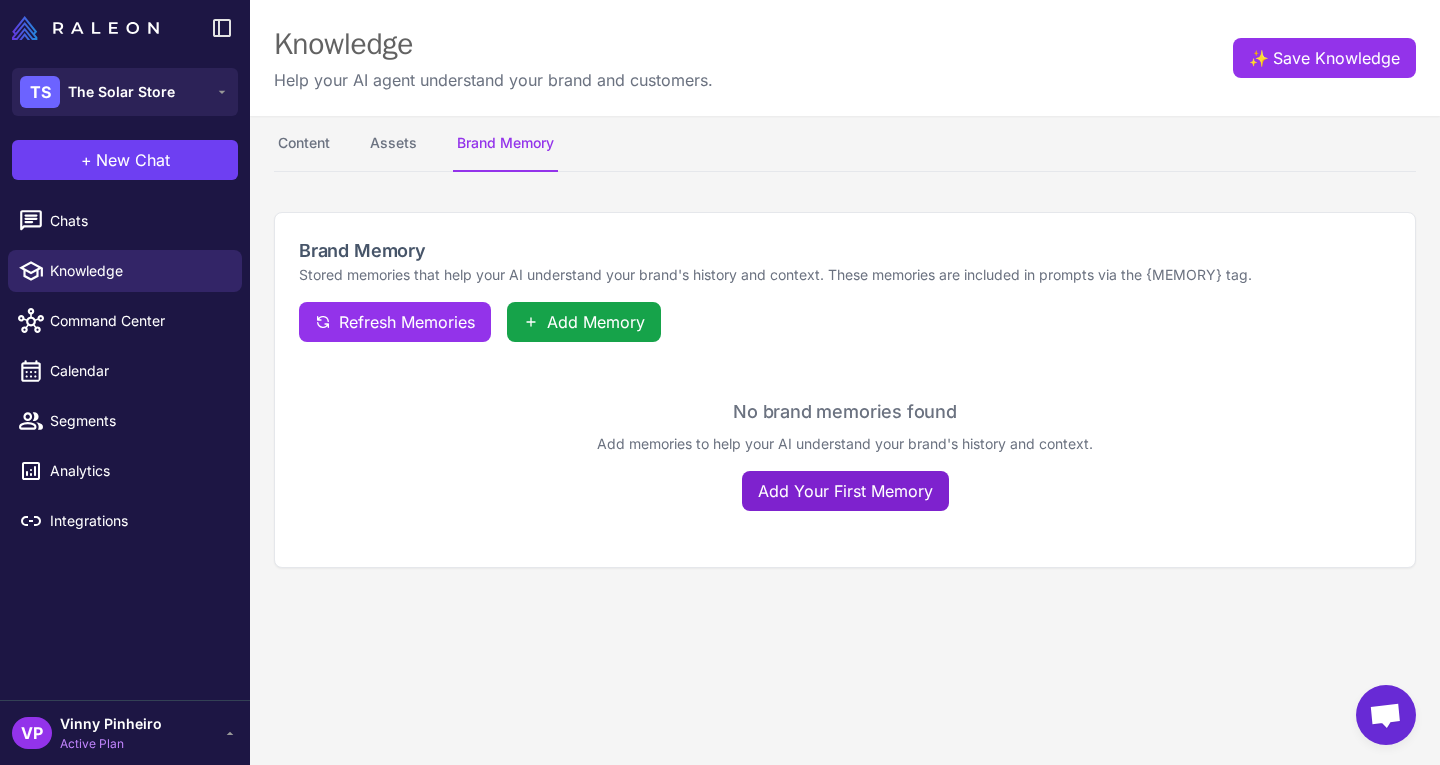 click on "Add Your First Memory" at bounding box center (845, 491) 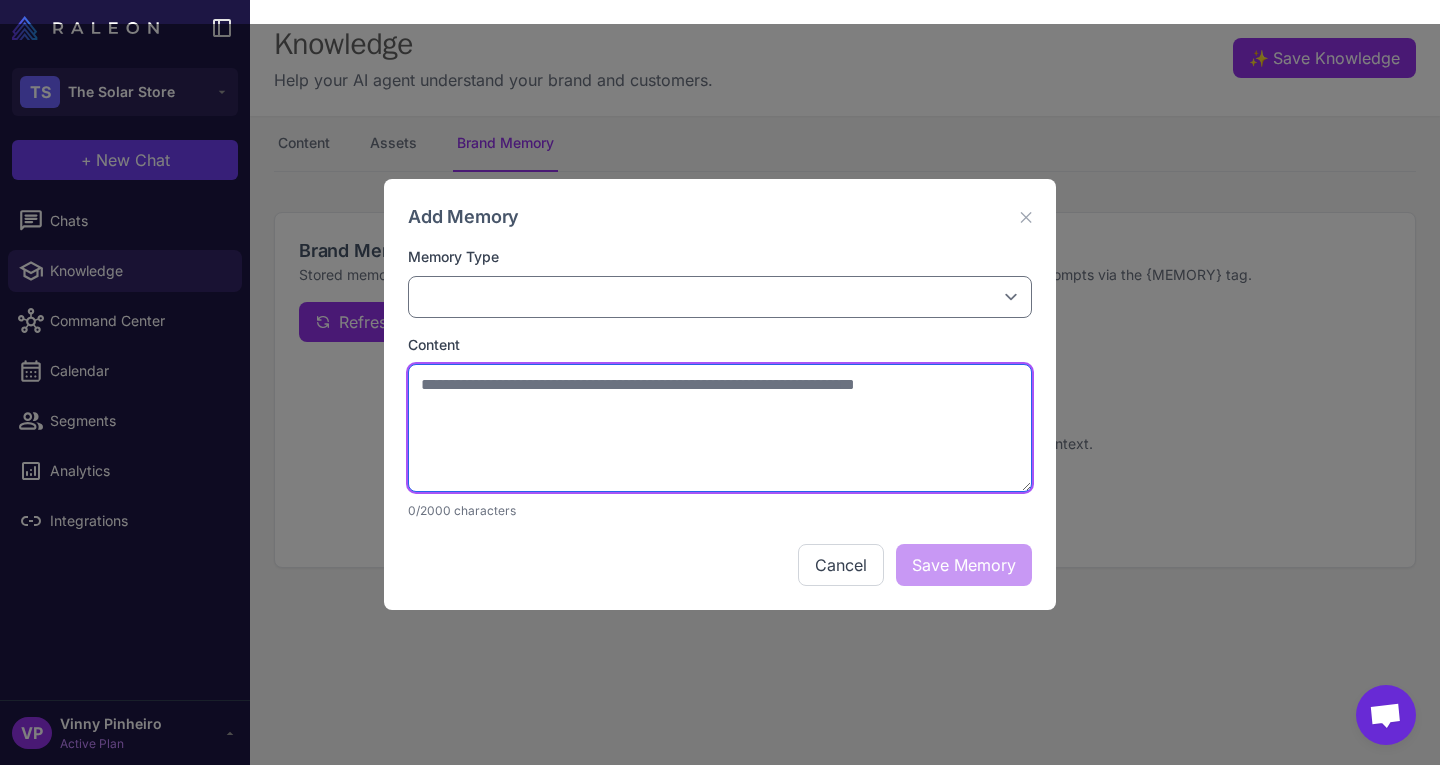 click at bounding box center [720, 428] 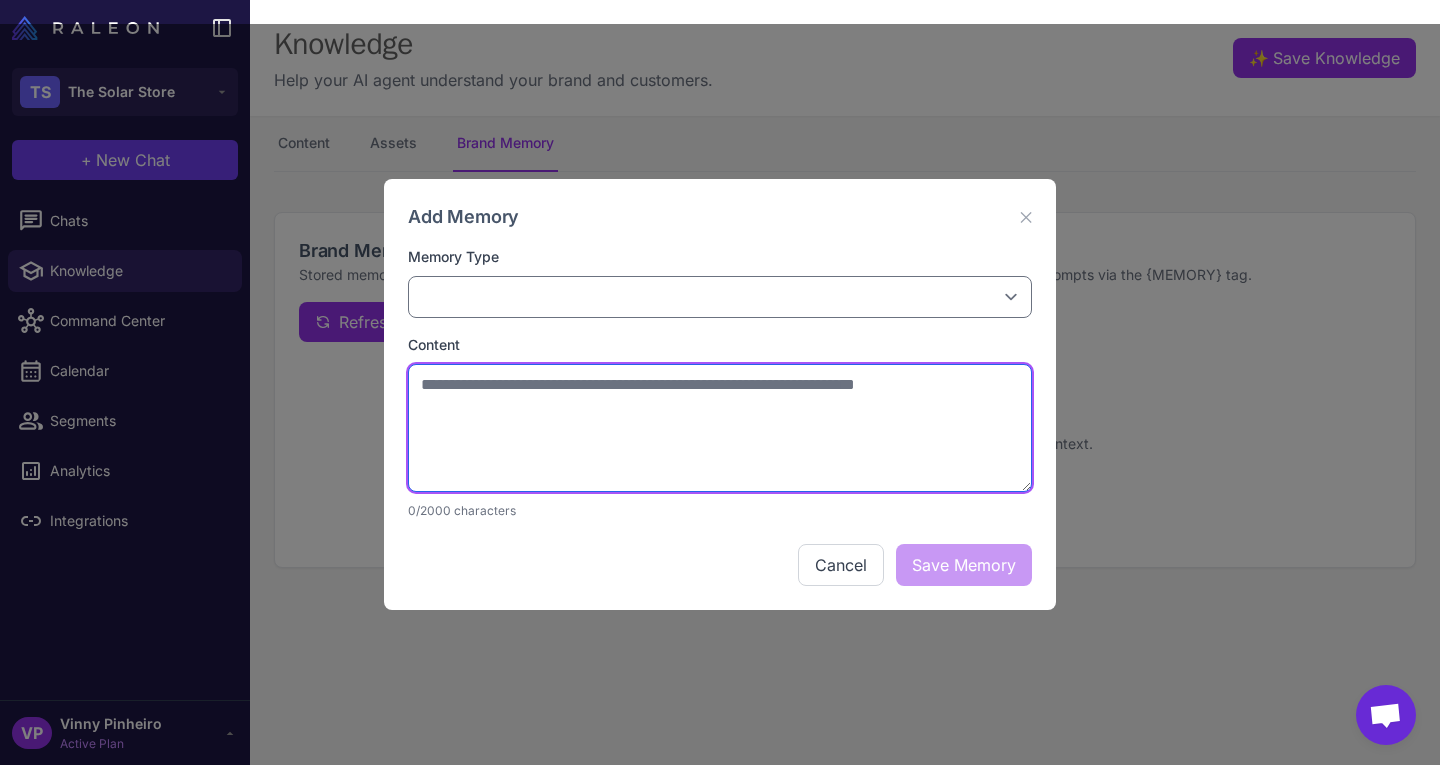 click at bounding box center [720, 428] 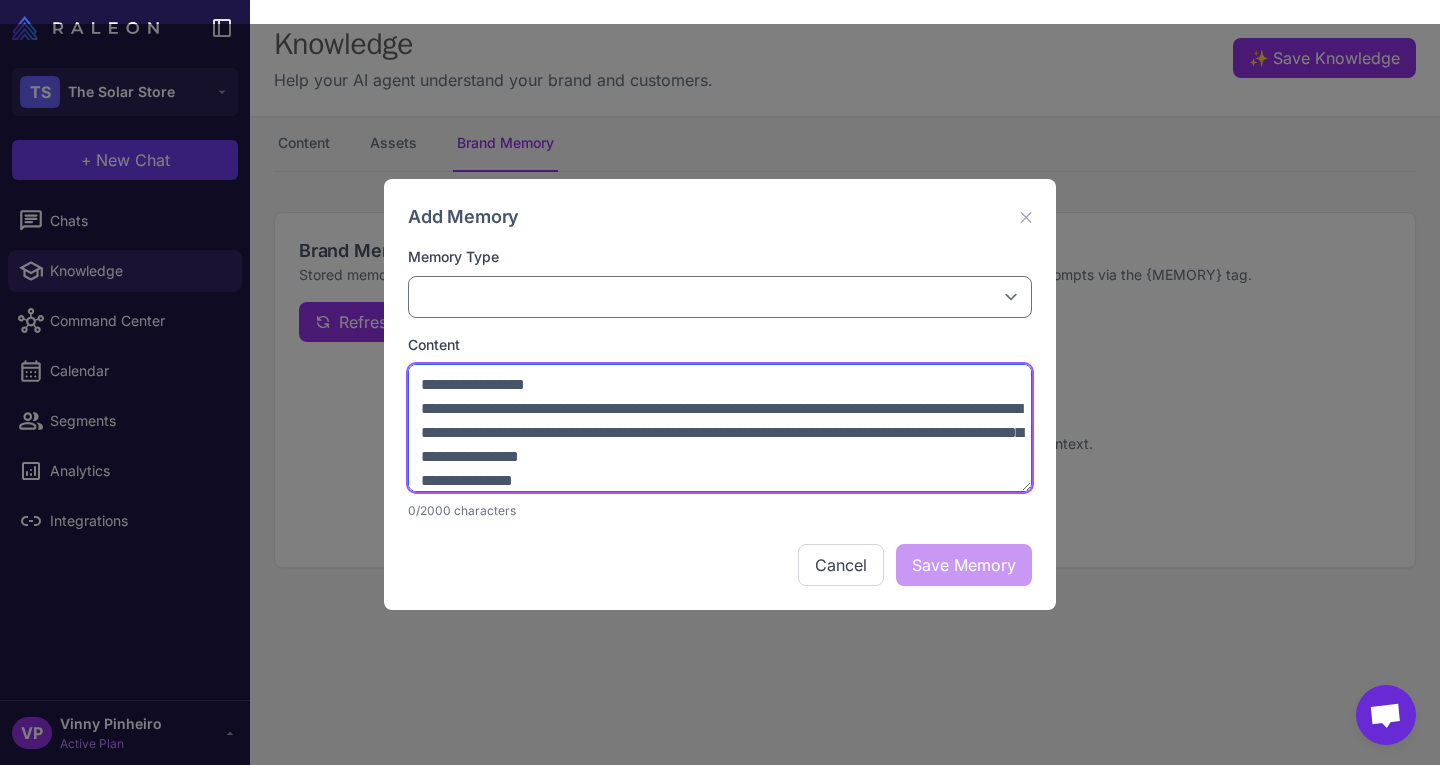 scroll, scrollTop: 168, scrollLeft: 0, axis: vertical 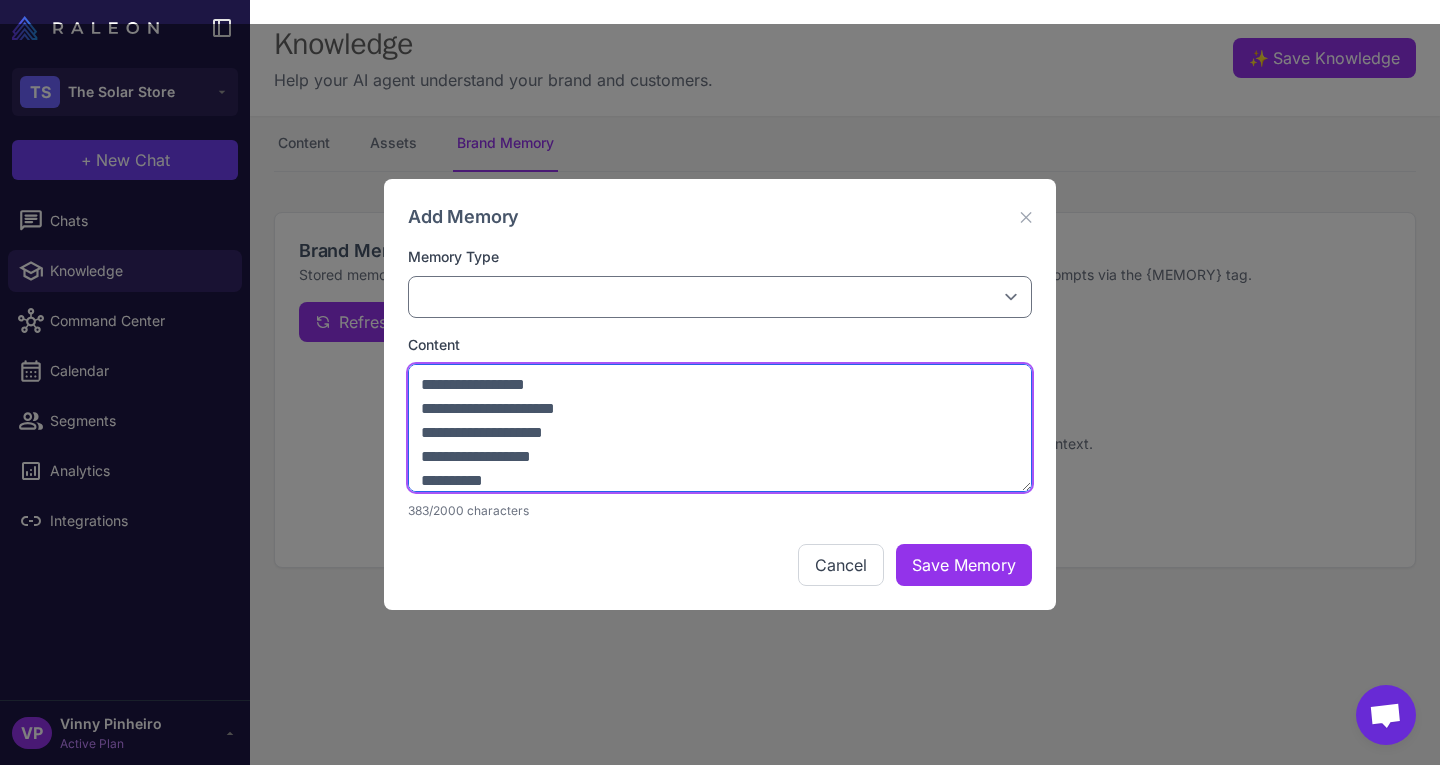 type on "**********" 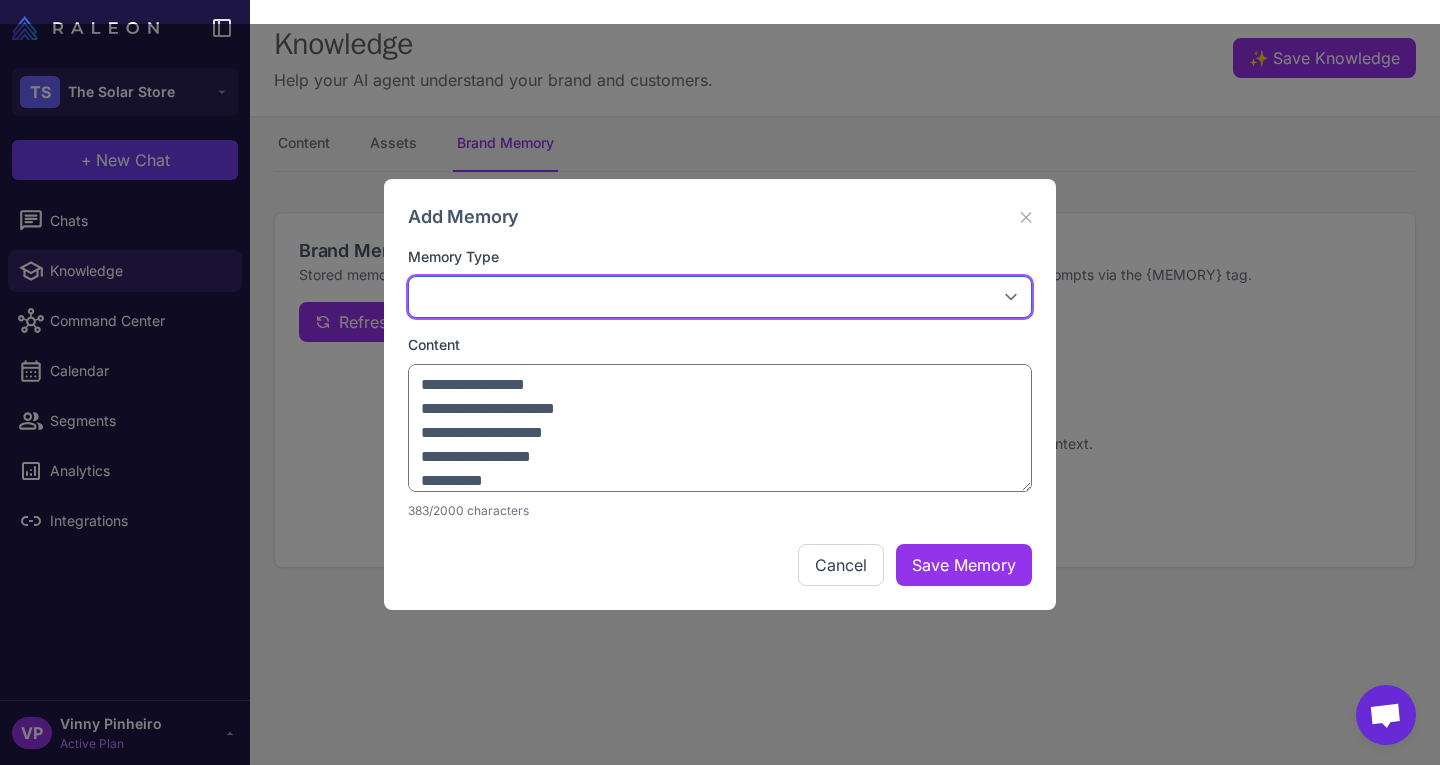 click on "**********" at bounding box center (720, 297) 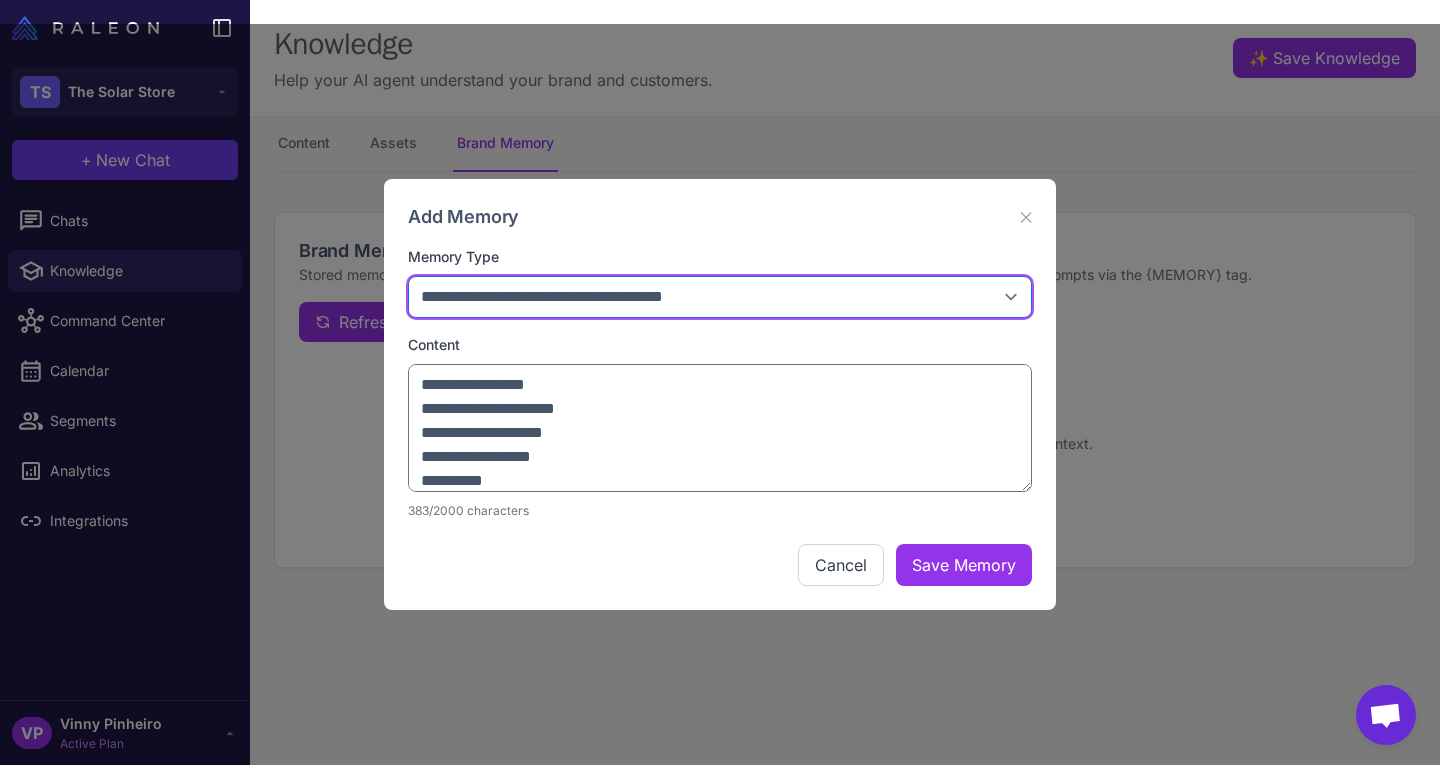 click on "**********" at bounding box center (720, 297) 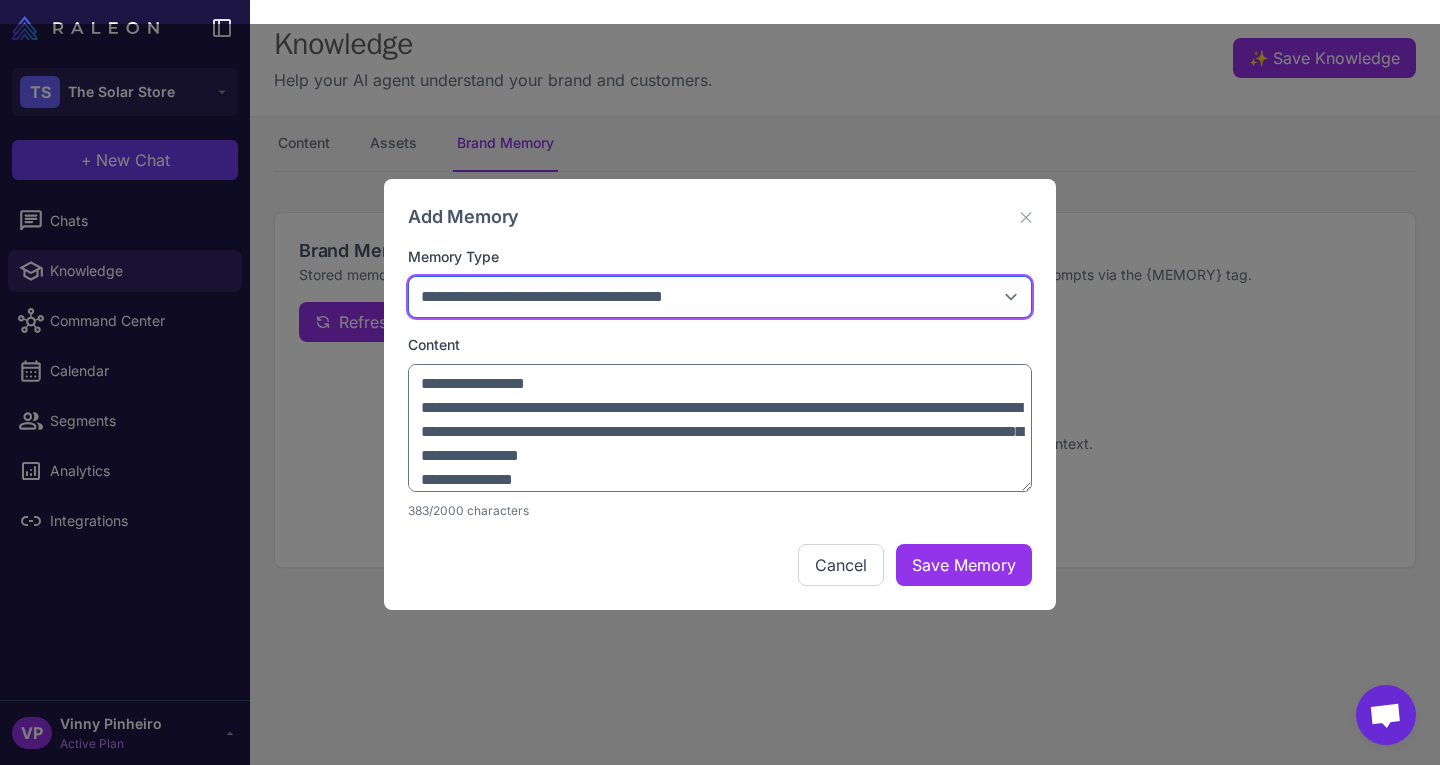 scroll, scrollTop: 2, scrollLeft: 0, axis: vertical 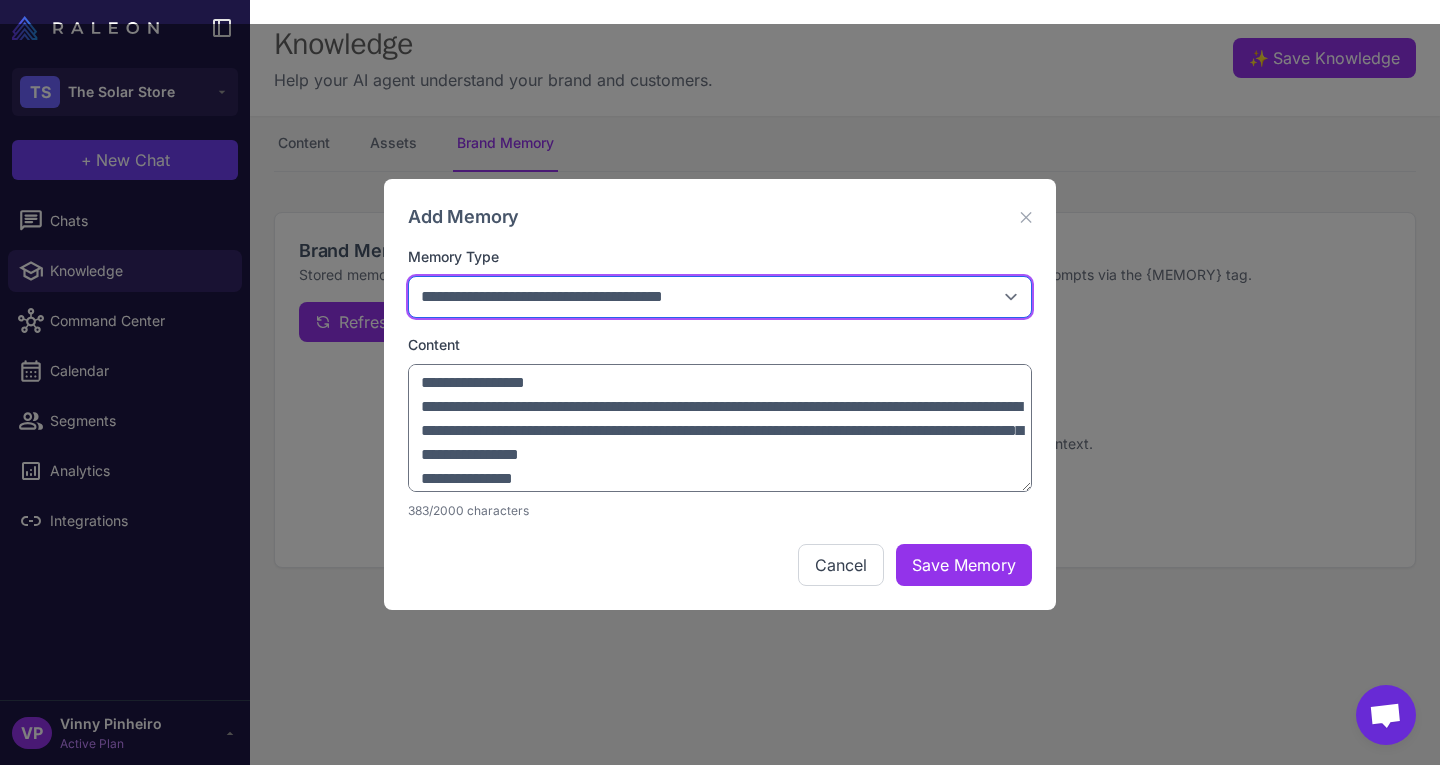 click on "**********" at bounding box center [720, 297] 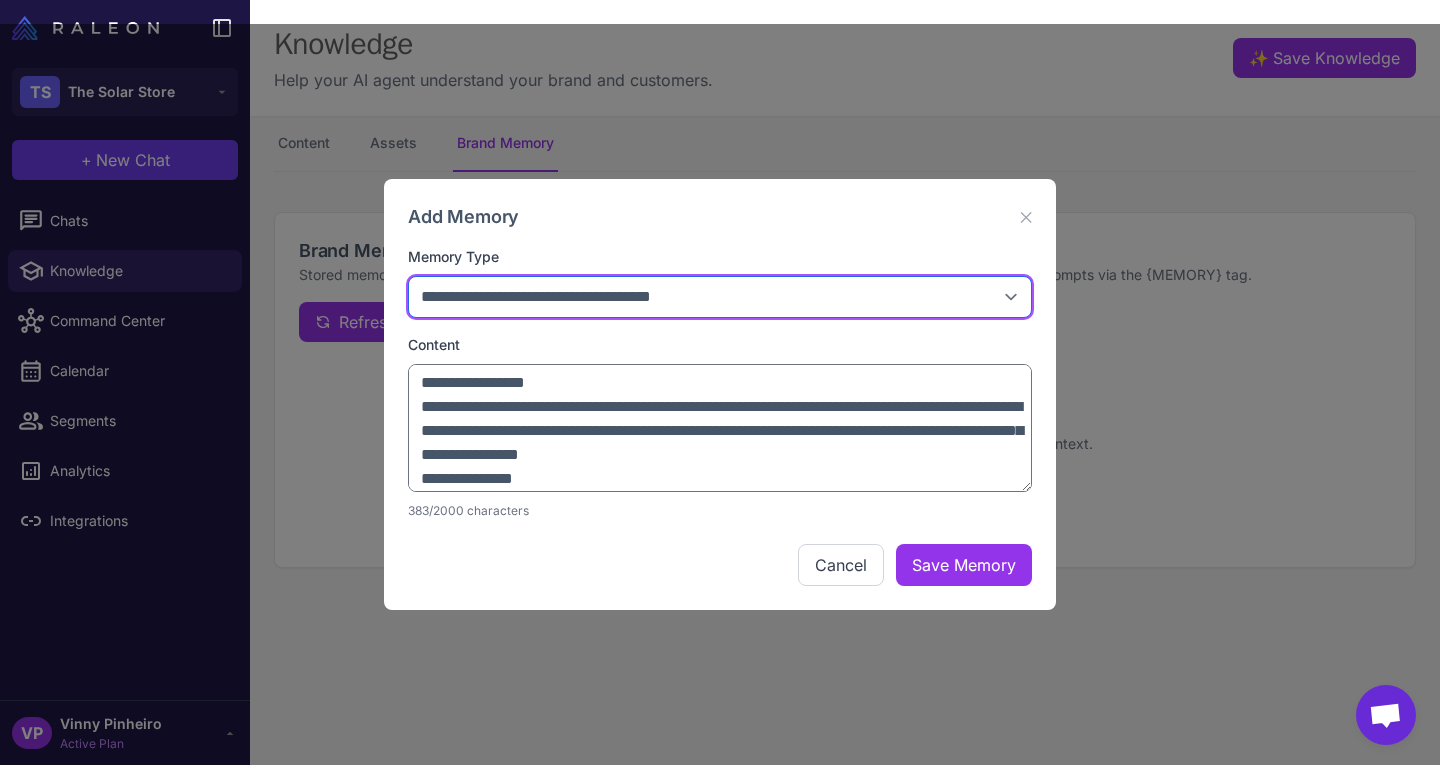 click on "**********" at bounding box center [720, 297] 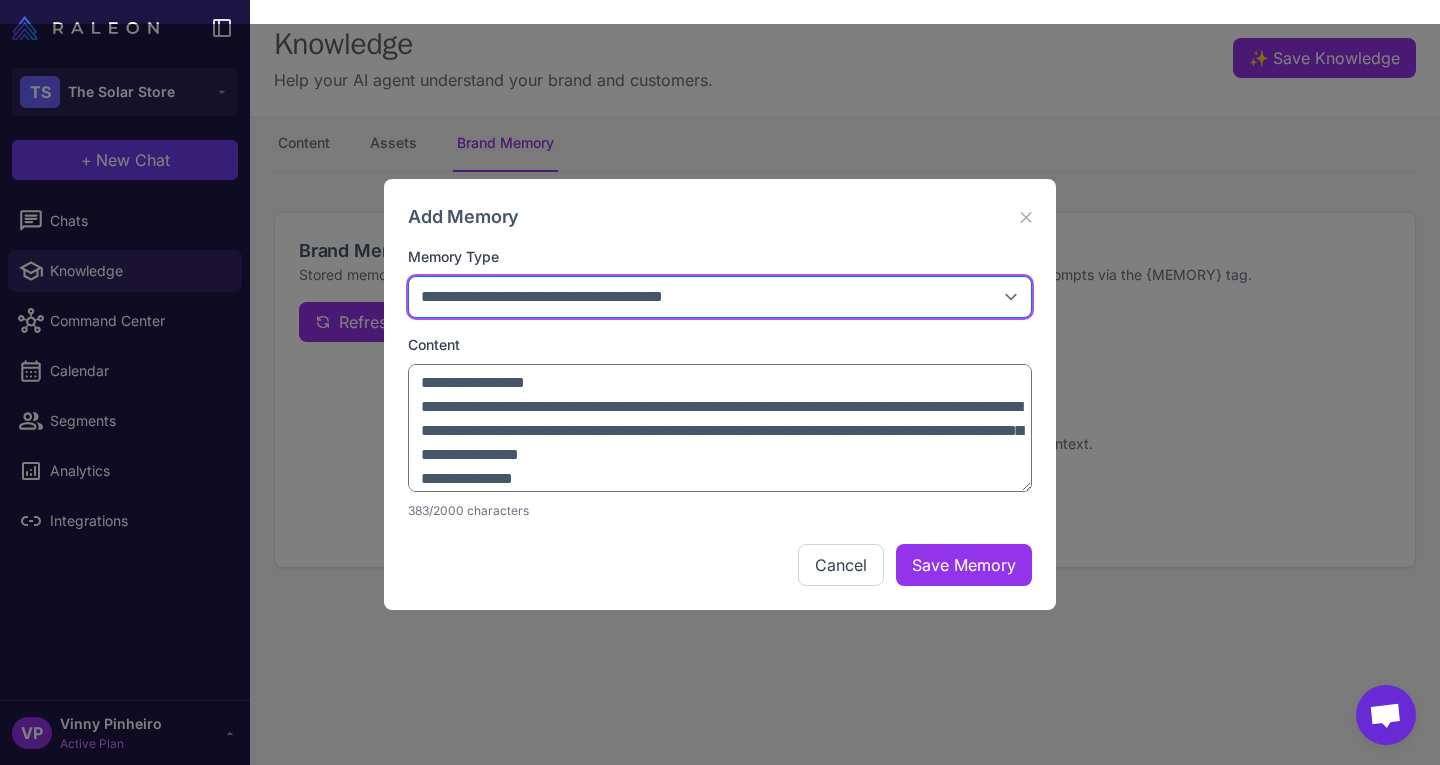 click on "**********" at bounding box center [720, 297] 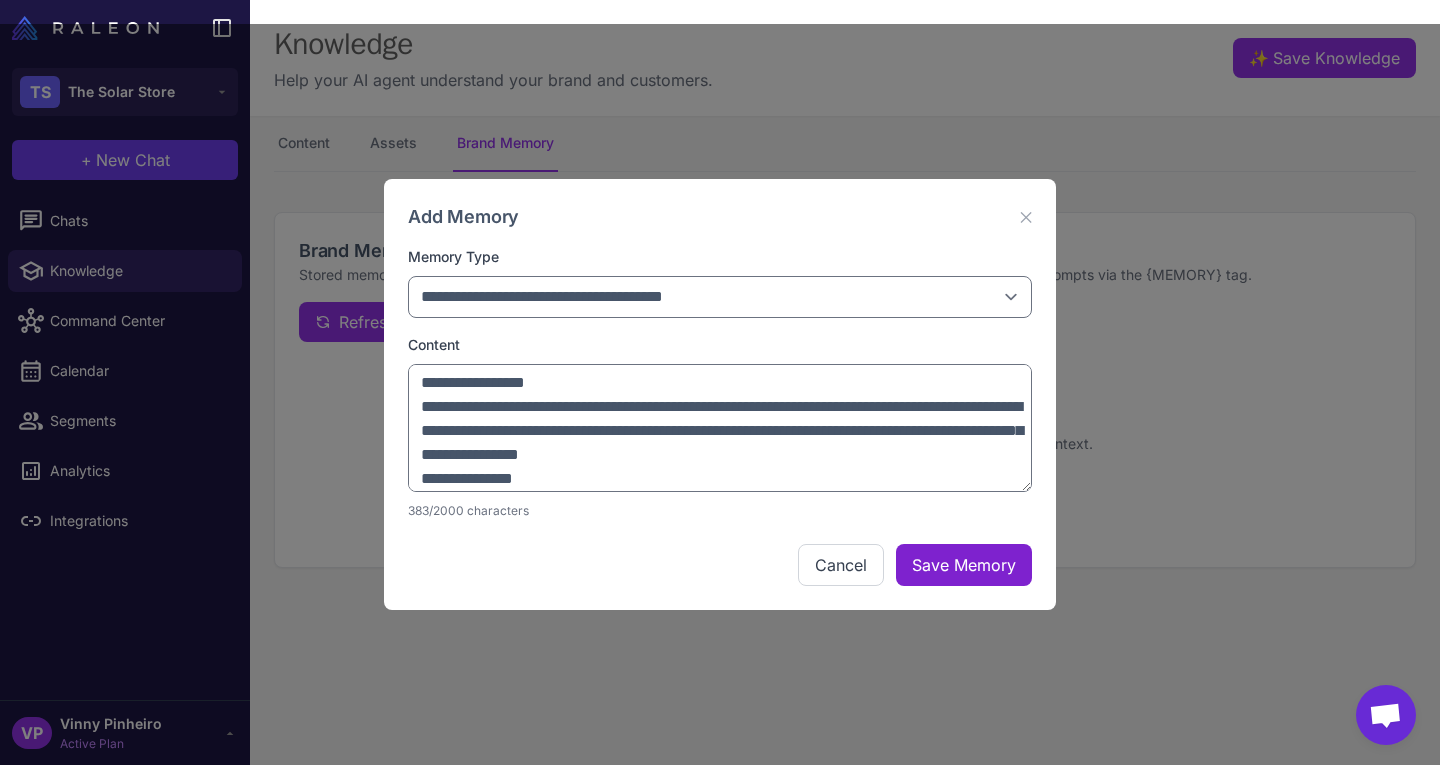 click on "Save Memory" at bounding box center [964, 565] 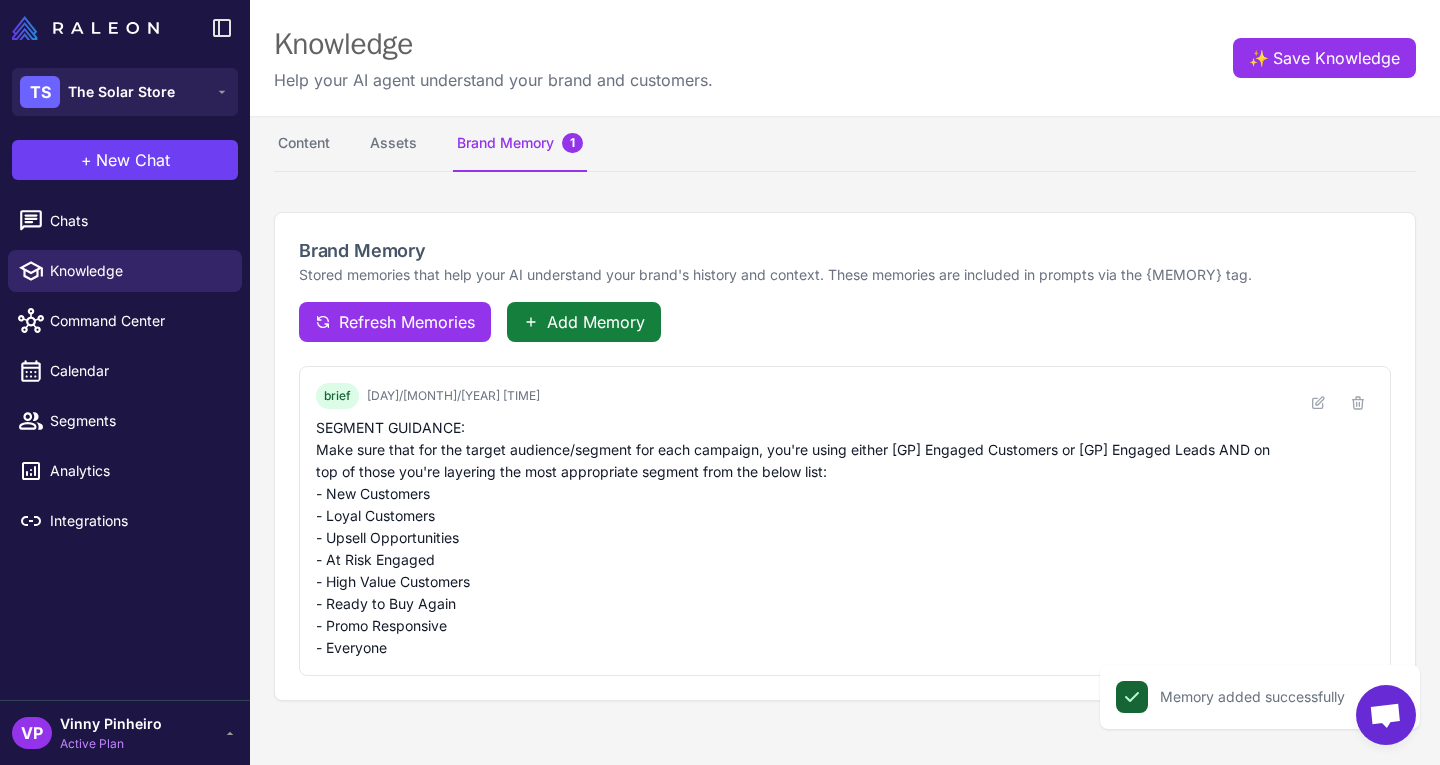 click on "Add Memory" at bounding box center [596, 322] 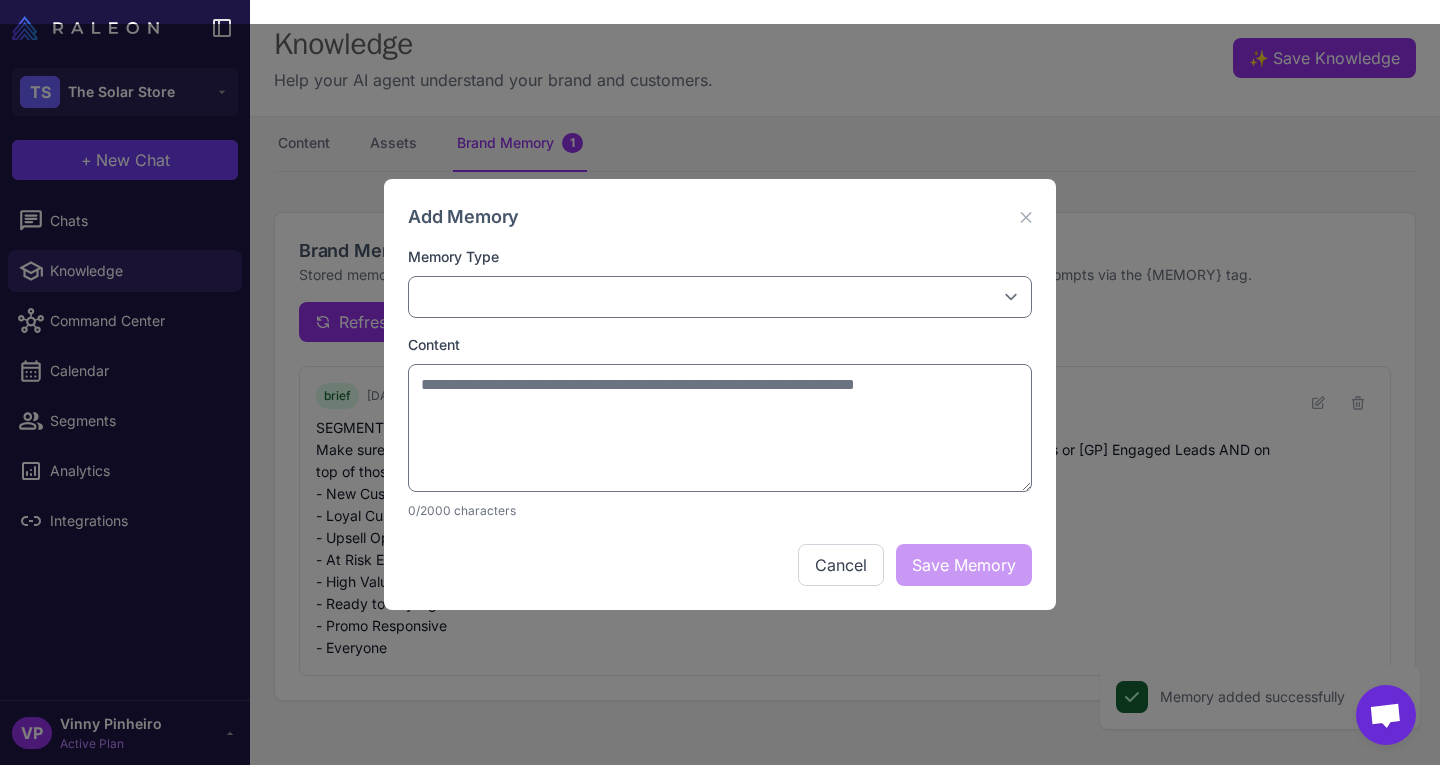 type 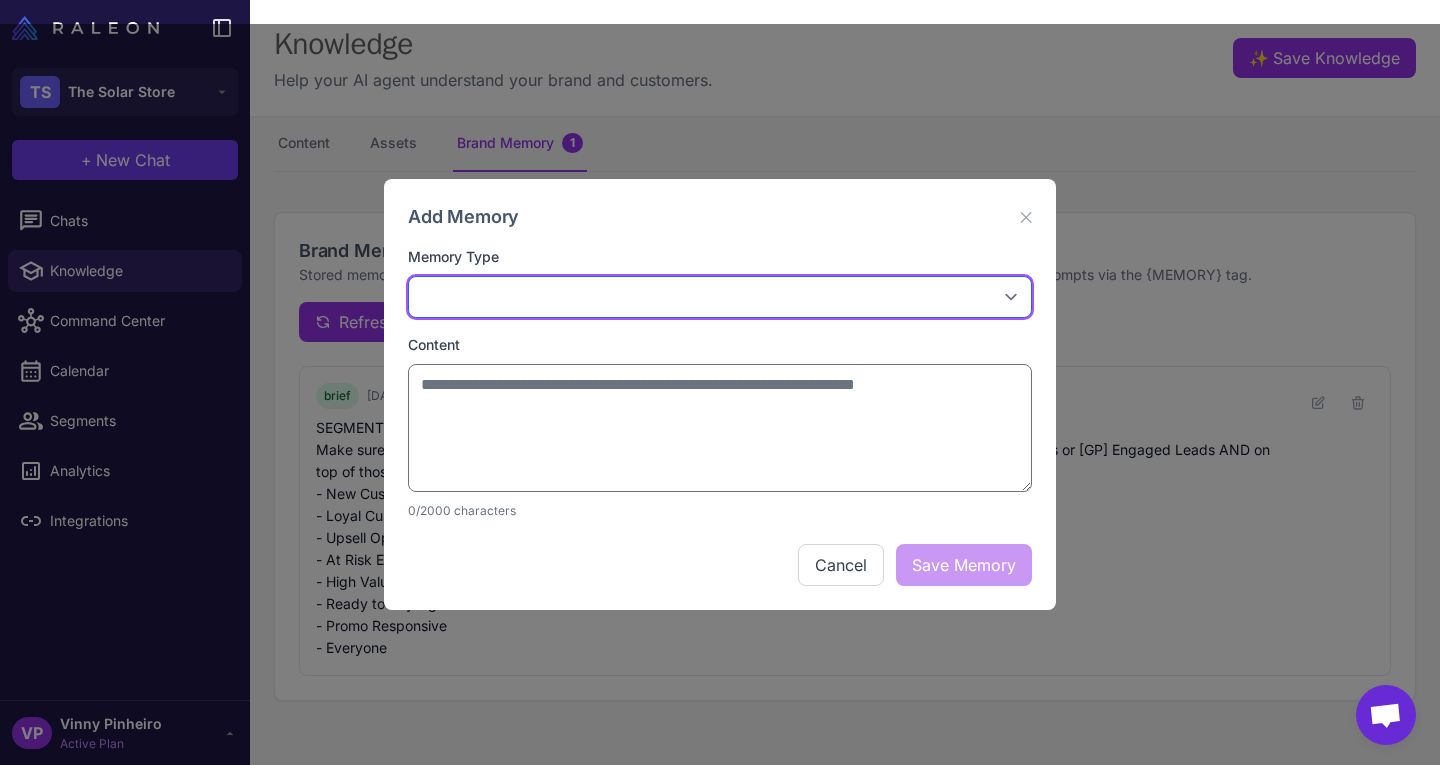 click on "**********" at bounding box center [720, 297] 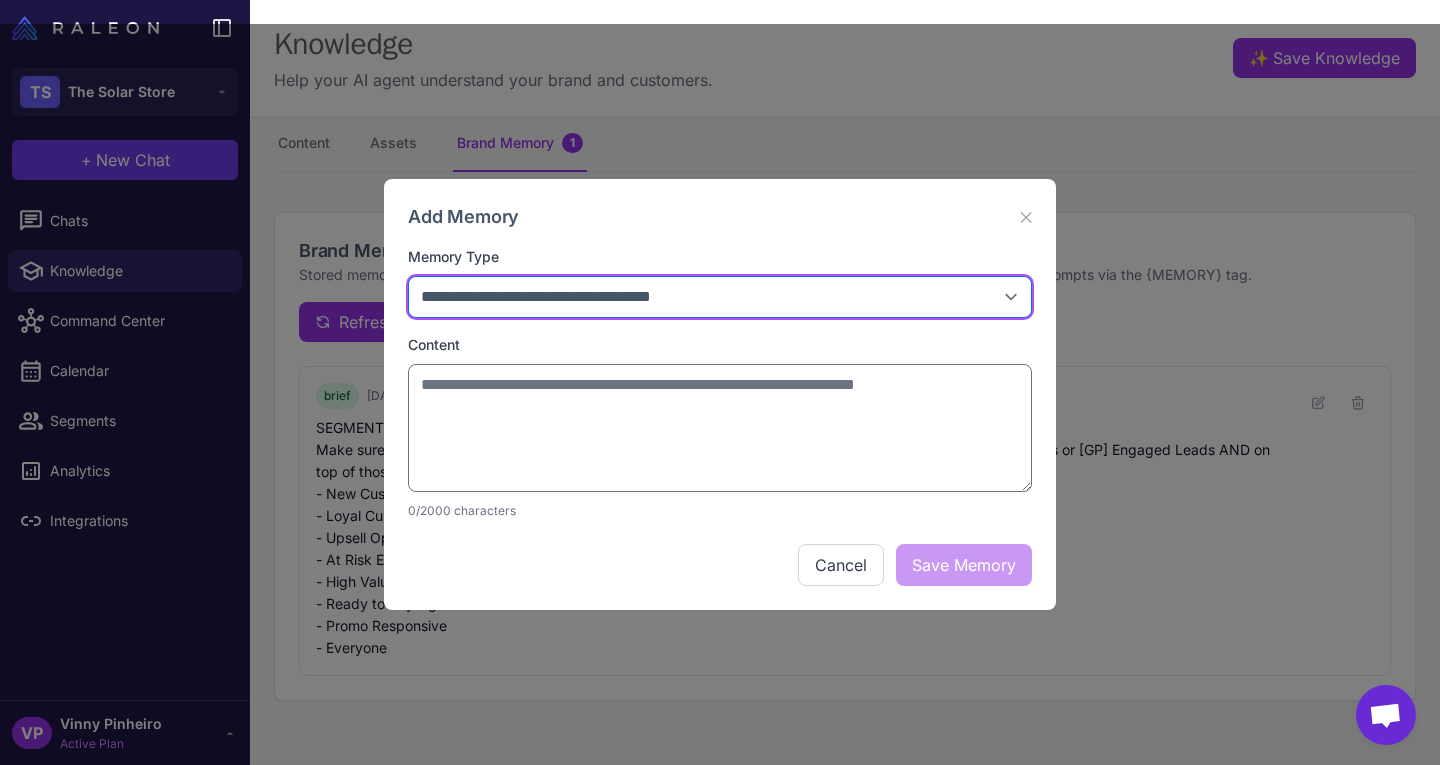click on "**********" at bounding box center [720, 297] 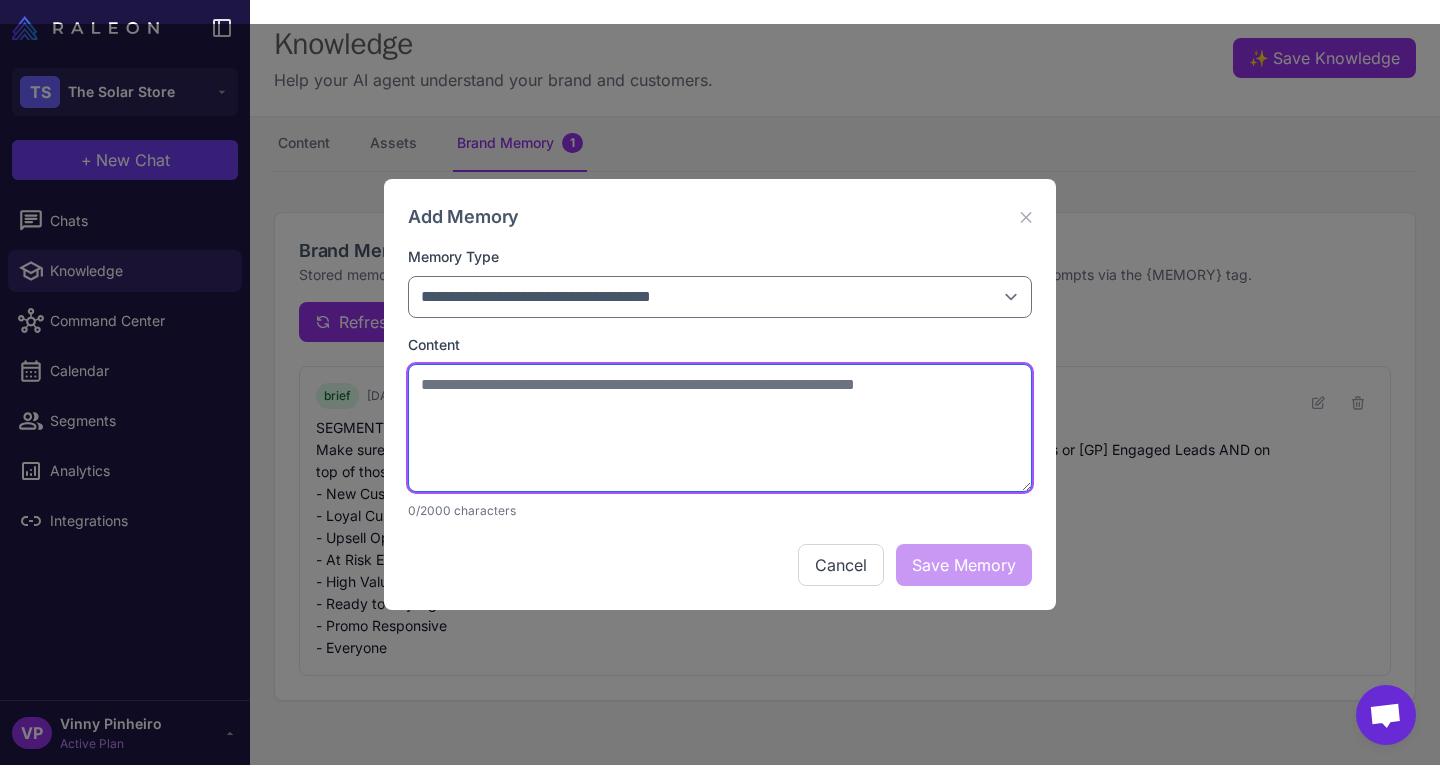 click at bounding box center (720, 428) 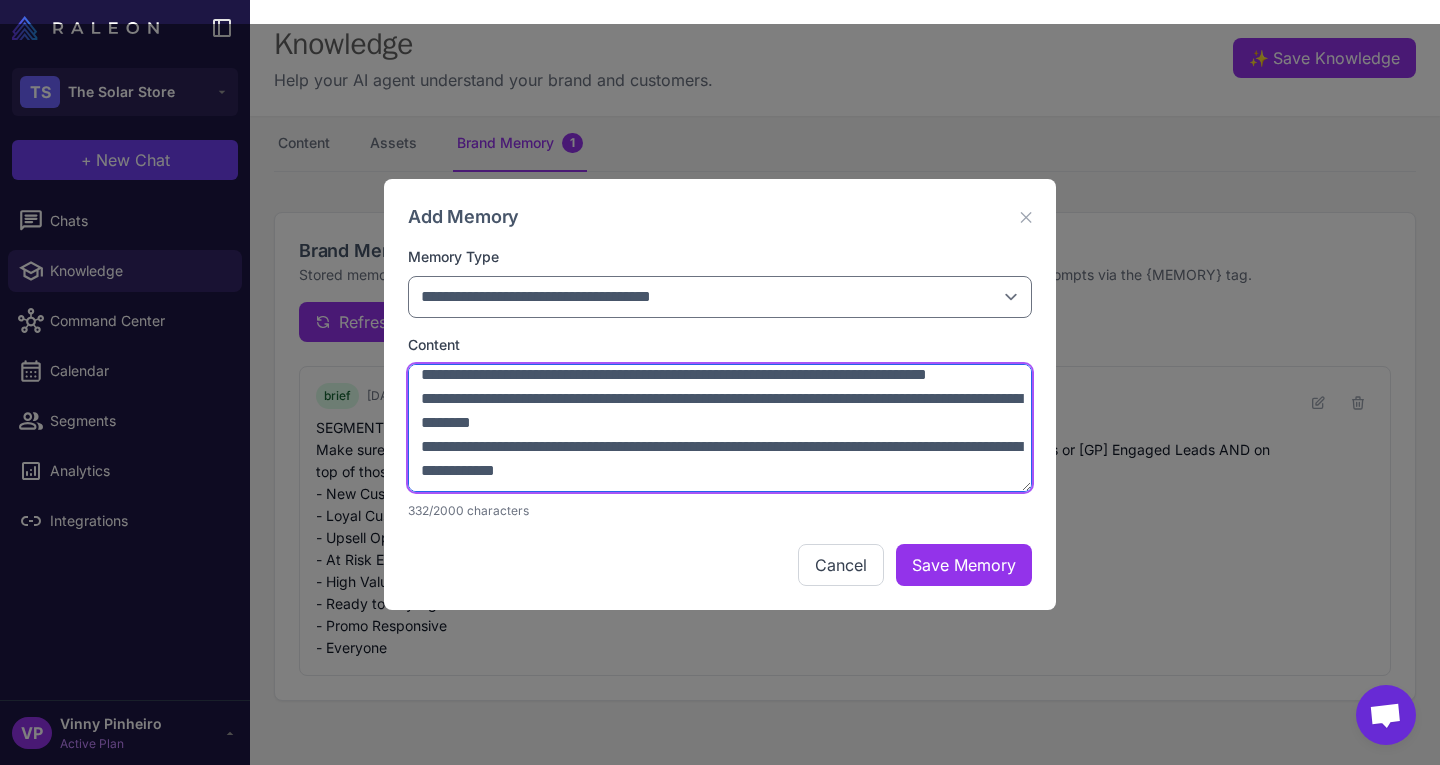 scroll, scrollTop: 58, scrollLeft: 0, axis: vertical 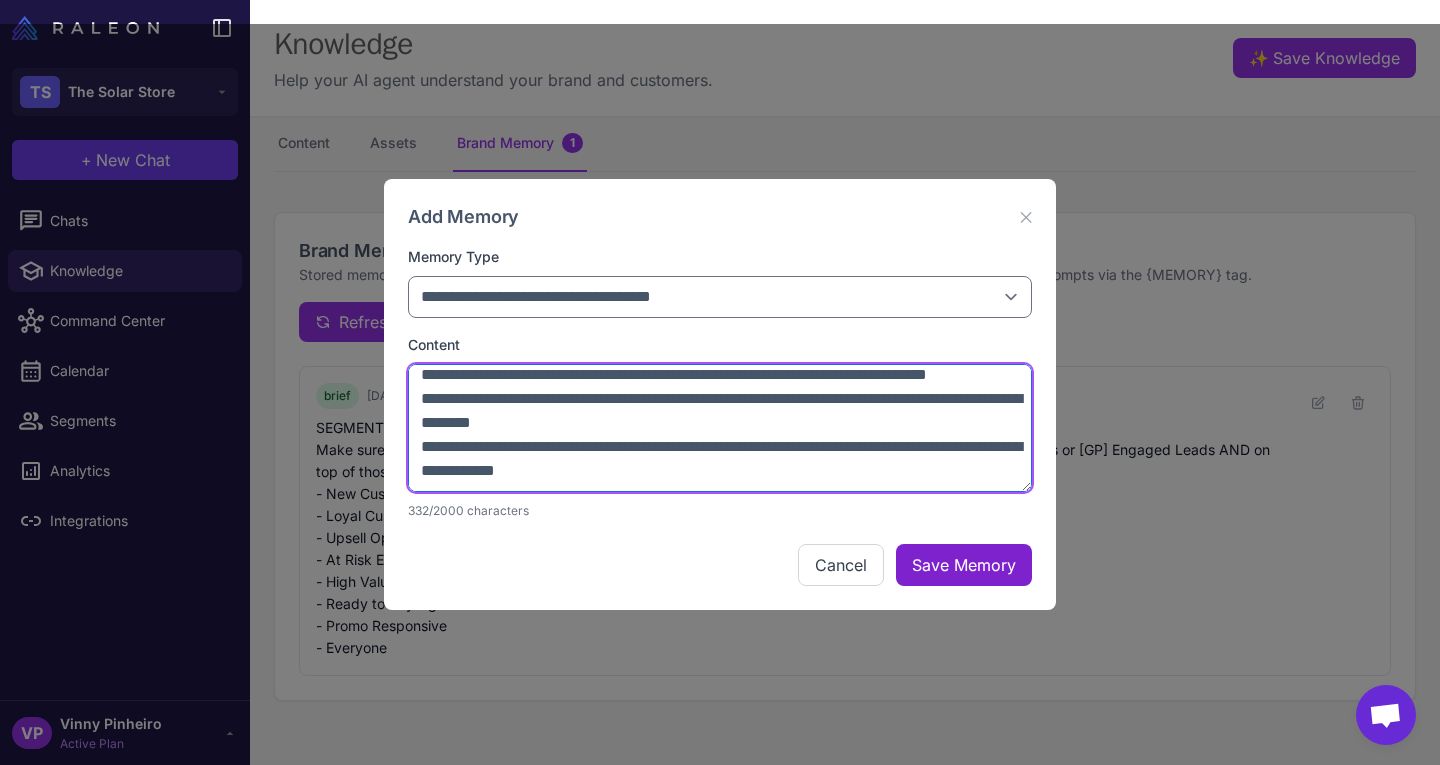 type on "**********" 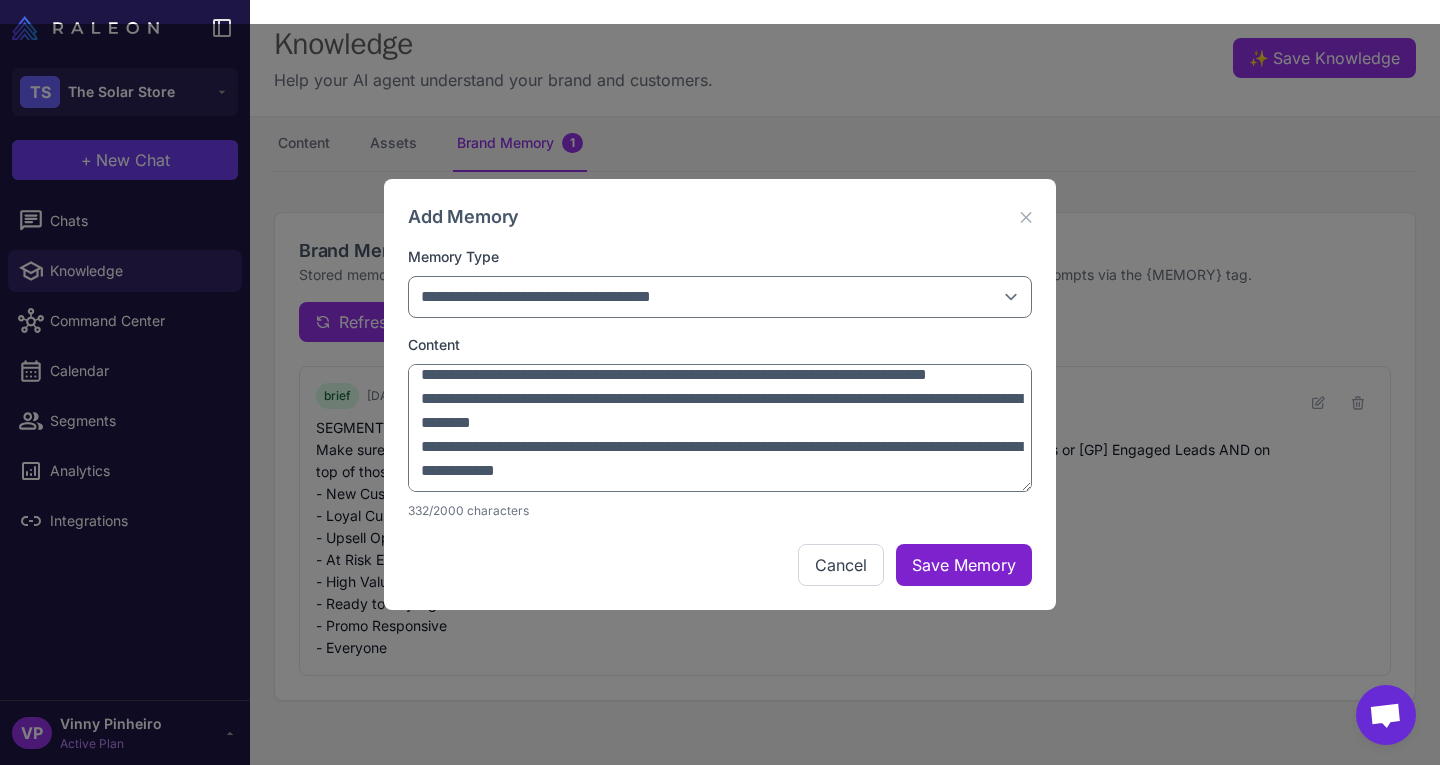 click on "Save Memory" at bounding box center (964, 565) 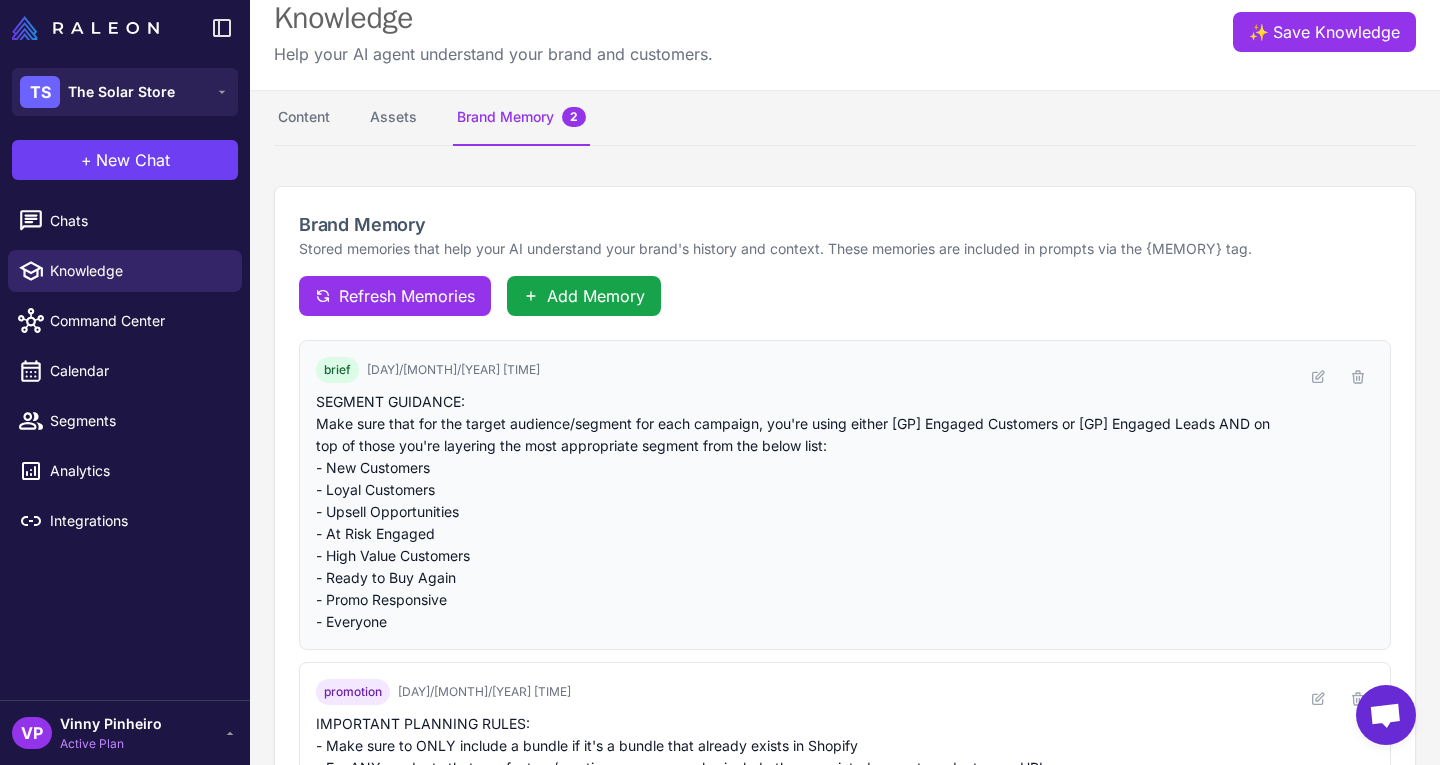 scroll, scrollTop: 27, scrollLeft: 0, axis: vertical 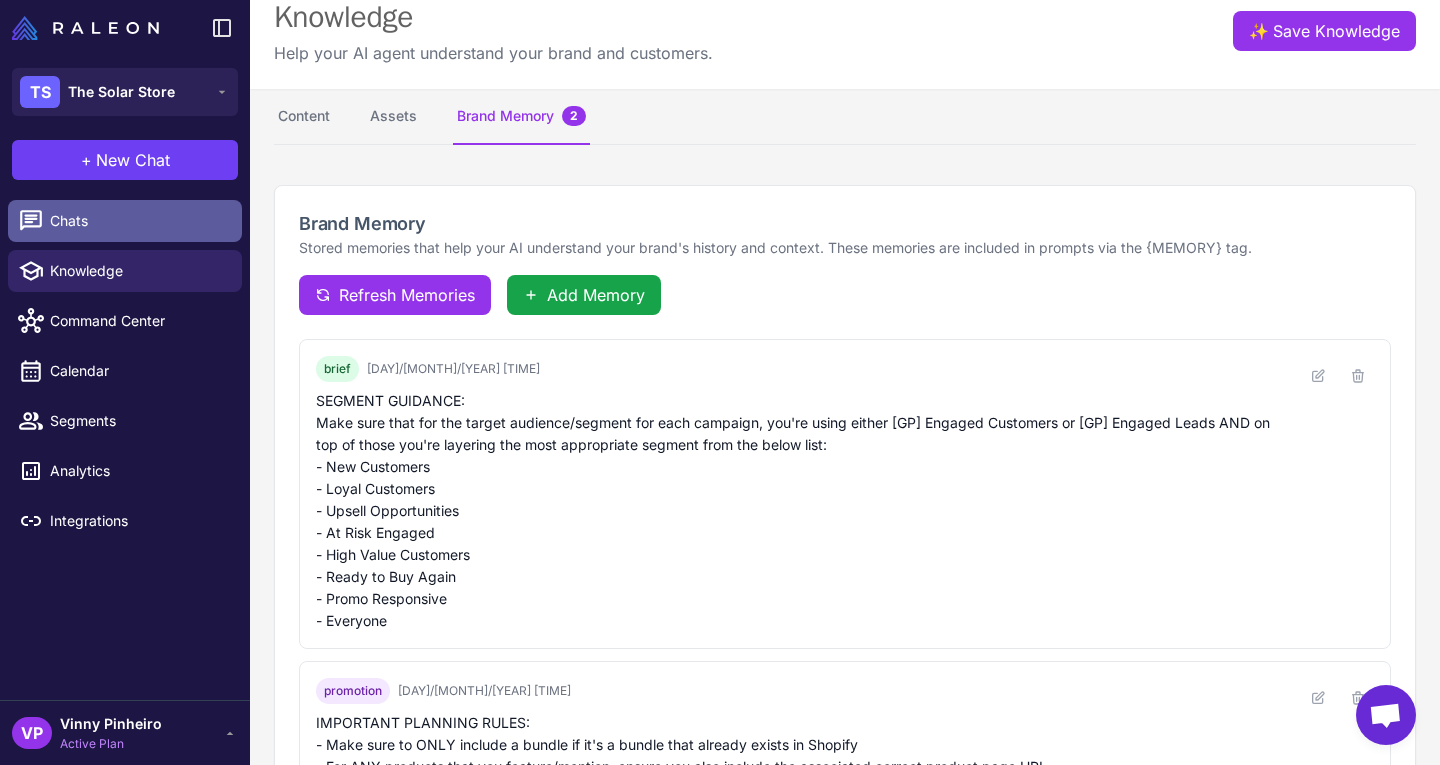 click on "Chats" at bounding box center (138, 221) 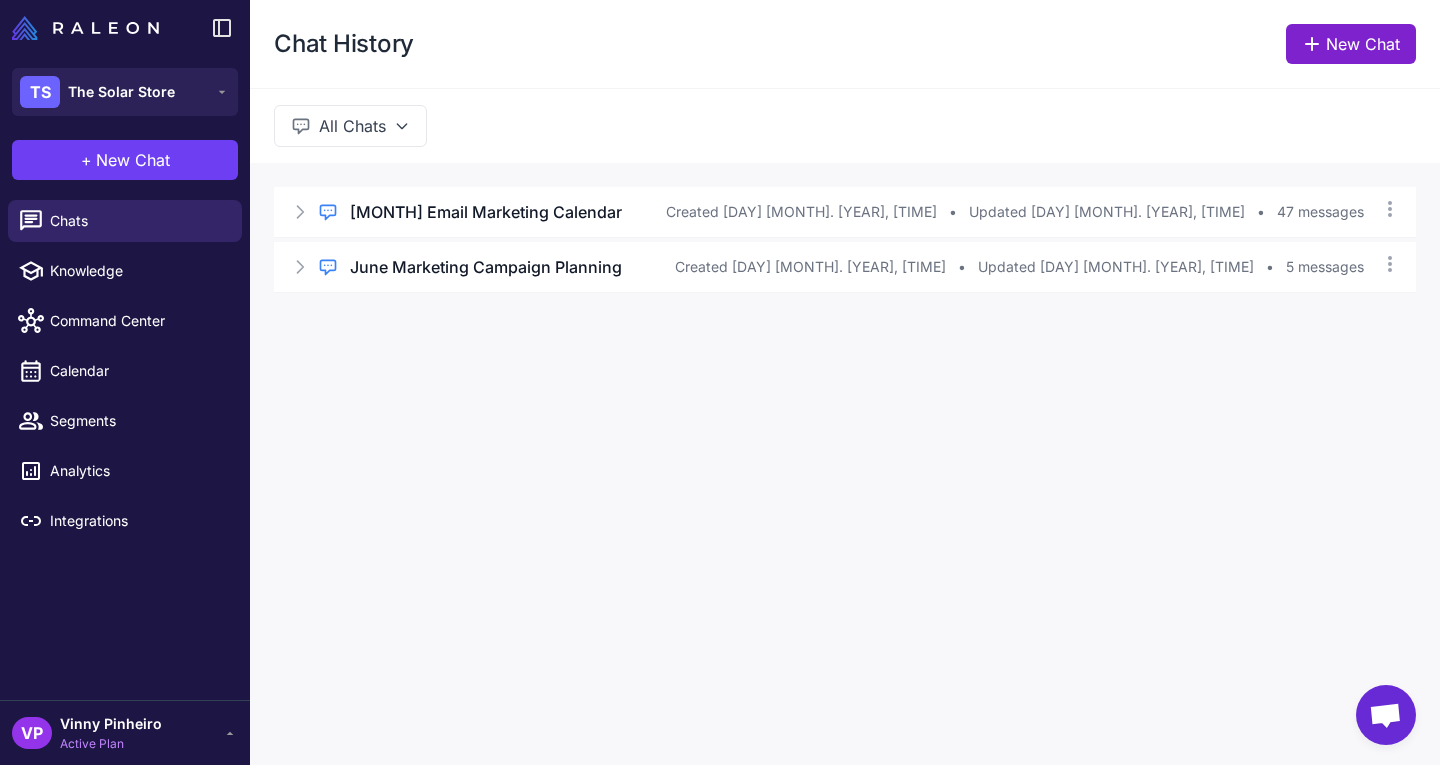 click on "New Chat" at bounding box center (1351, 44) 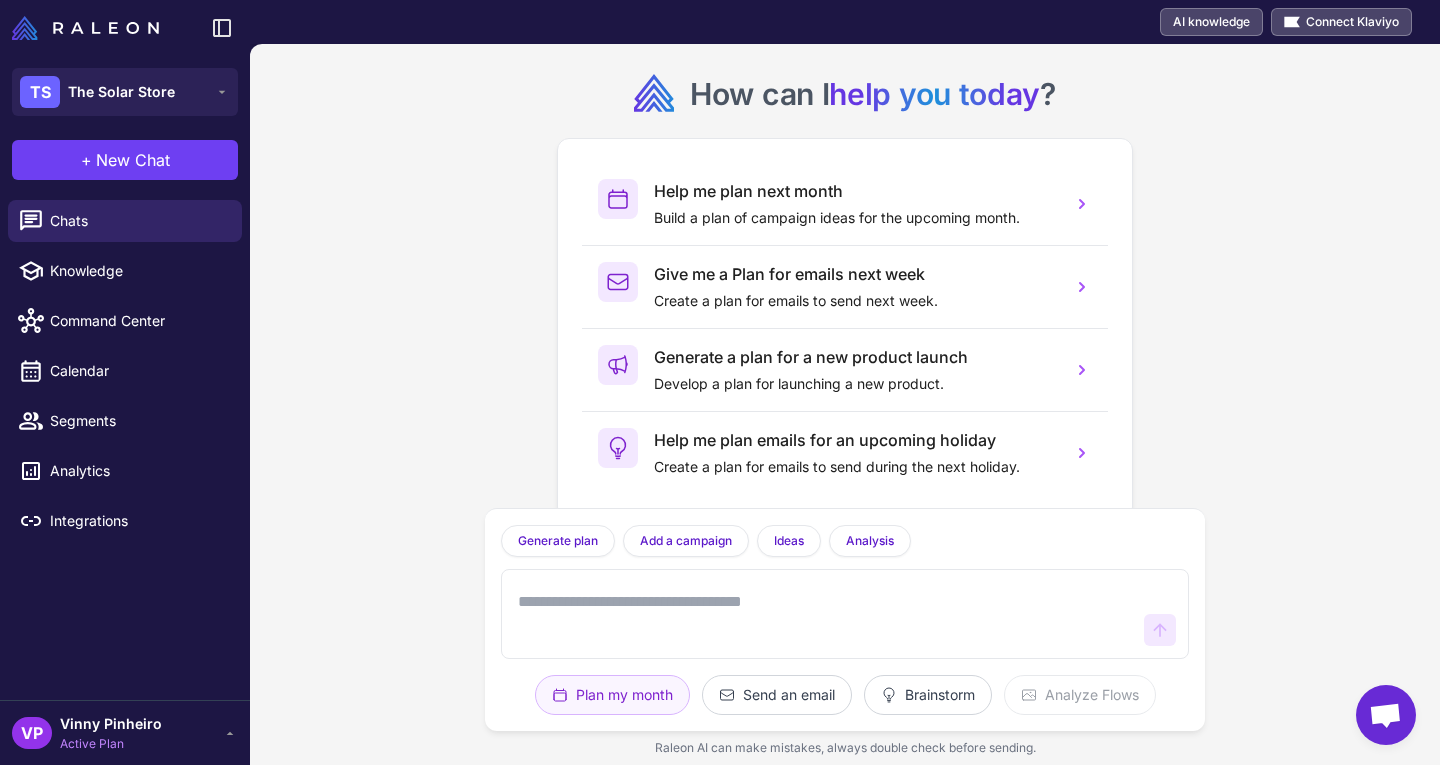 click at bounding box center (825, 614) 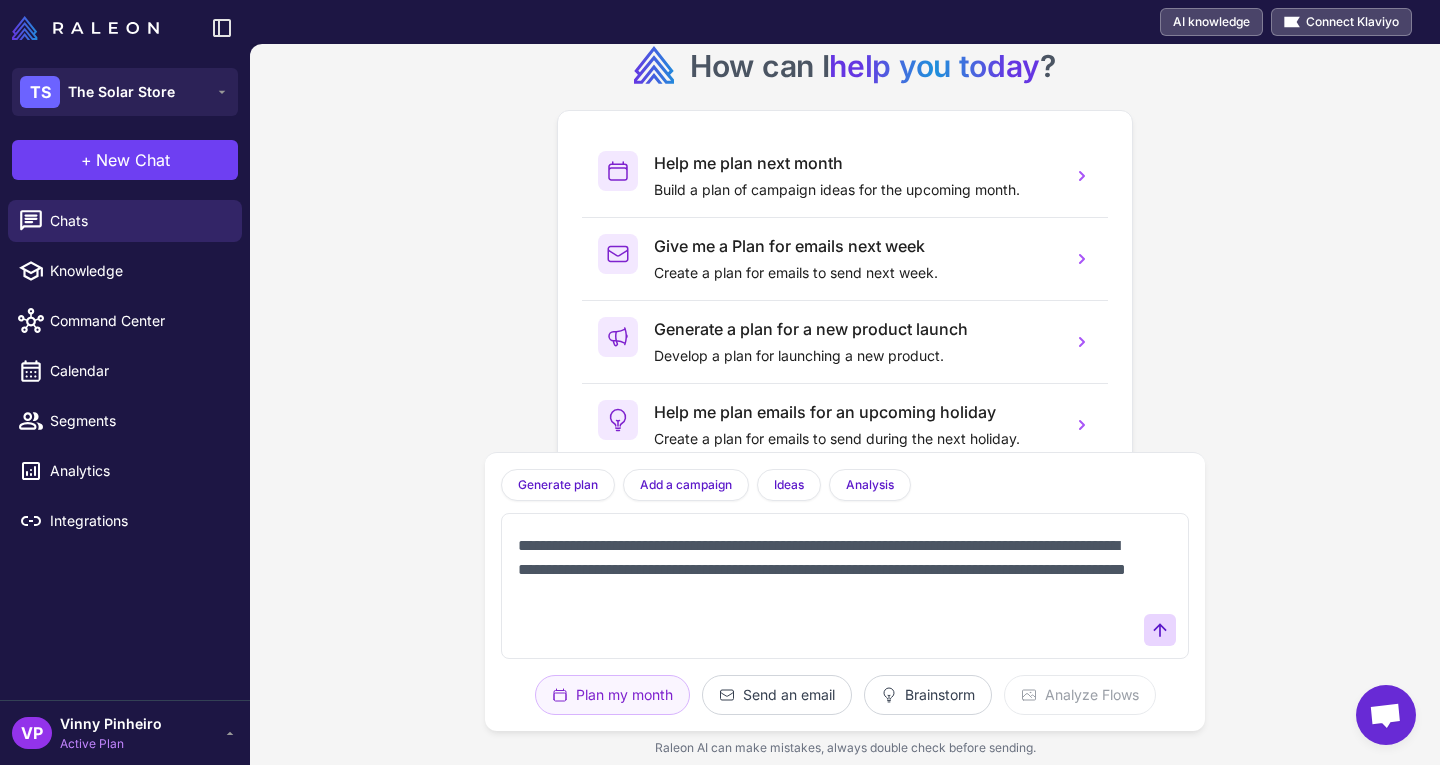 scroll, scrollTop: 0, scrollLeft: 0, axis: both 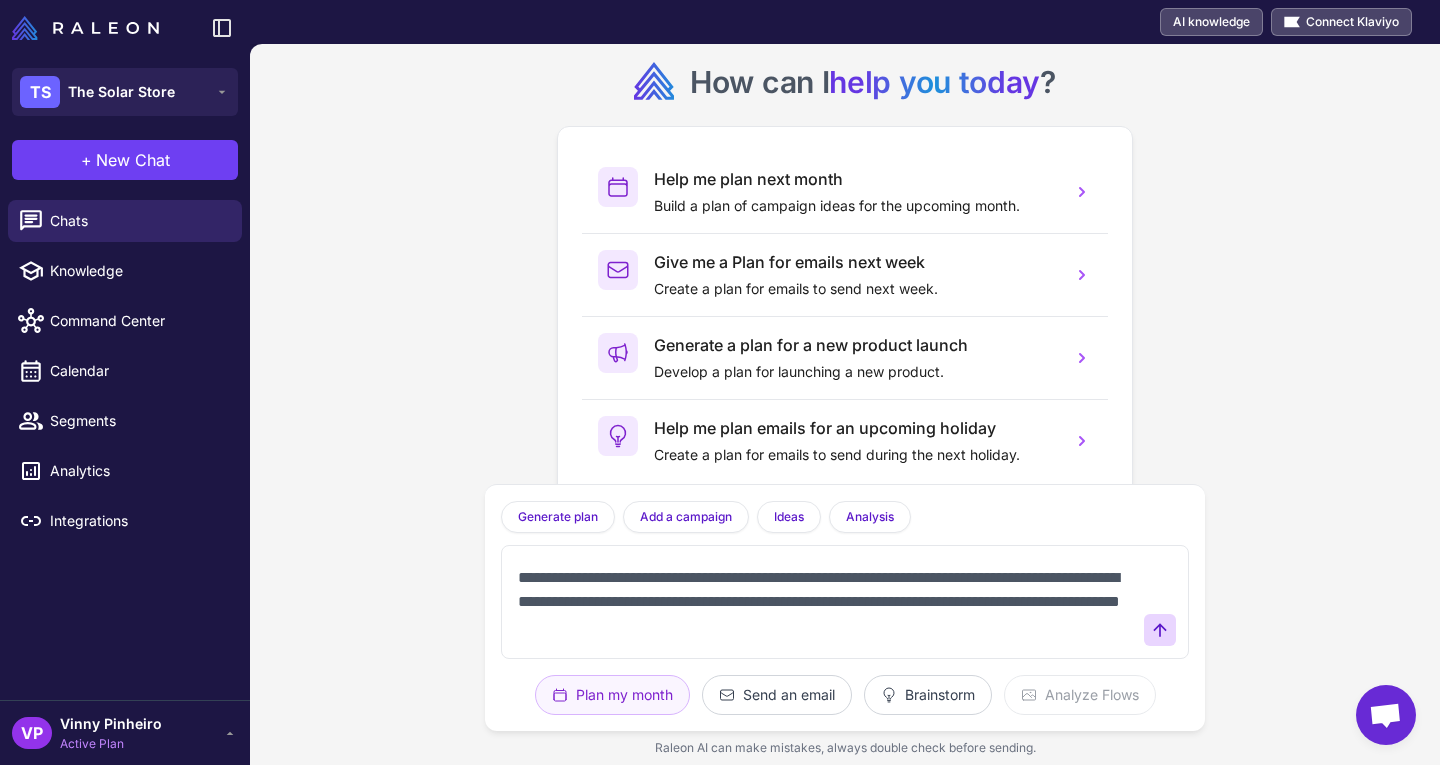 drag, startPoint x: 552, startPoint y: 607, endPoint x: 1093, endPoint y: 574, distance: 542.00555 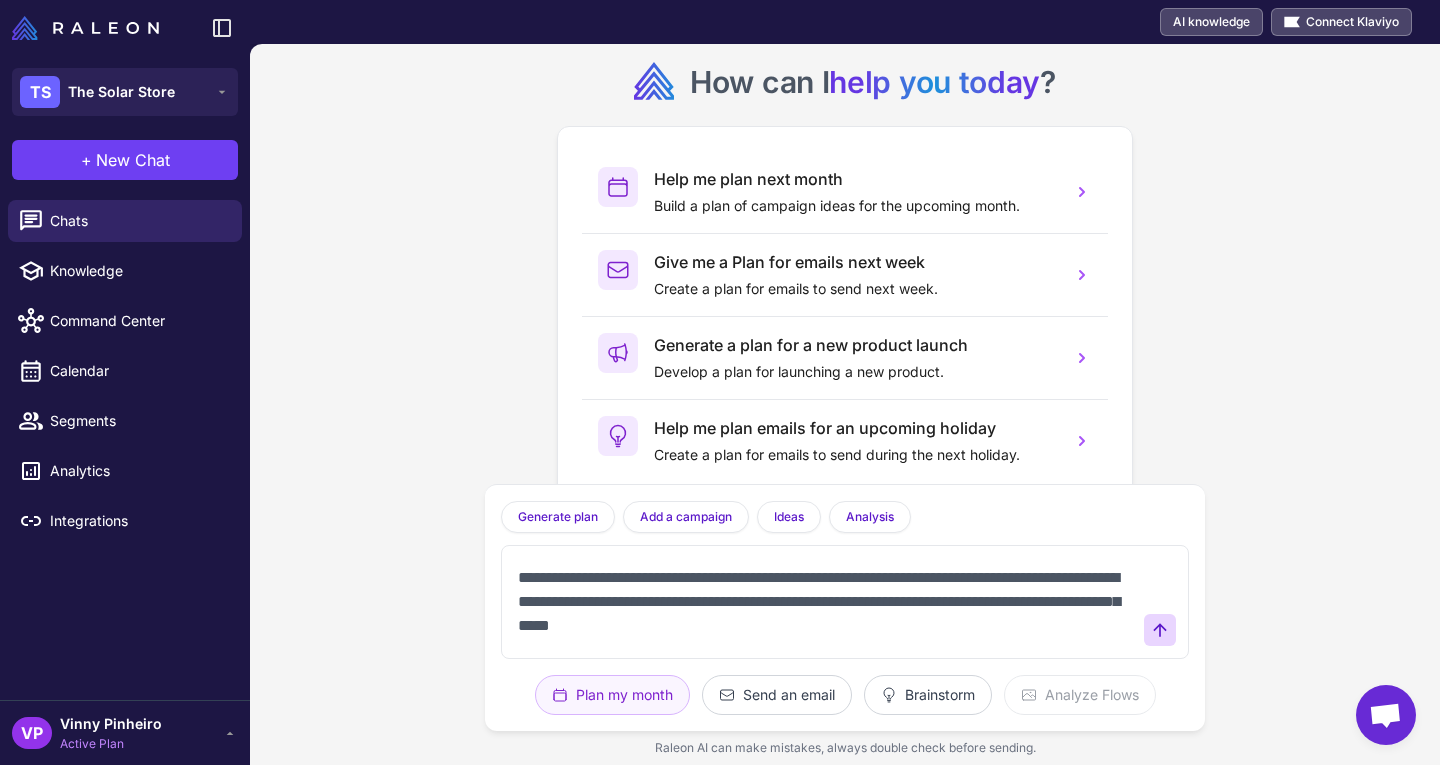 click on "**********" at bounding box center (825, 602) 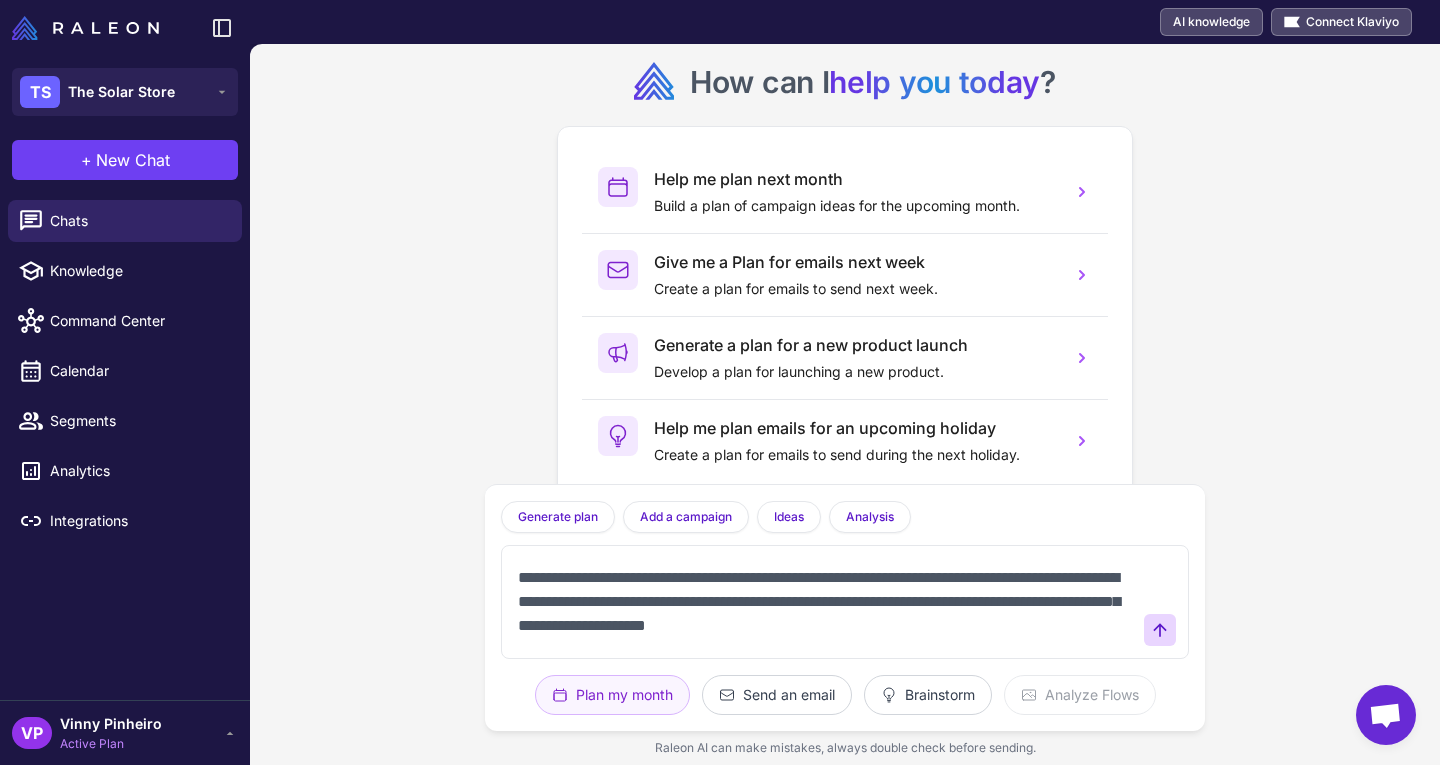 click on "**********" at bounding box center [825, 602] 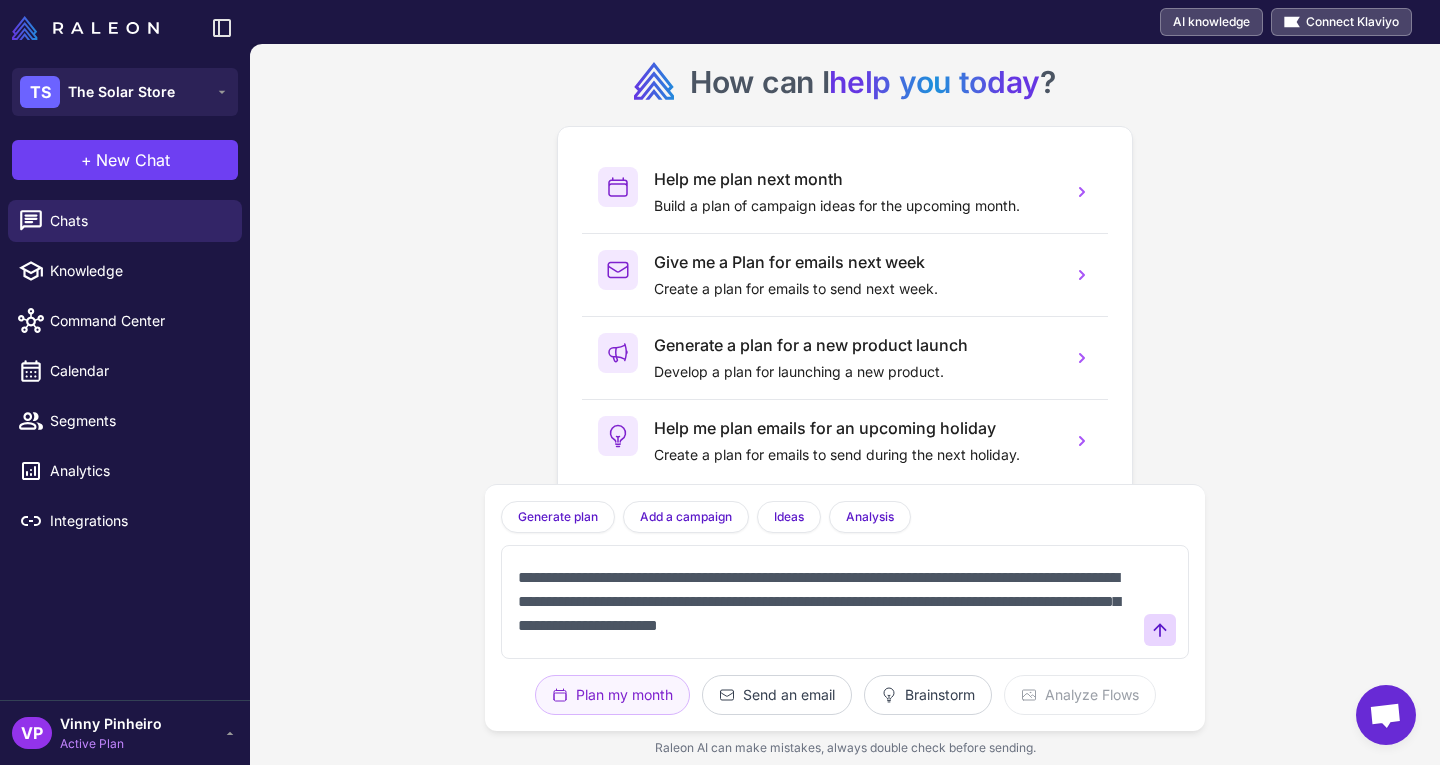click on "**********" at bounding box center (825, 602) 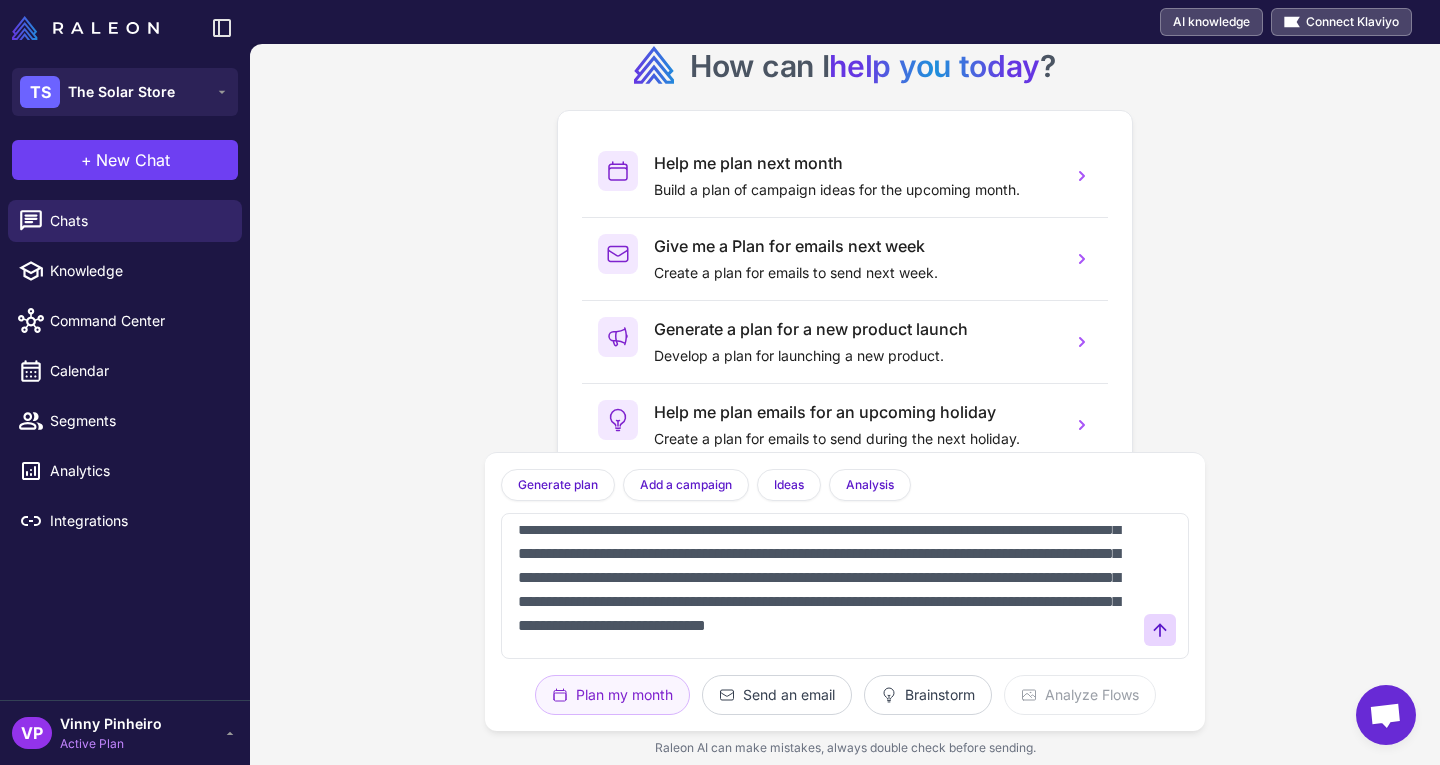 scroll, scrollTop: 149, scrollLeft: 0, axis: vertical 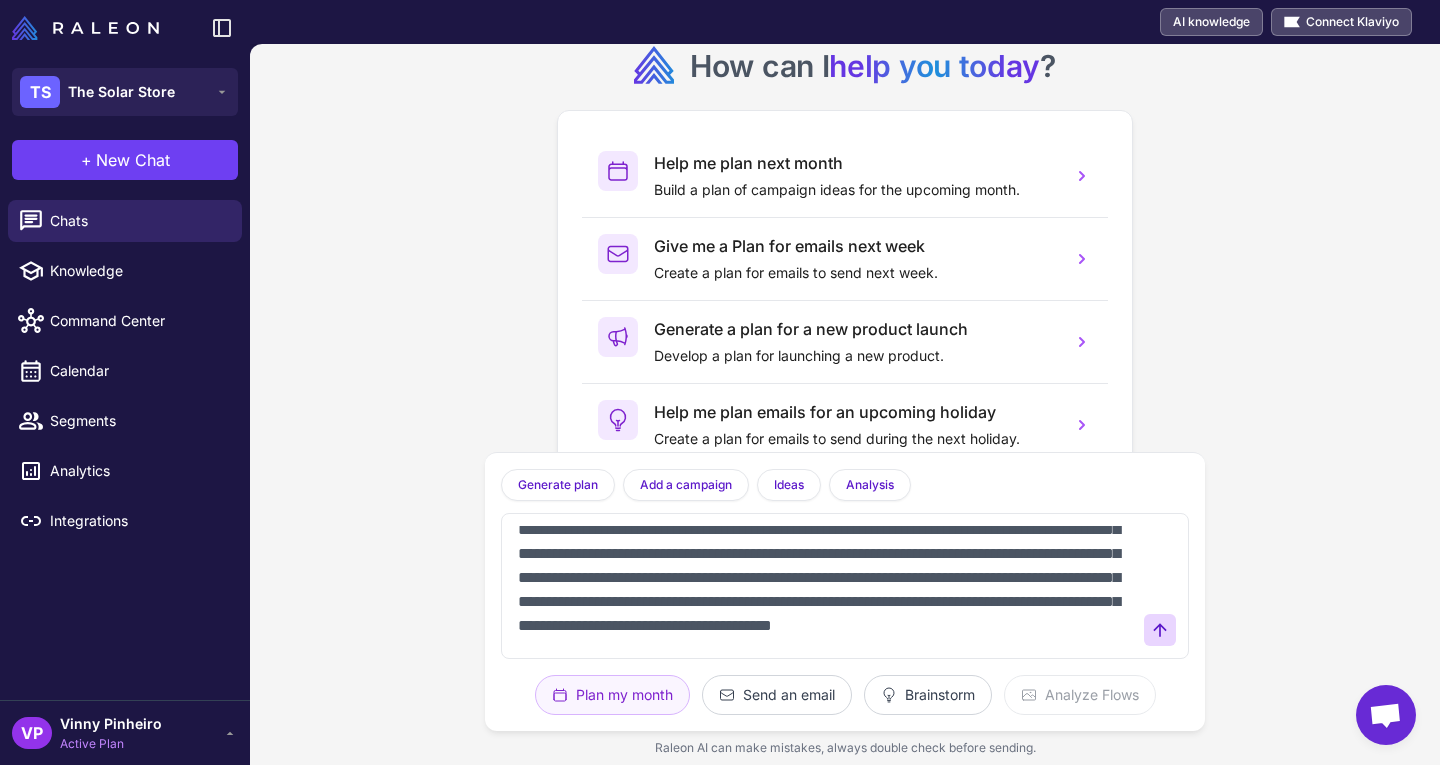 drag, startPoint x: 1032, startPoint y: 617, endPoint x: 1075, endPoint y: 622, distance: 43.289722 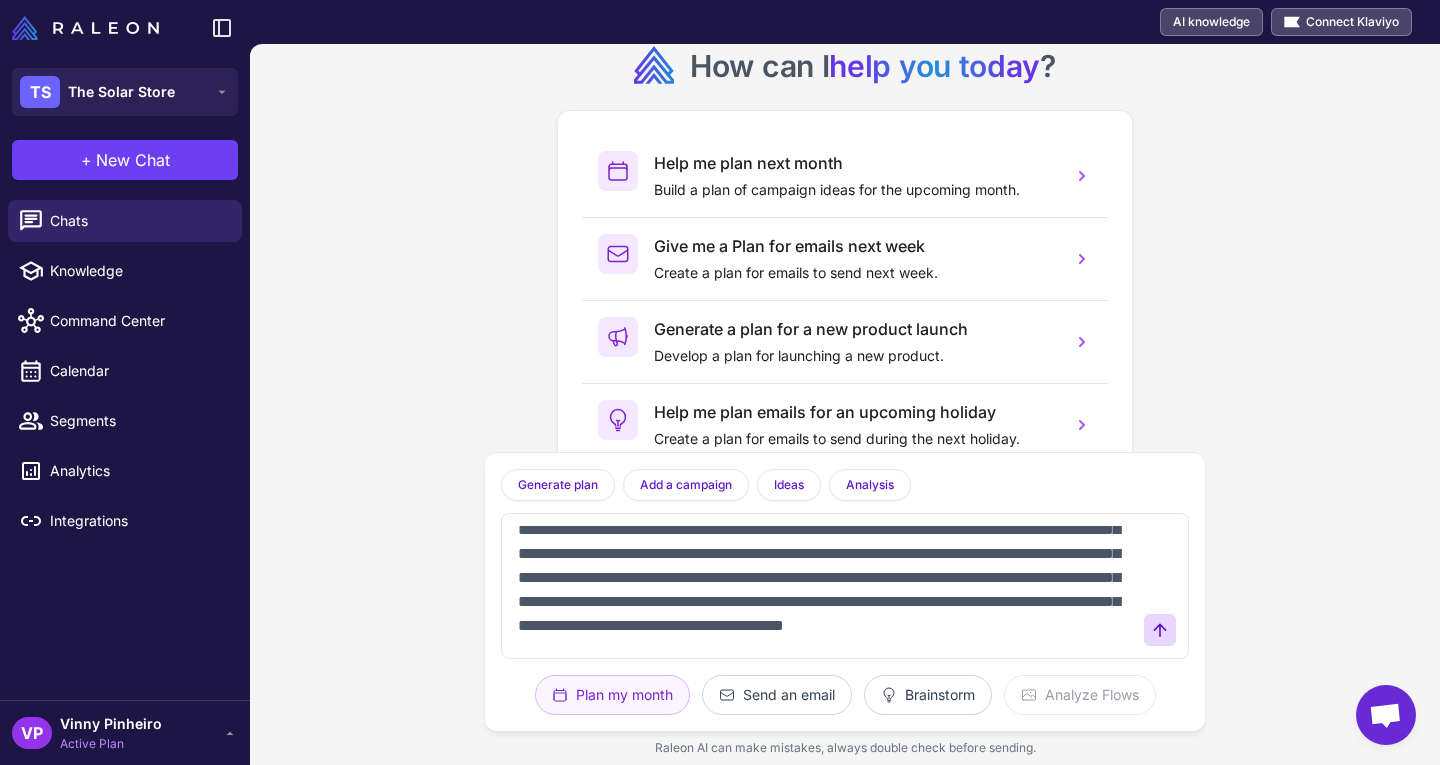 type on "**********" 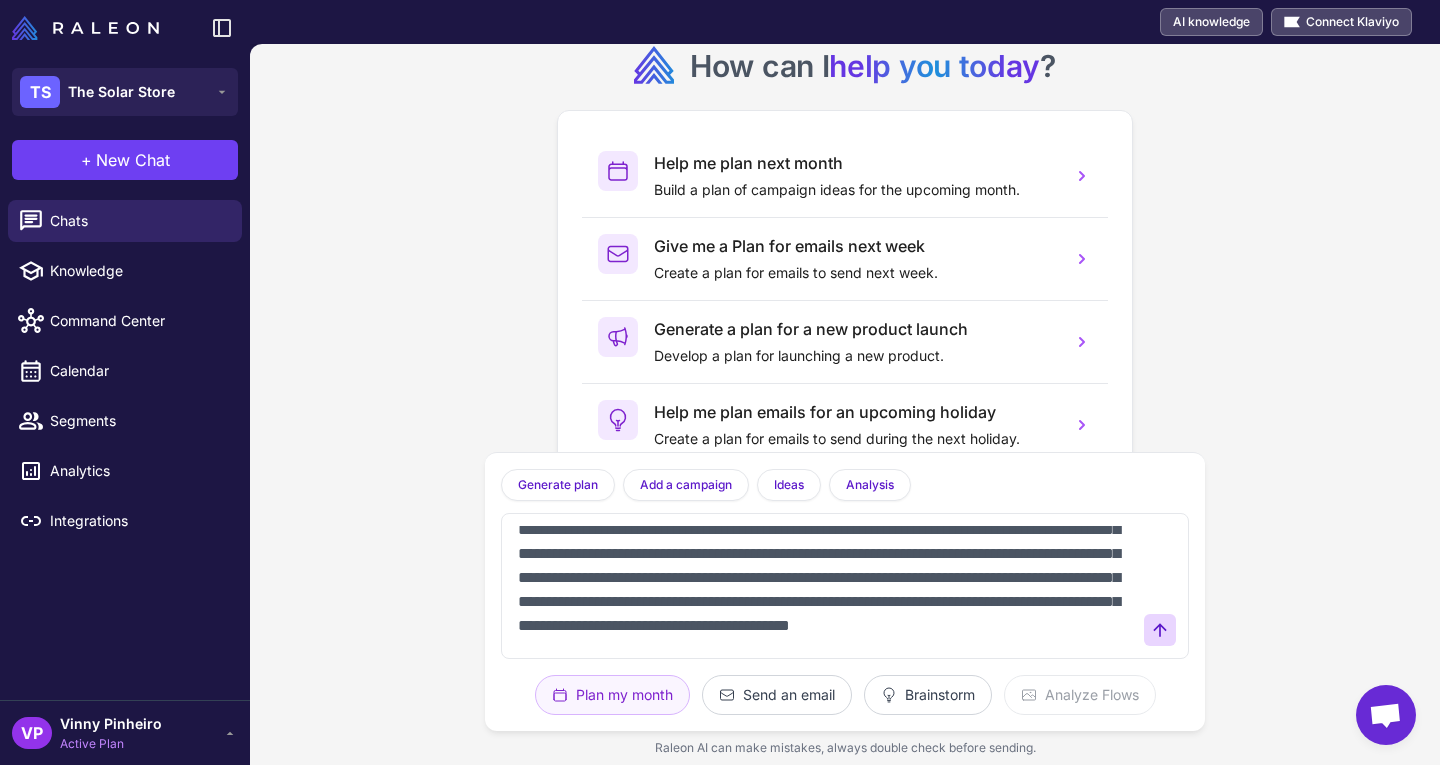 type 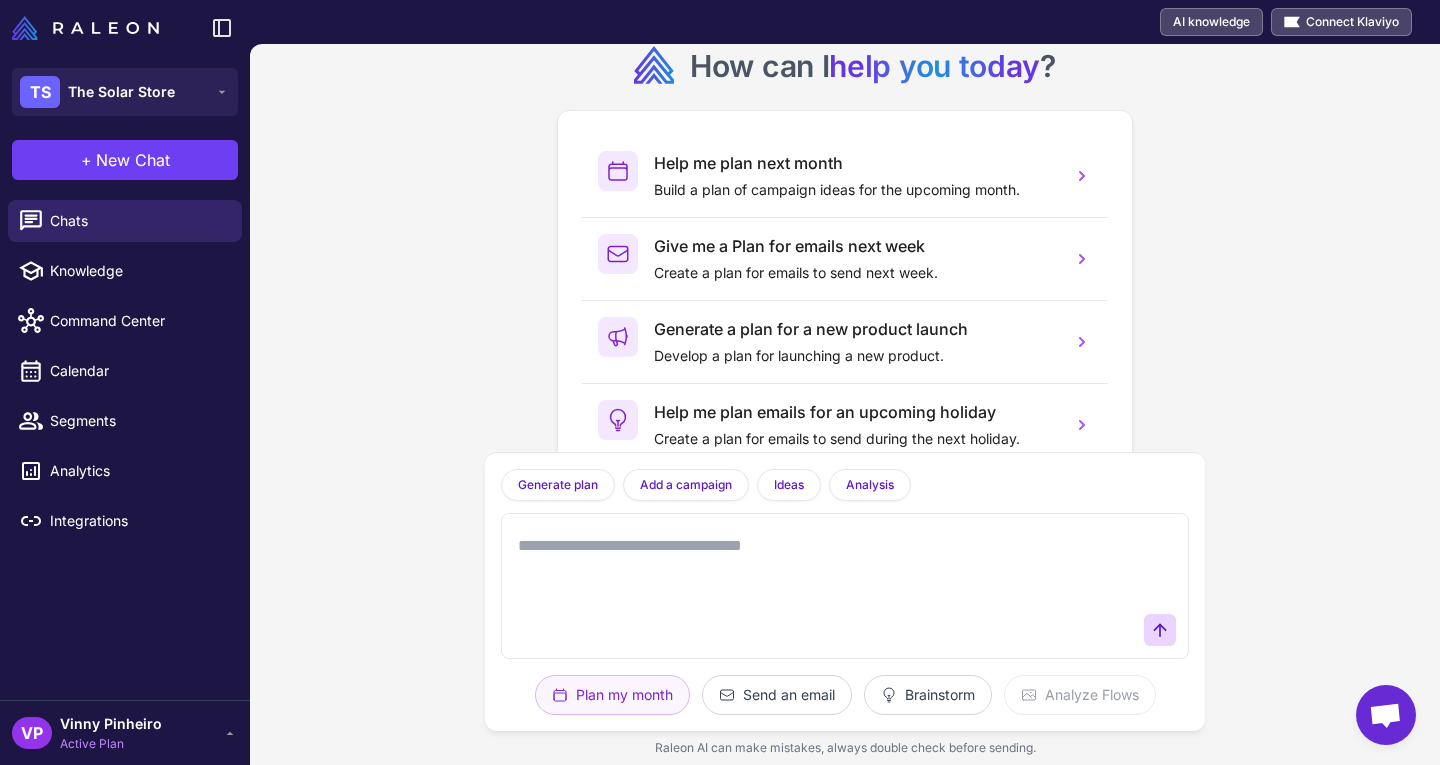 scroll, scrollTop: 0, scrollLeft: 0, axis: both 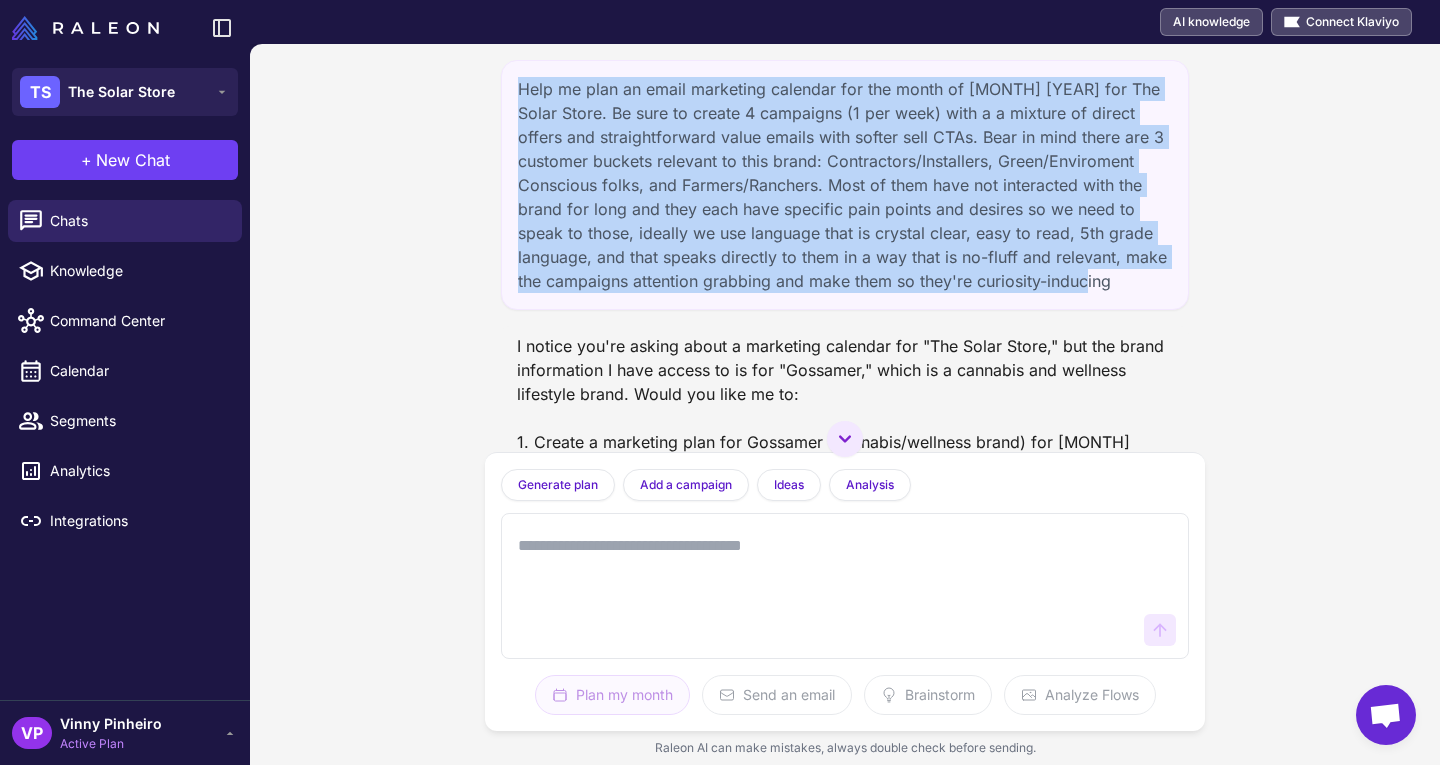 drag, startPoint x: 517, startPoint y: 91, endPoint x: 1172, endPoint y: 278, distance: 681.171 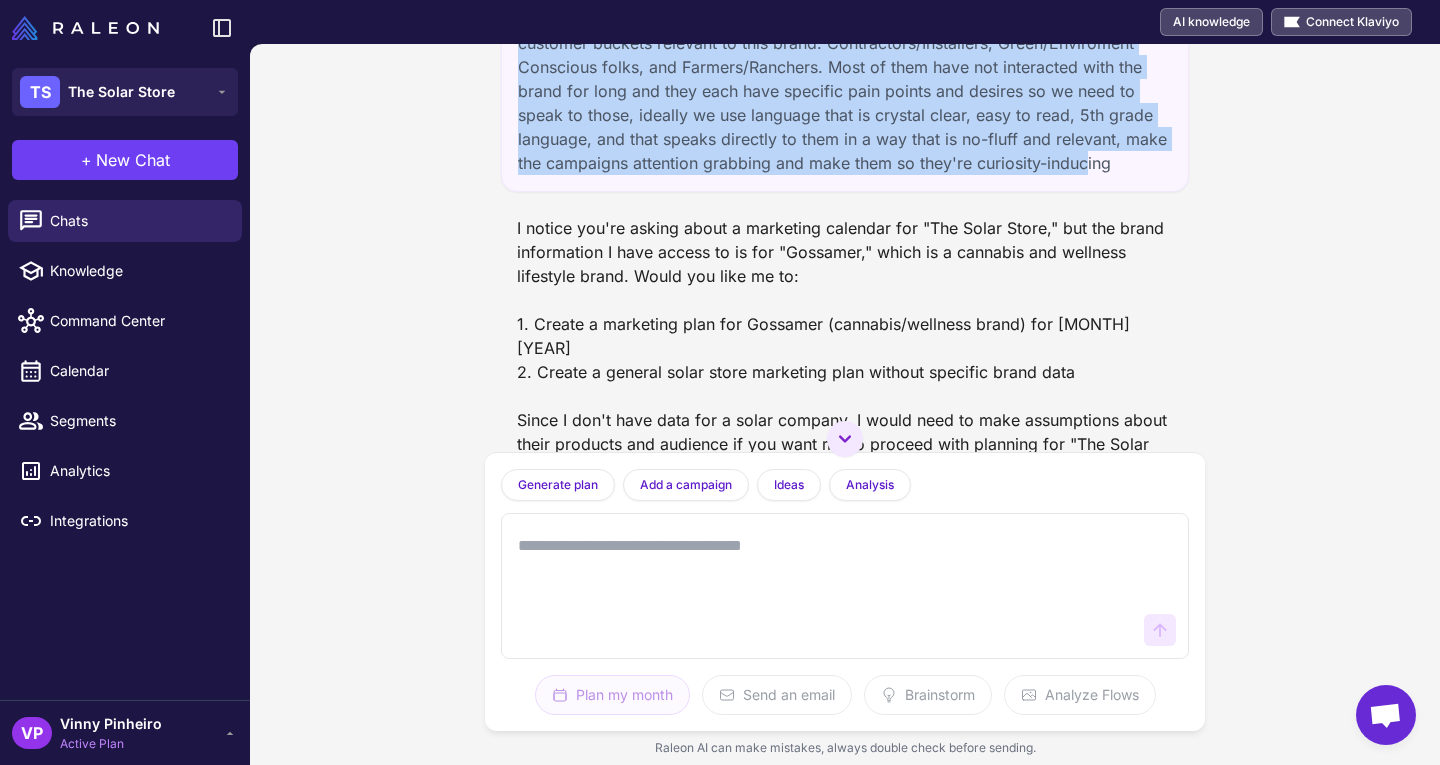 scroll, scrollTop: 119, scrollLeft: 0, axis: vertical 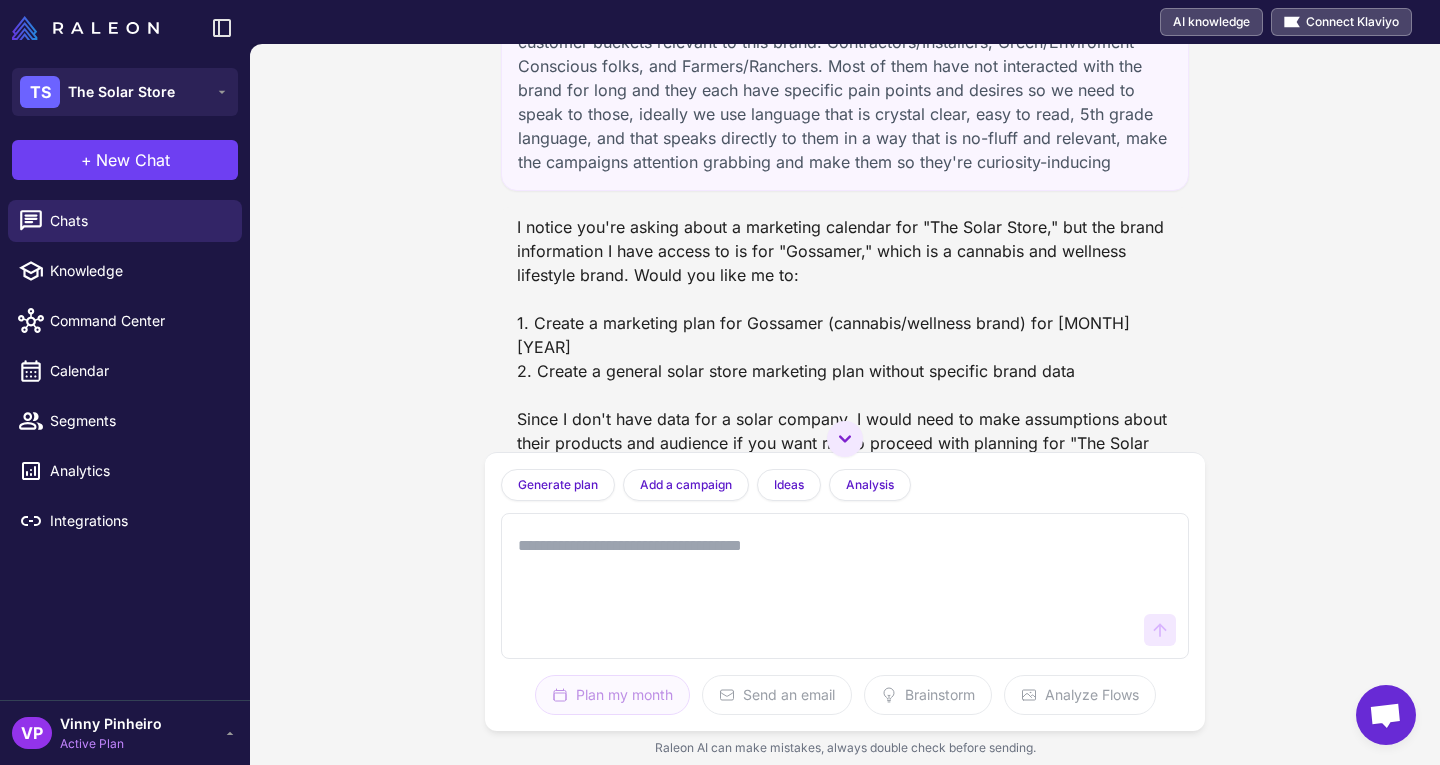 click on "Help me plan an email marketing calendar for the month of August 2025 for The Solar Store. Be sure to create 4 campaigns (1 per week) with a a mixture of direct offers and straightforward value emails with softer sell CTAs. Bear in mind there are 3 customer buckets relevant to this brand: Contractors/Installers, Green/Enviroment Conscious folks, and Farmers/Ranchers. Most of them have not interacted with the brand for long and they each have specific pain points and desires so we need to speak to those, ideally we use language that is crystal clear, easy to read, 5th grade language, and that speaks directly to them in a way that is no-fluff and relevant, make the campaigns attention grabbing and make them so they're curiosity-inducing Generate plan Generate a plan based on what we have discussed. Add a campaign Add a campaign to your marketing plan Ideas Give me 5 campaign ideas using your analysis Analysis What type of campaigns work best for my store?  Plan my month  Send an email  Brainstorm  Analyze Flows" at bounding box center [845, 404] 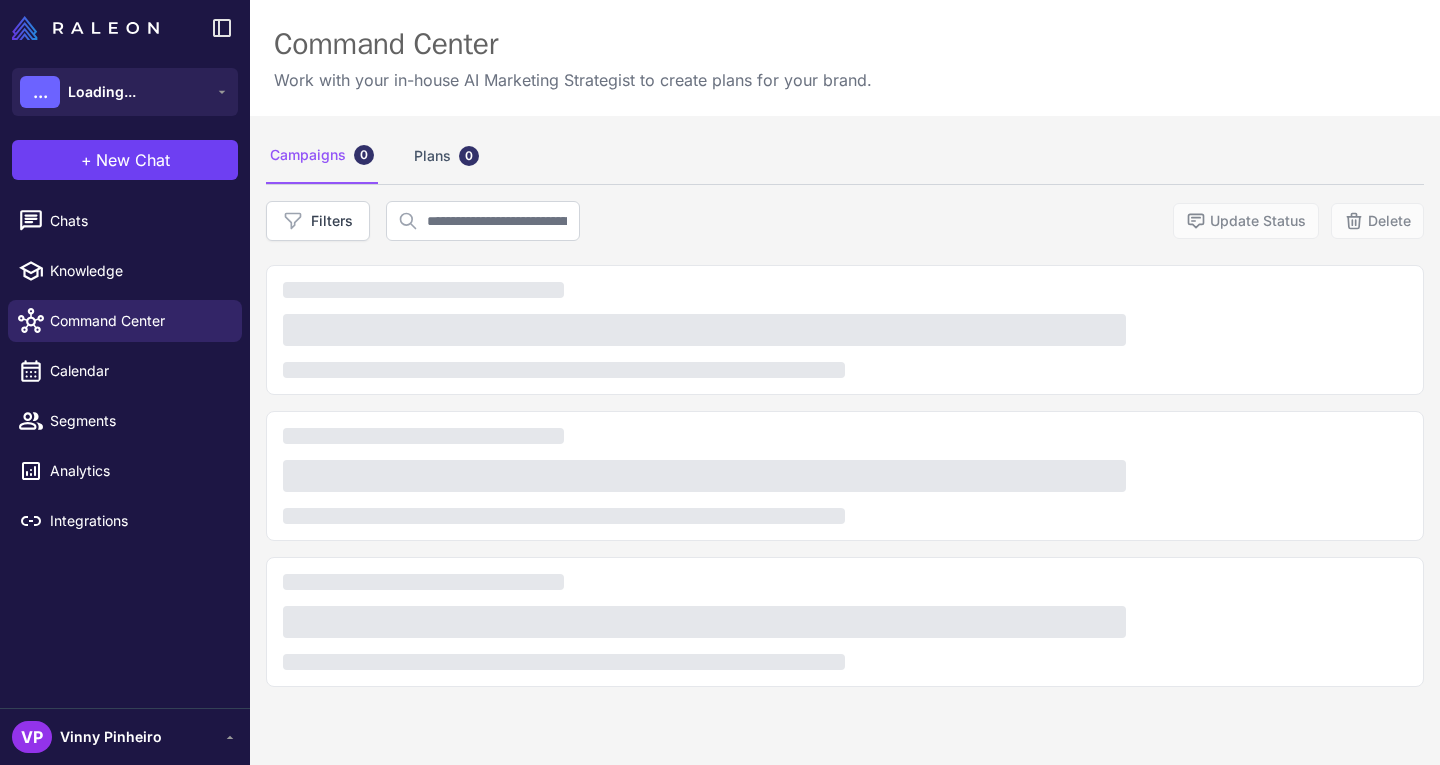 scroll, scrollTop: 0, scrollLeft: 0, axis: both 